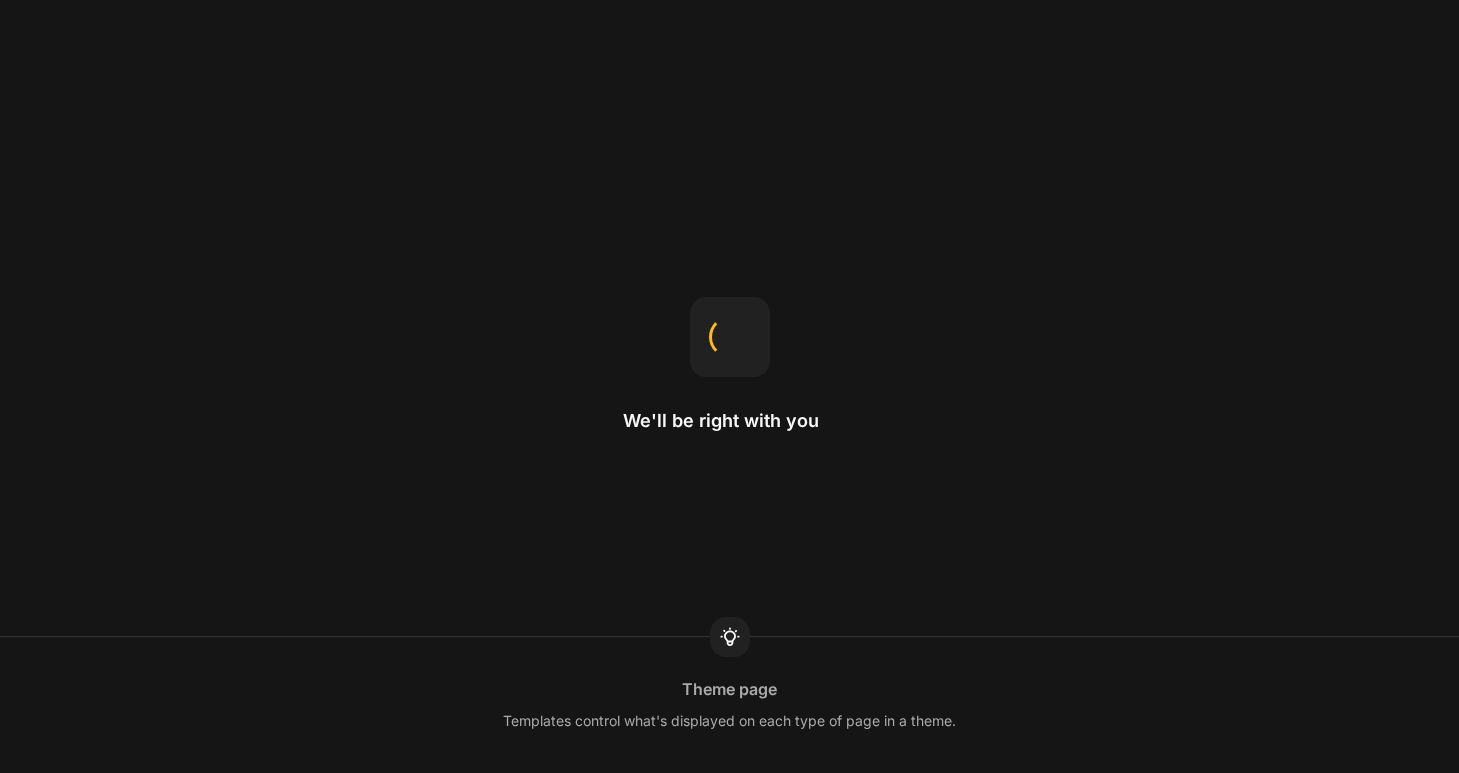 scroll, scrollTop: 0, scrollLeft: 0, axis: both 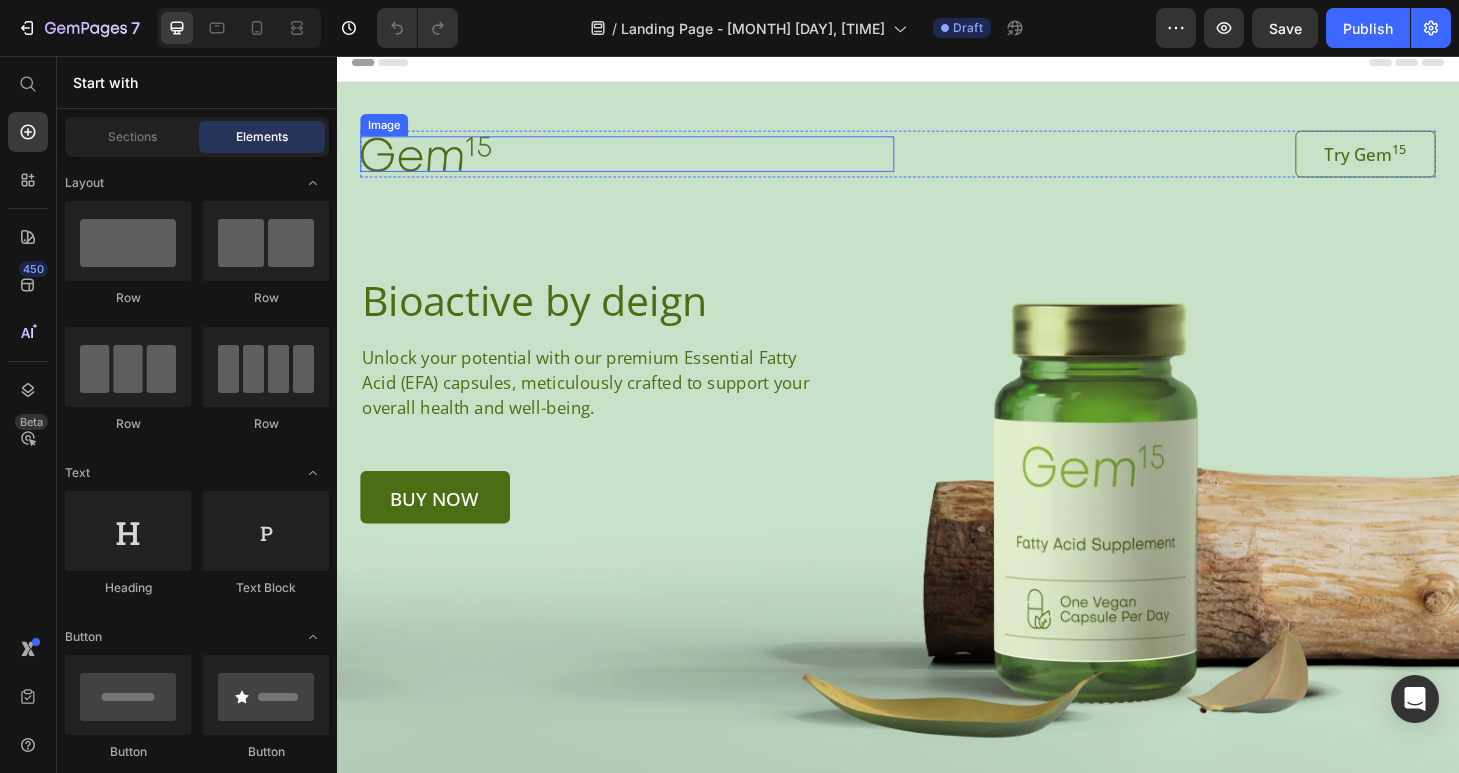 click at bounding box center (647, 160) 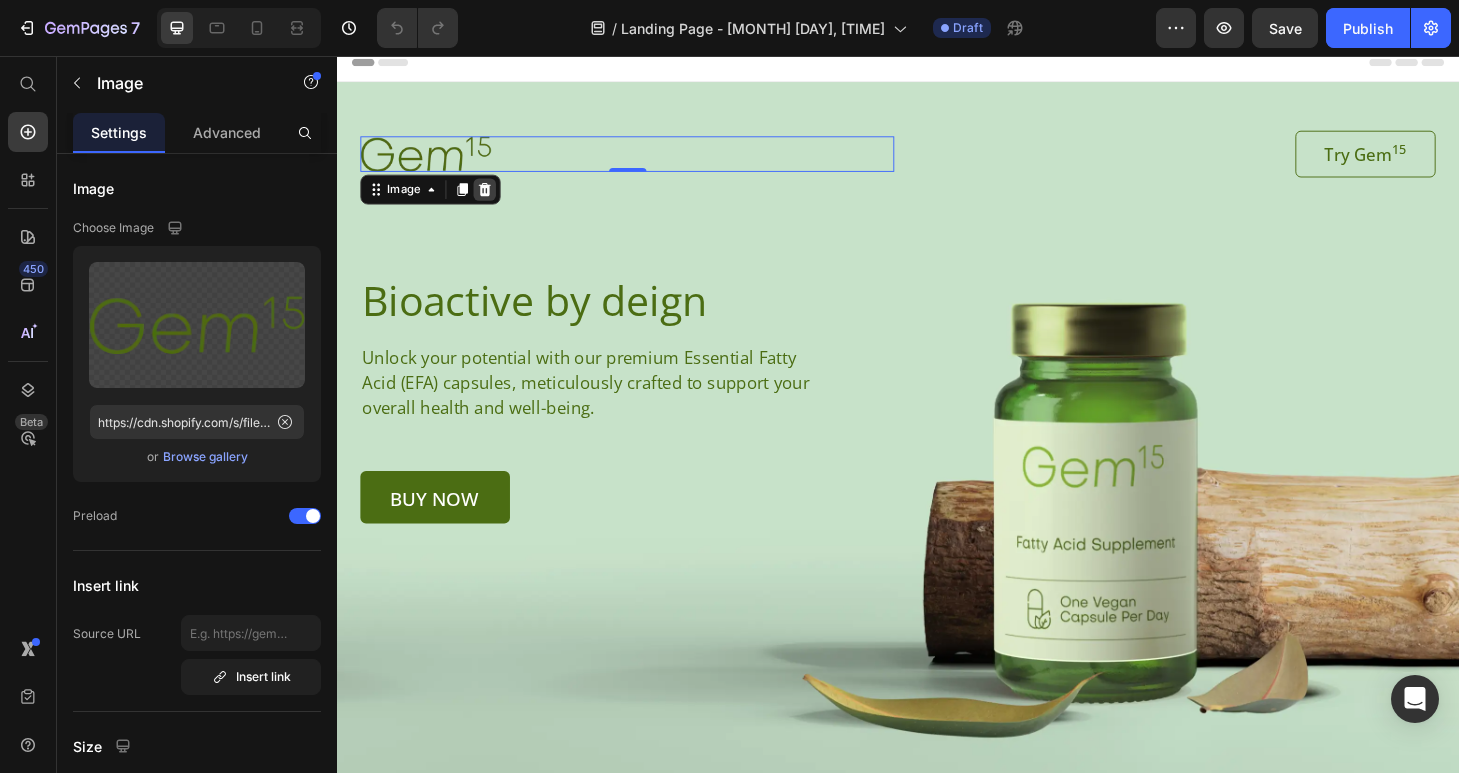 click 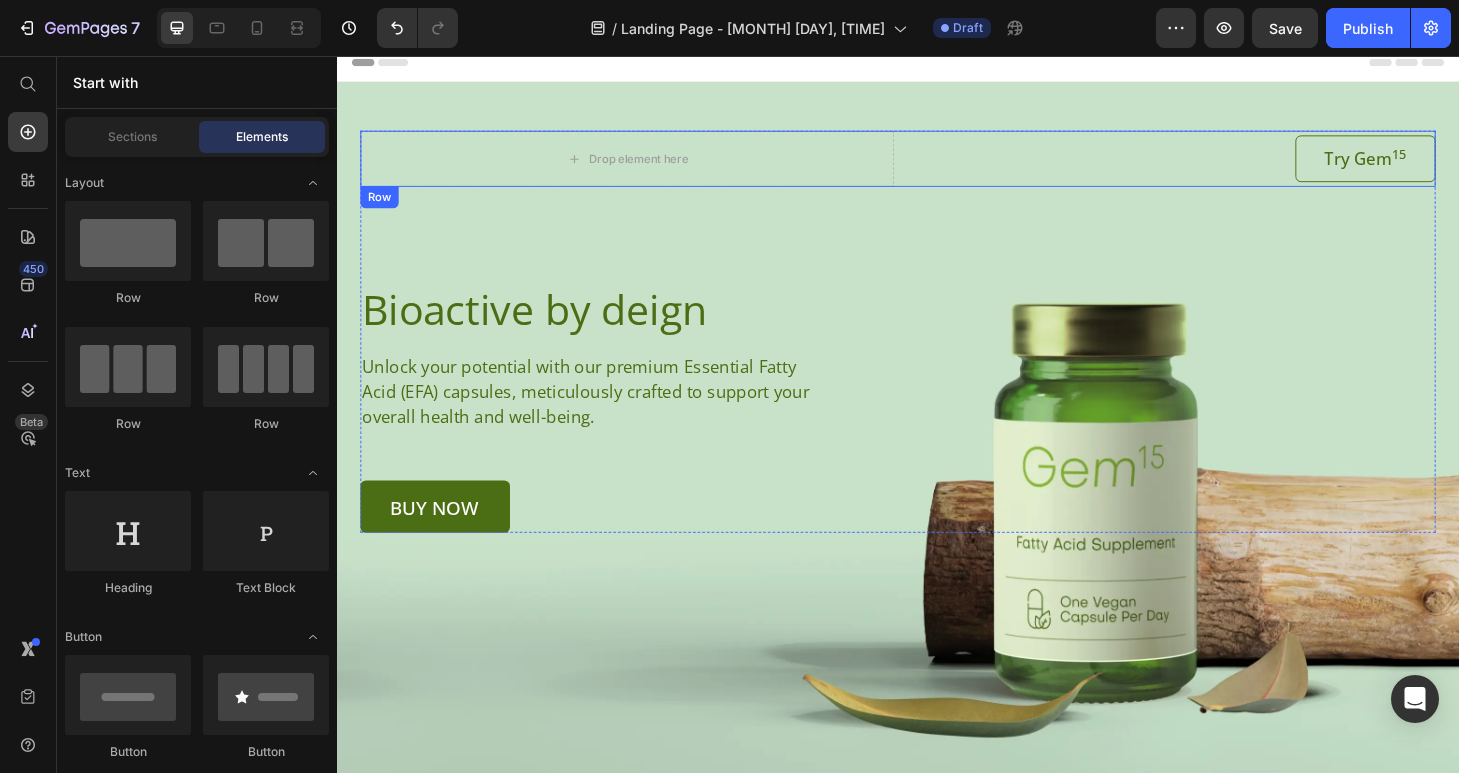click on "Try Gem 15 Button" at bounding box center [1226, 166] 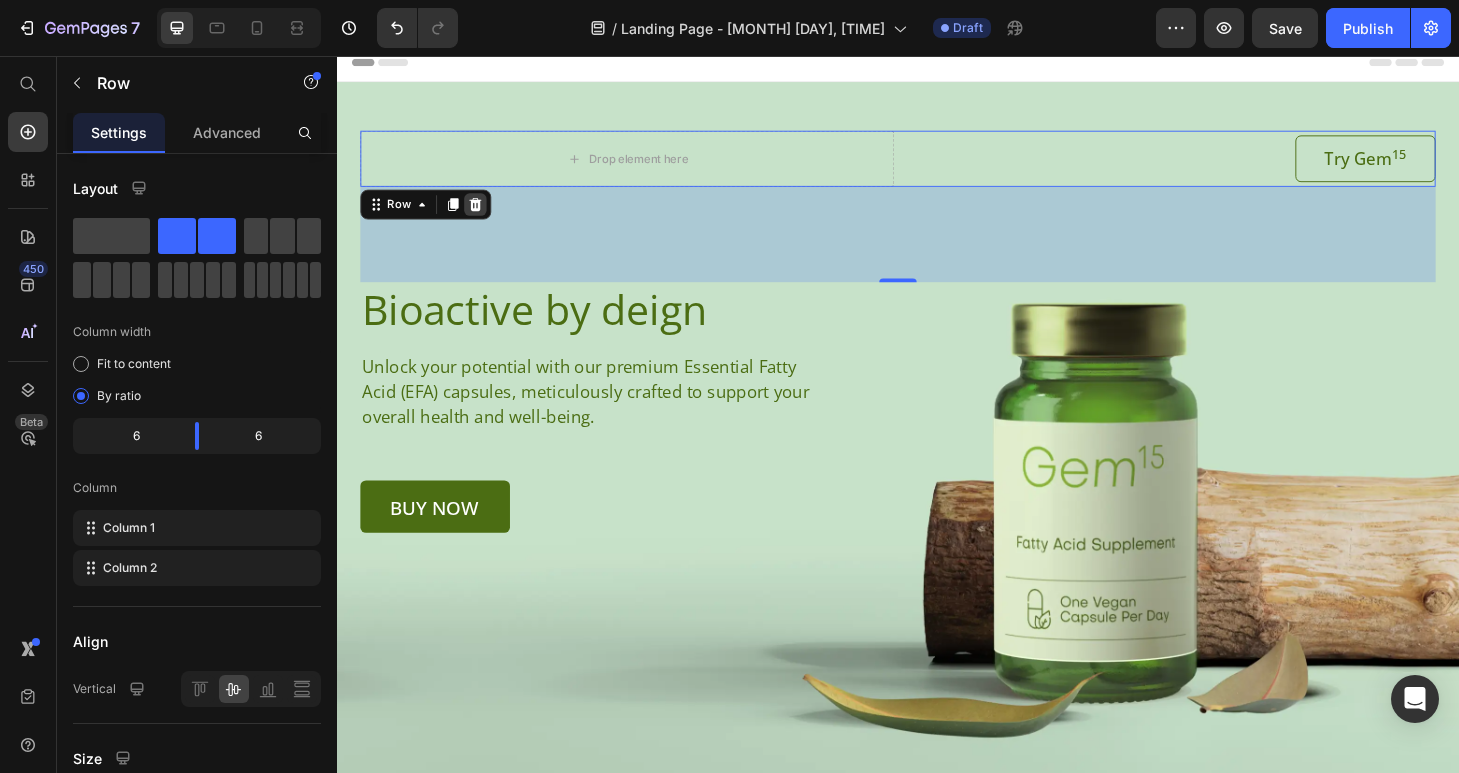 click 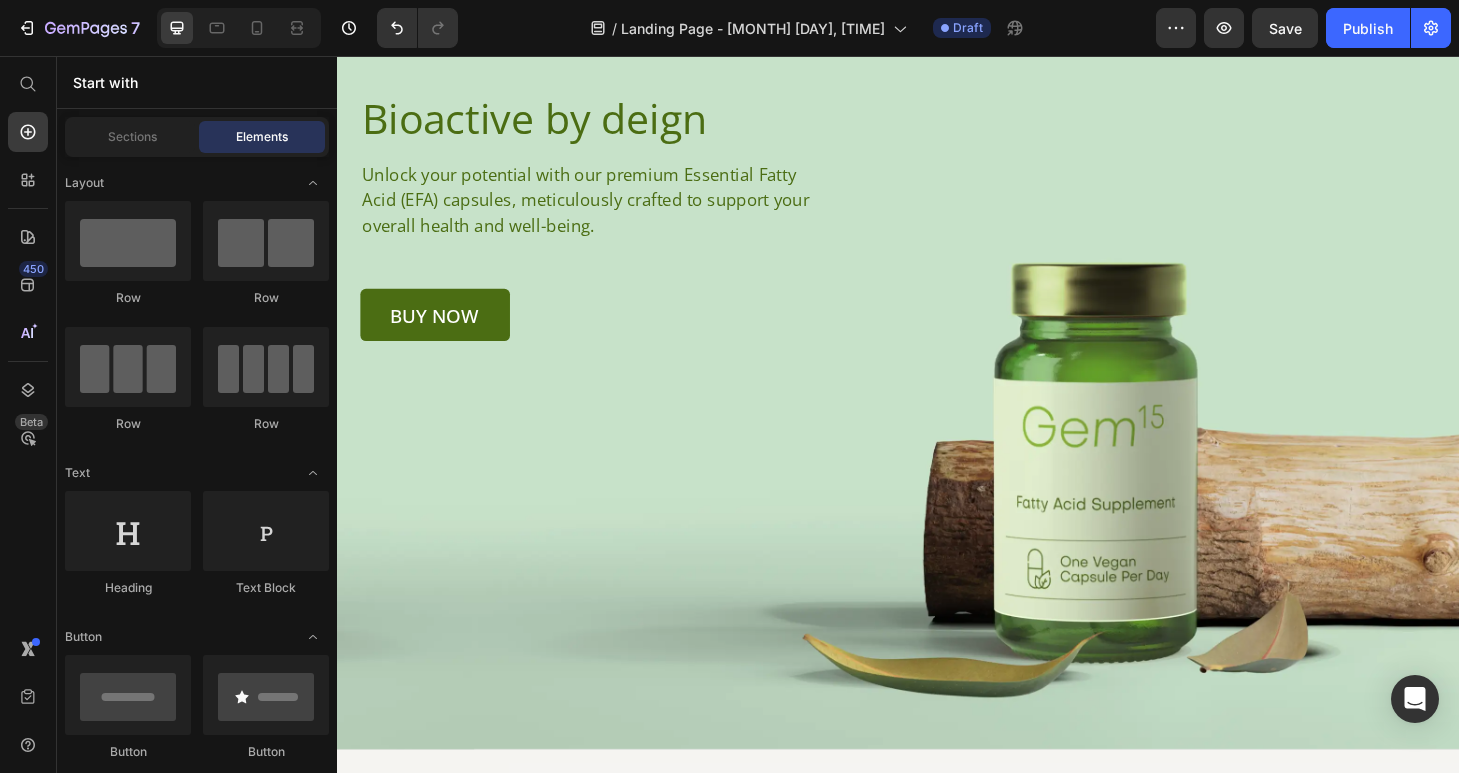 scroll, scrollTop: 50, scrollLeft: 0, axis: vertical 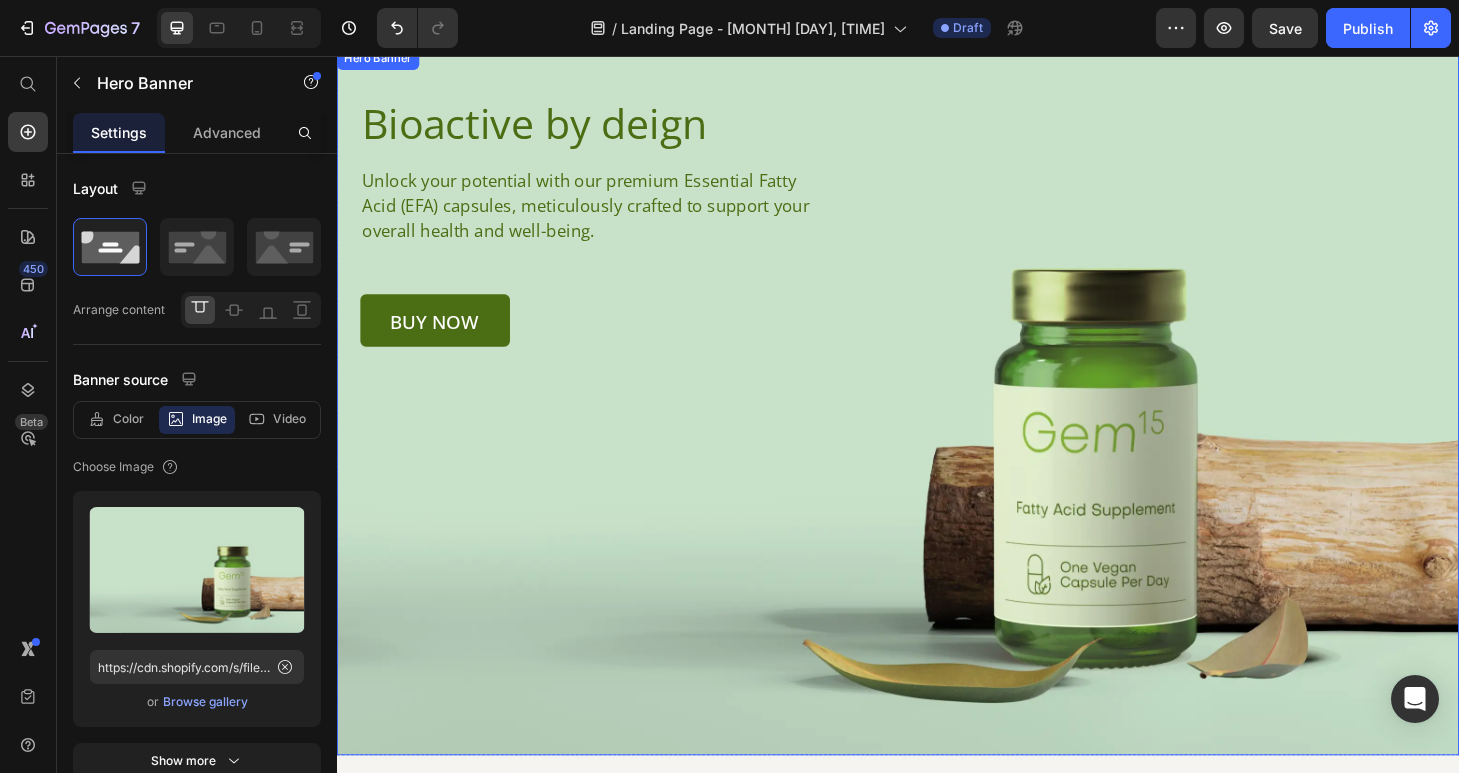 click at bounding box center [937, 425] 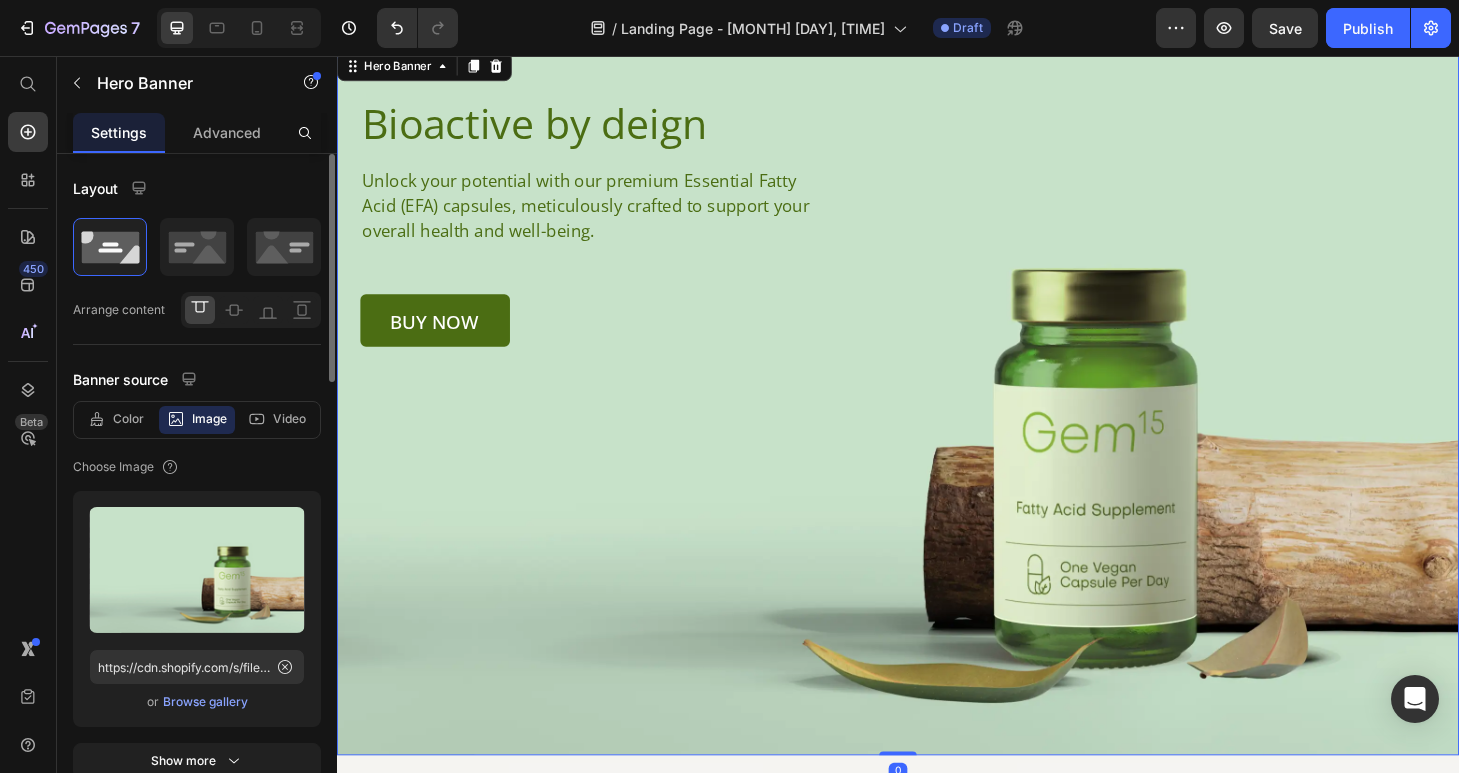 click on "Browse gallery" at bounding box center [205, 702] 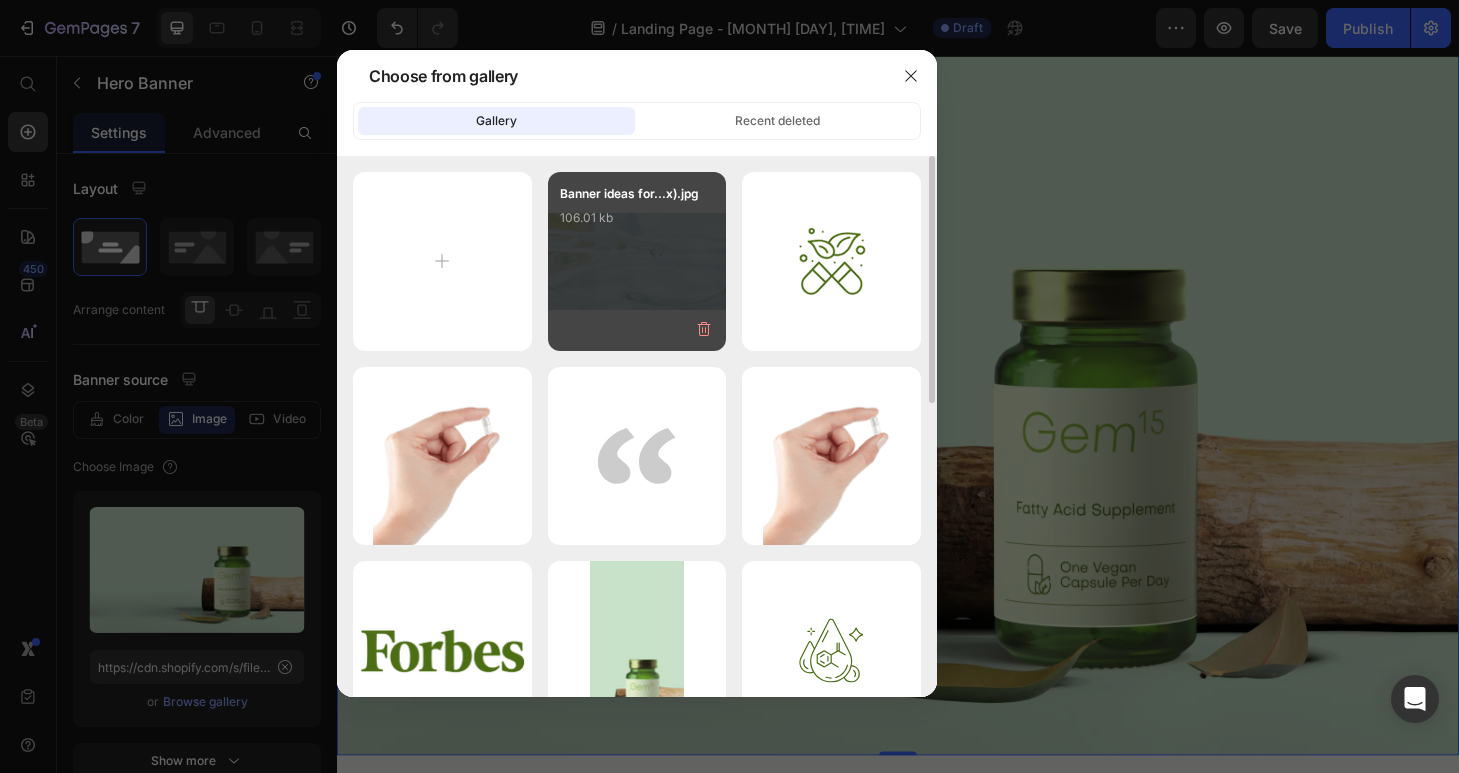 click on "Banner ideas for...x).jpg 106.01 kb" at bounding box center [637, 224] 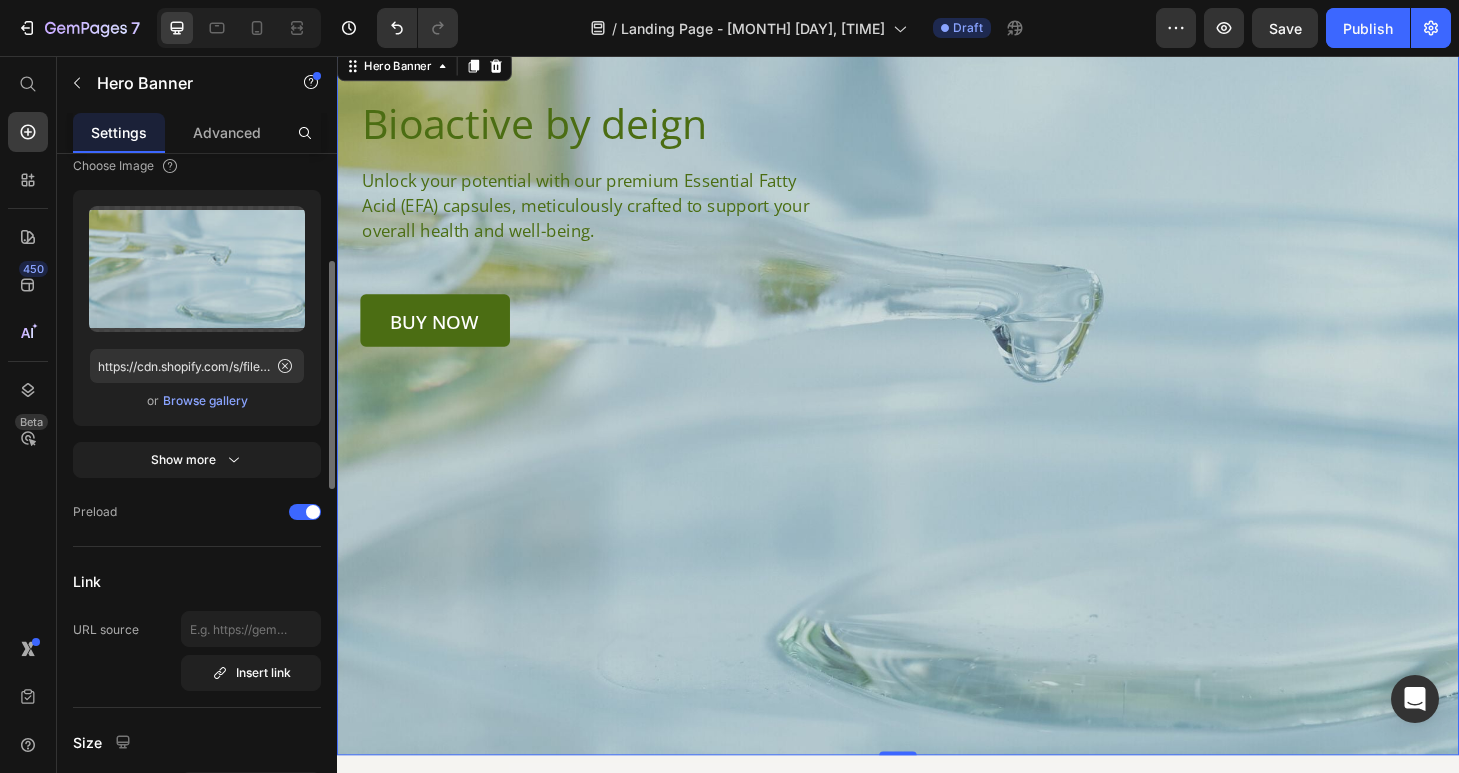 scroll, scrollTop: 643, scrollLeft: 0, axis: vertical 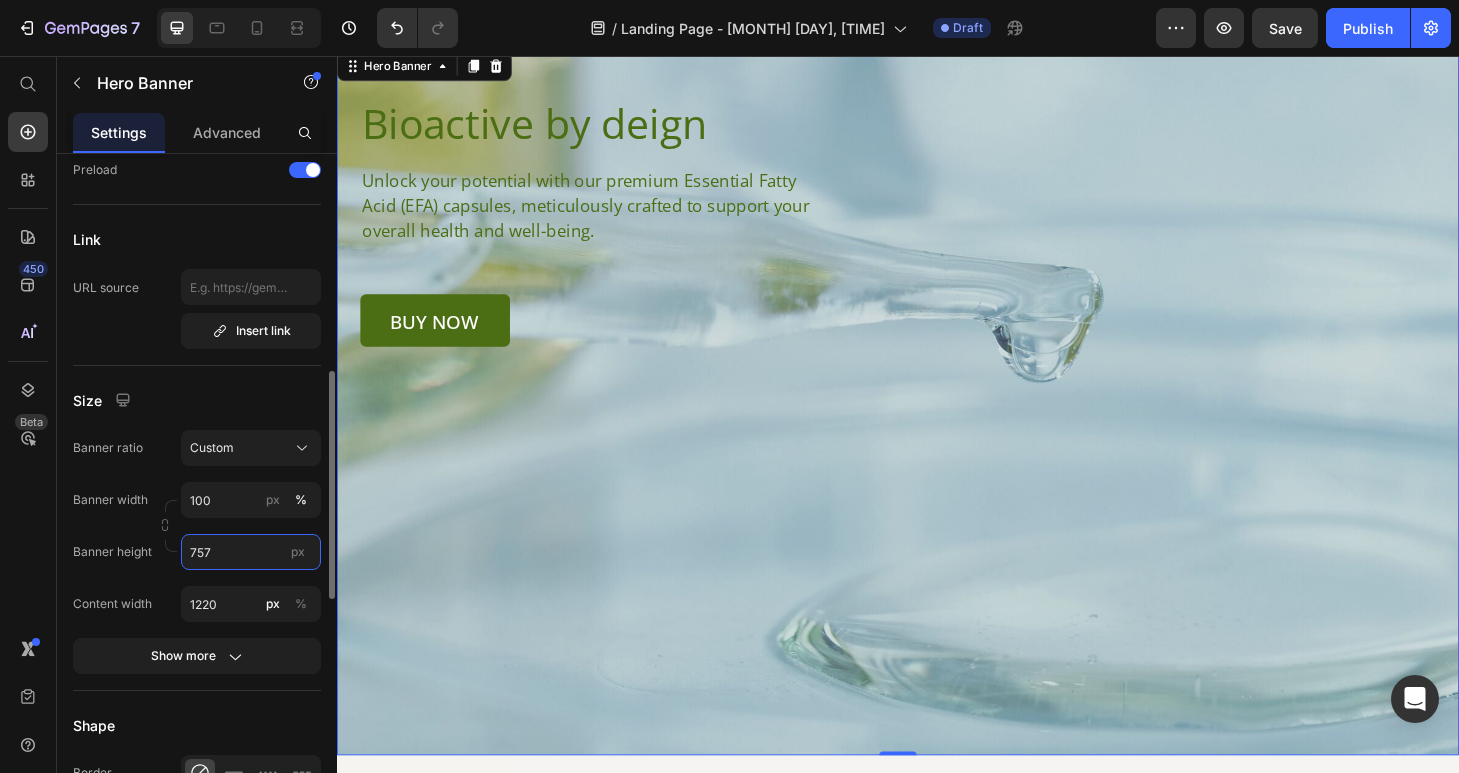 click on "757" at bounding box center [251, 552] 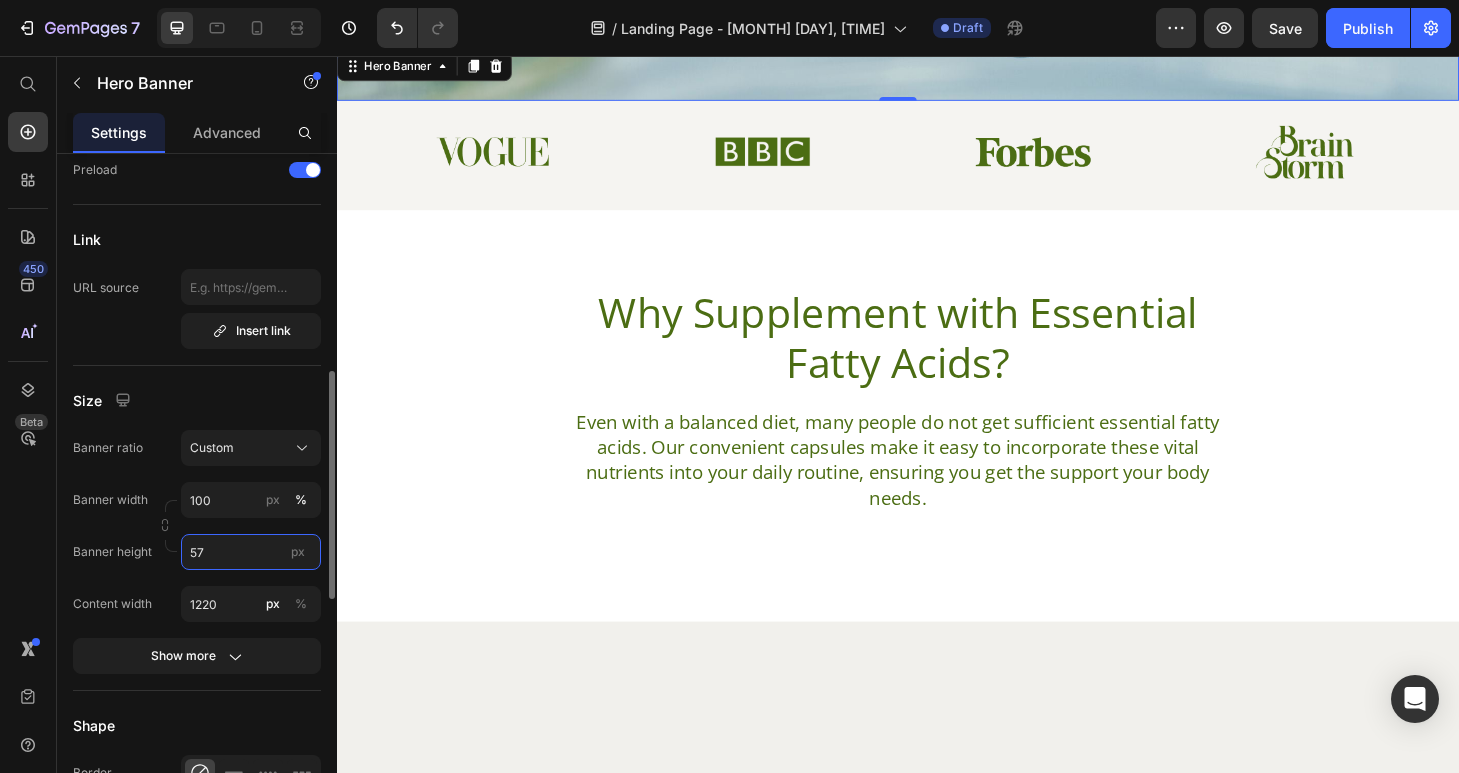 type on "557" 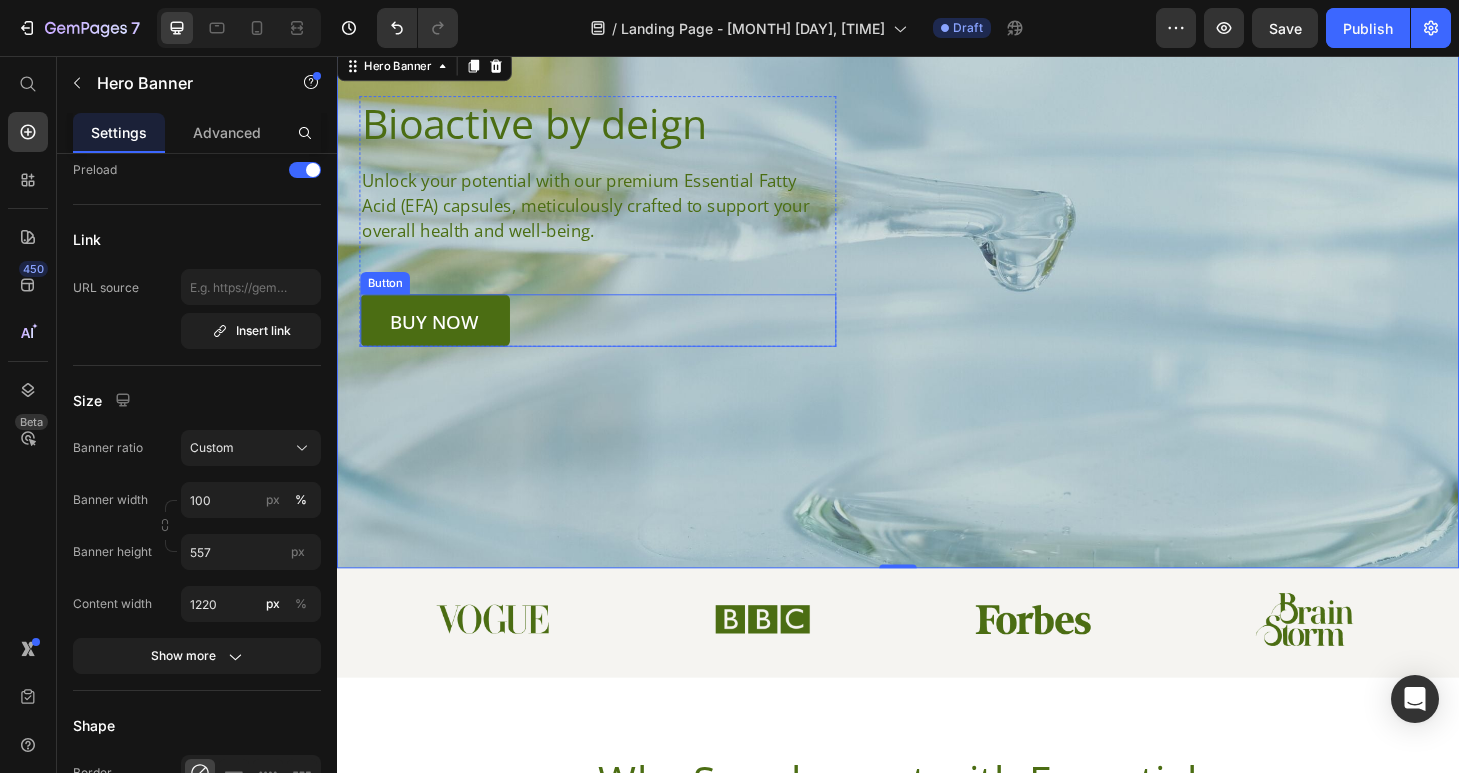click on "buy now Button" at bounding box center [616, 339] 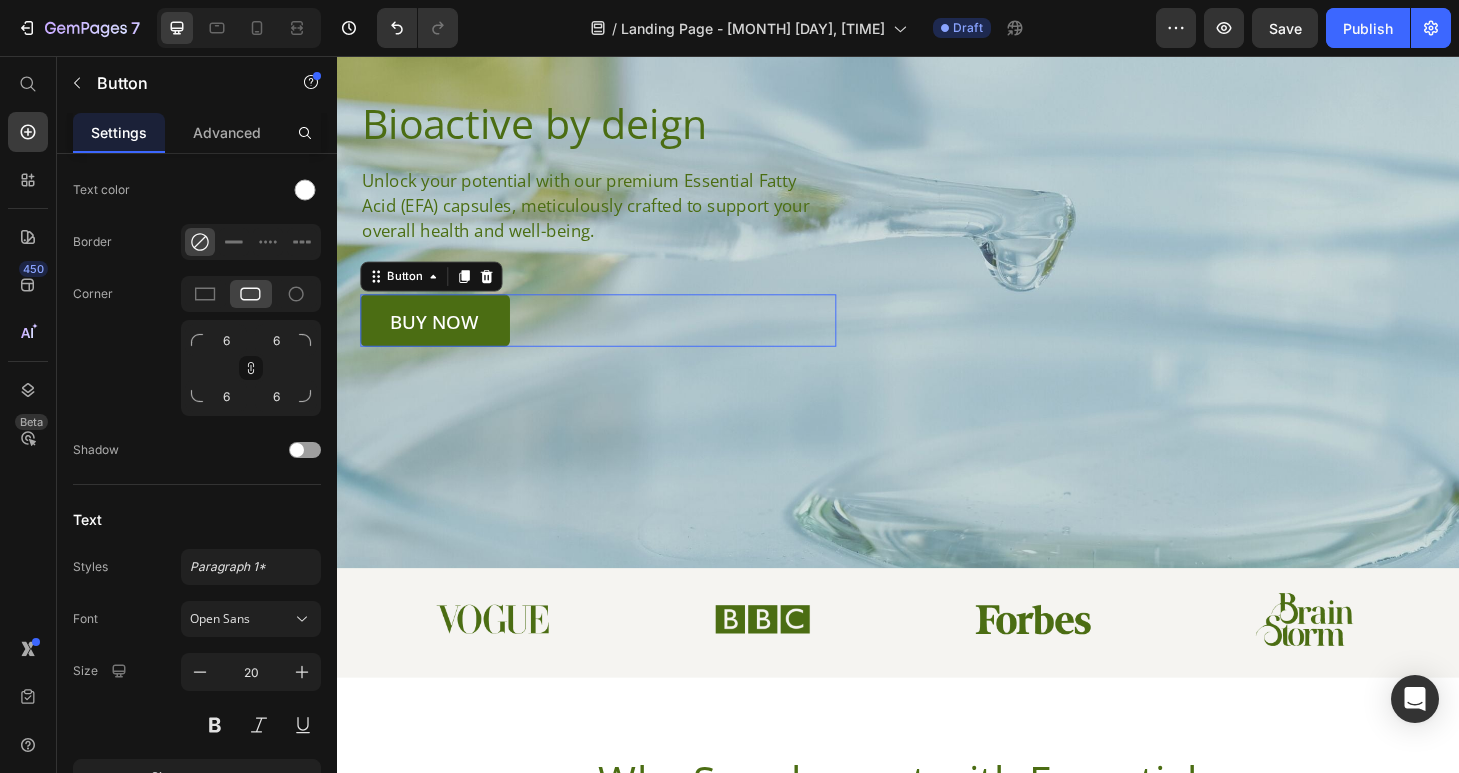 scroll, scrollTop: 0, scrollLeft: 0, axis: both 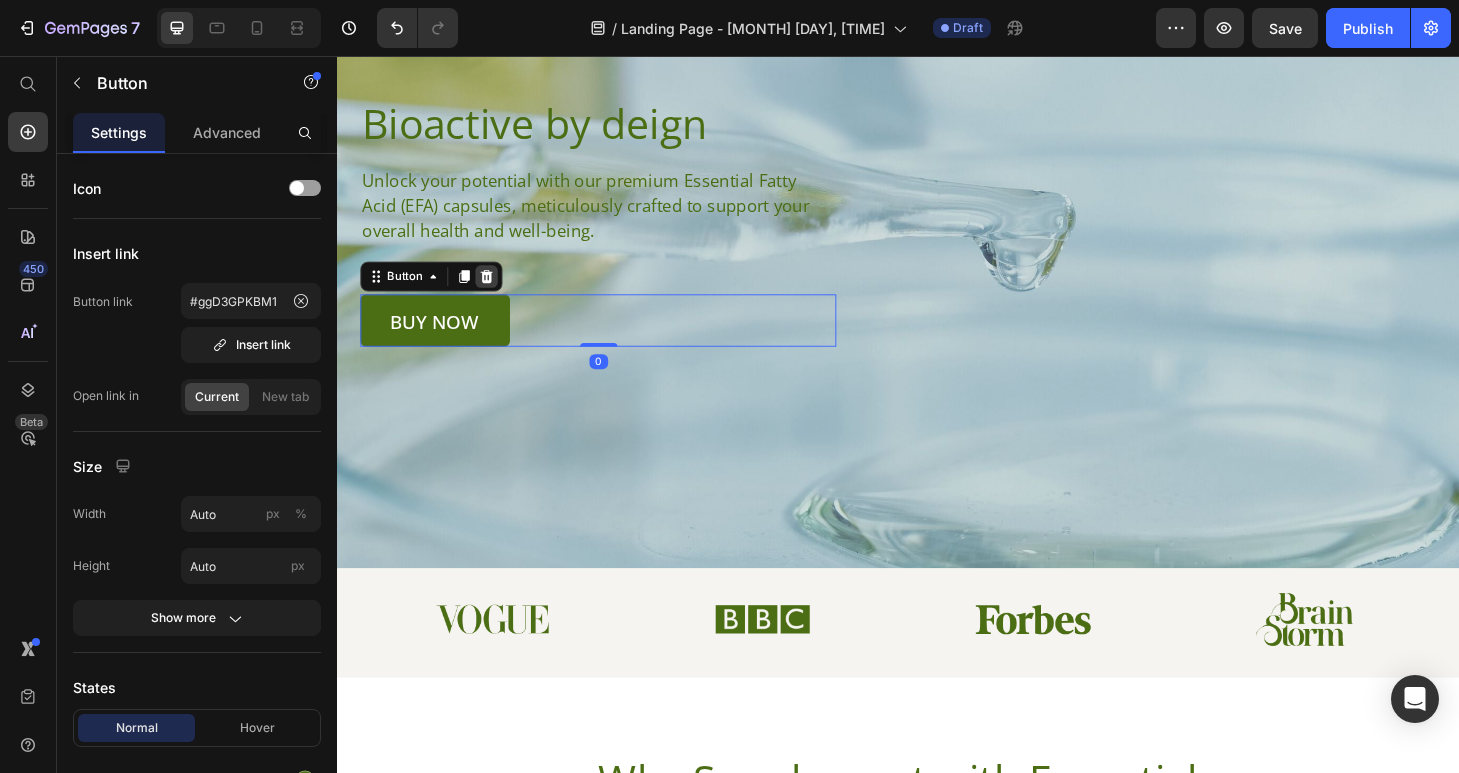 click 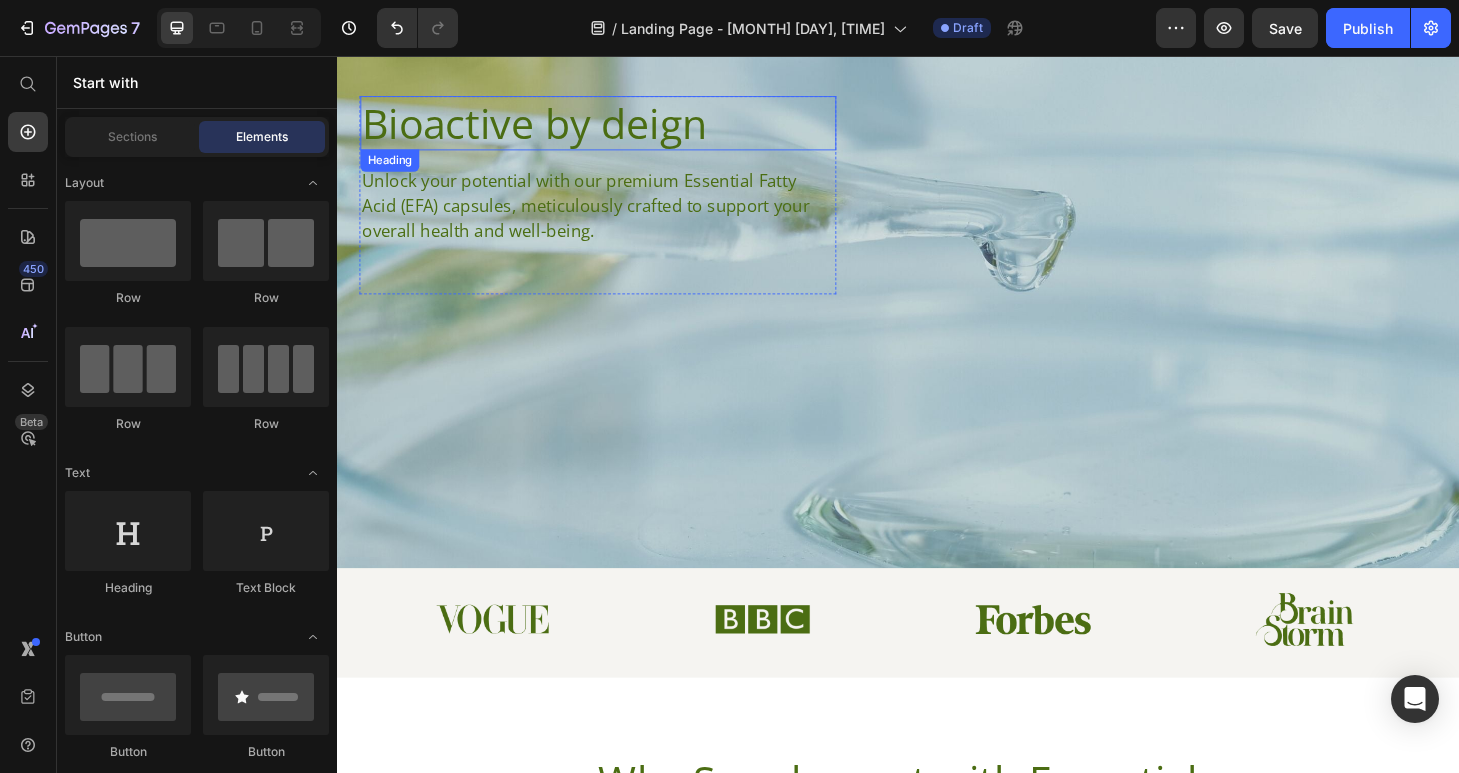 click on "Bioactive by deign" at bounding box center (616, 128) 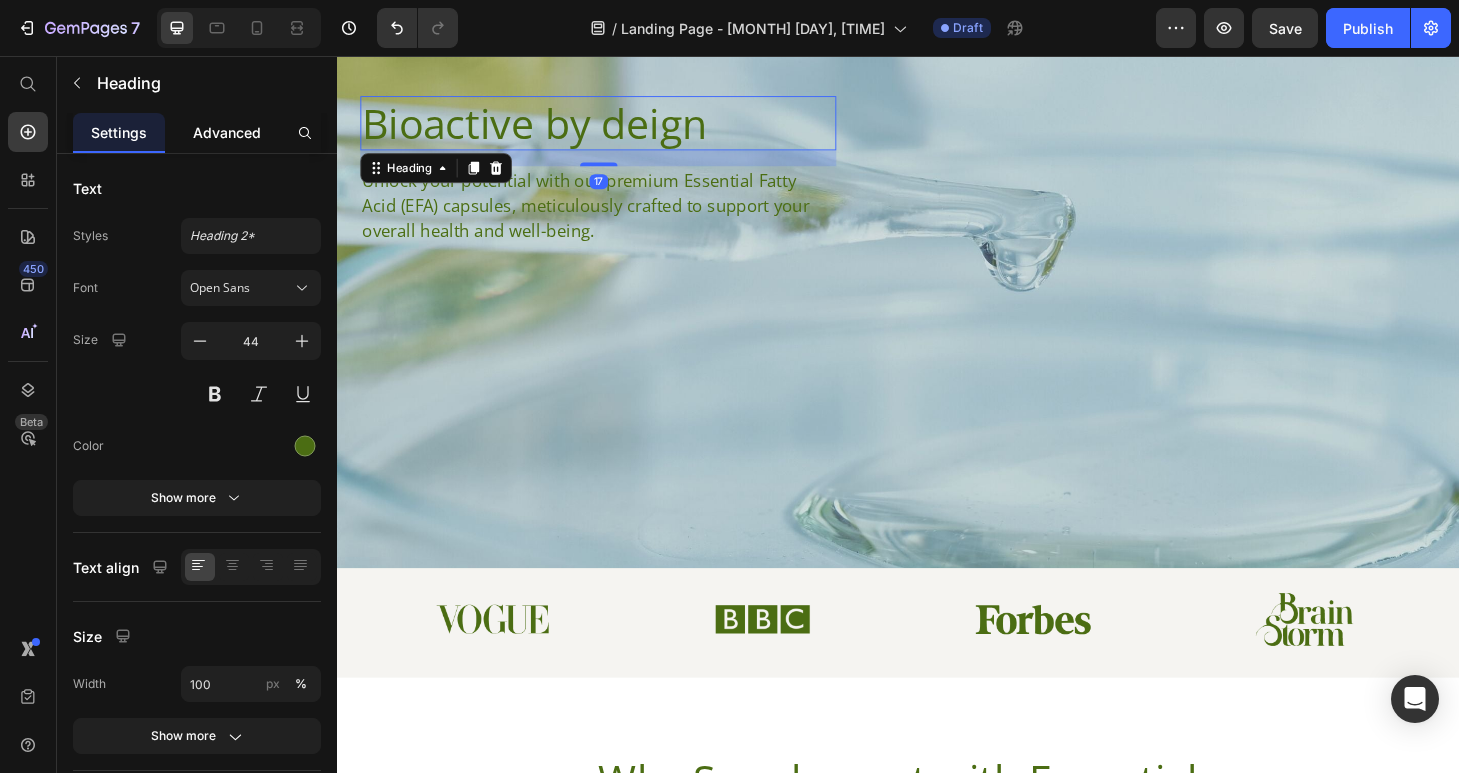 click on "Advanced" at bounding box center [227, 132] 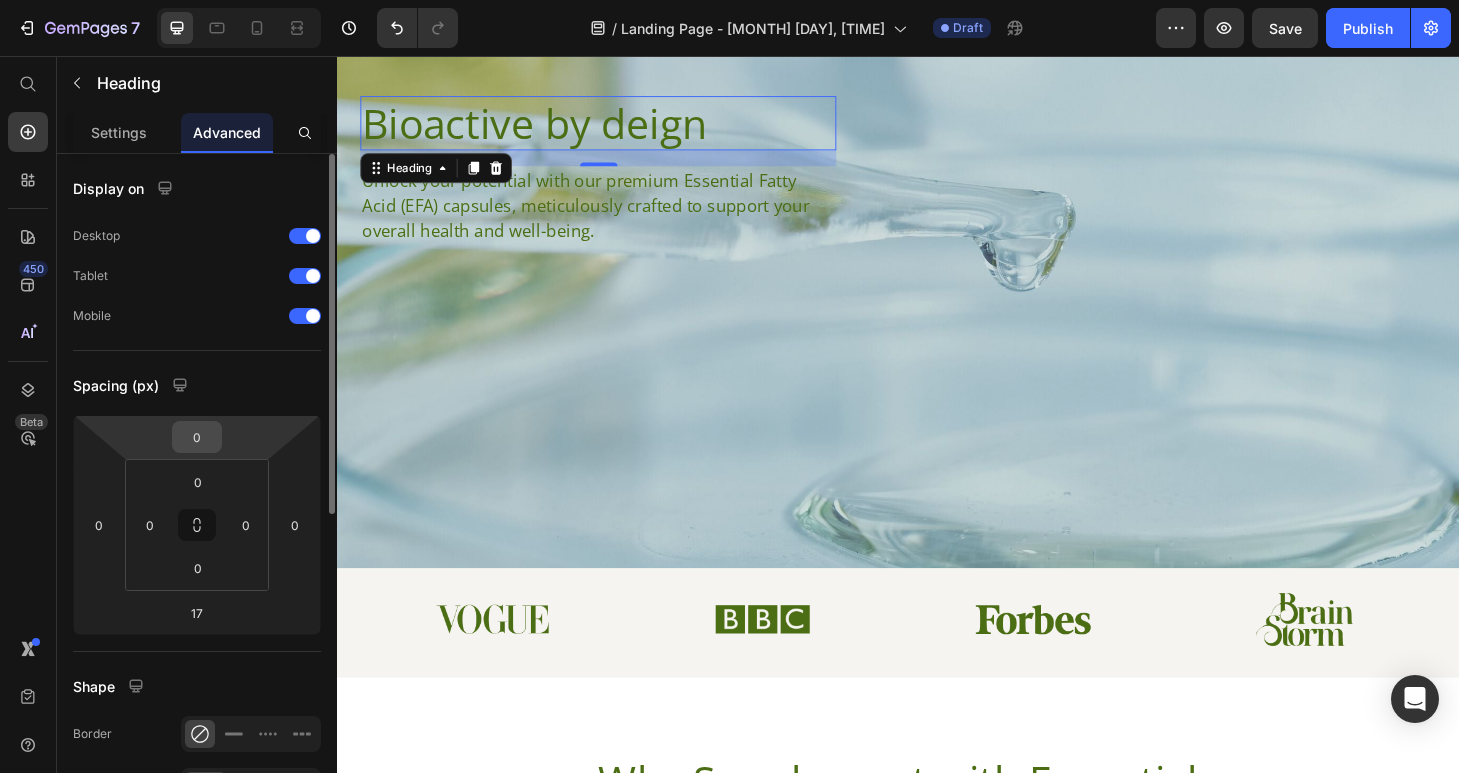 click on "0" at bounding box center [197, 437] 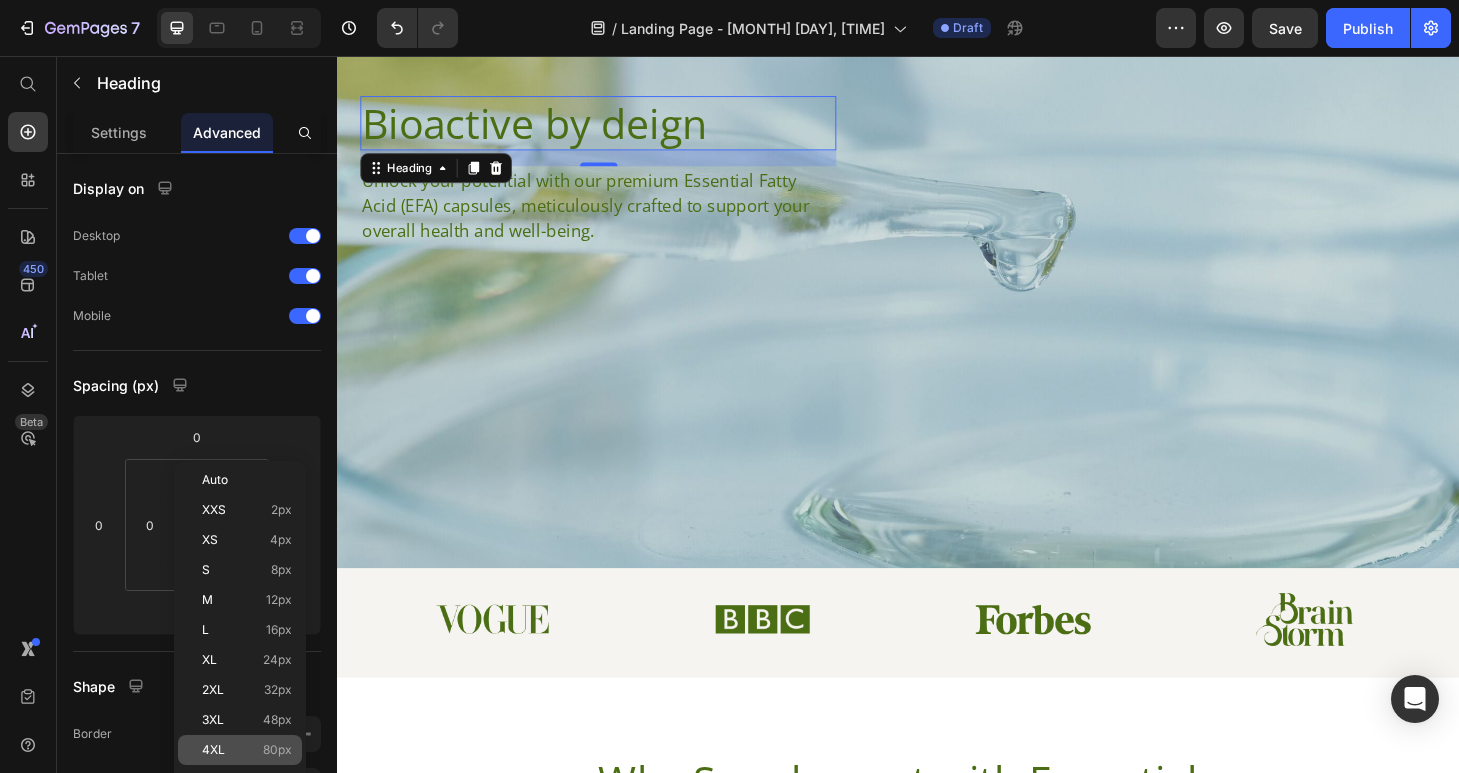 click on "4XL 80px" 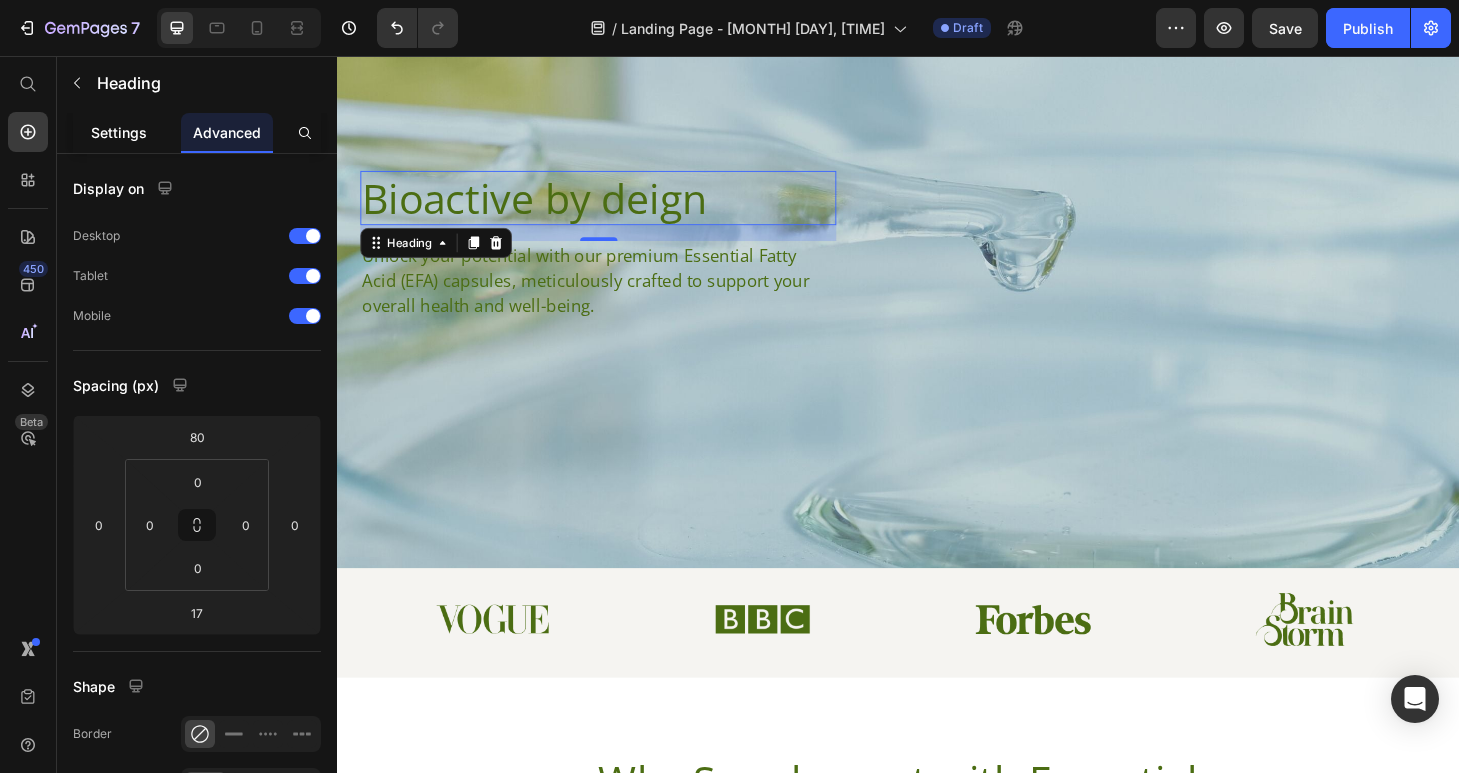 click on "Settings" at bounding box center [119, 132] 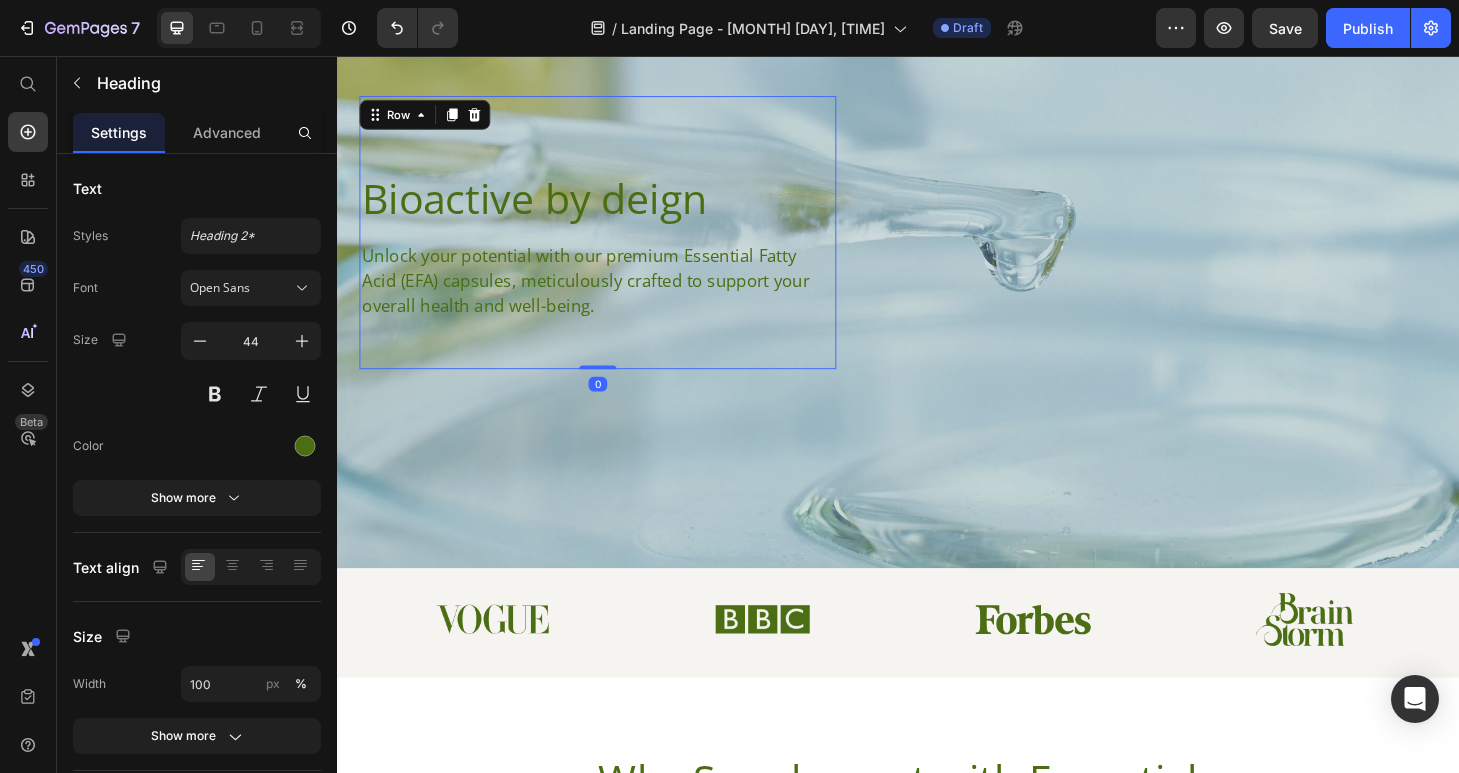 click on "Bioactive by deign Heading Unlock your potential with our premium Essential Fatty Acid (EFA) capsules, meticulously crafted to support your overall health and well-being. Text Block" at bounding box center (616, 245) 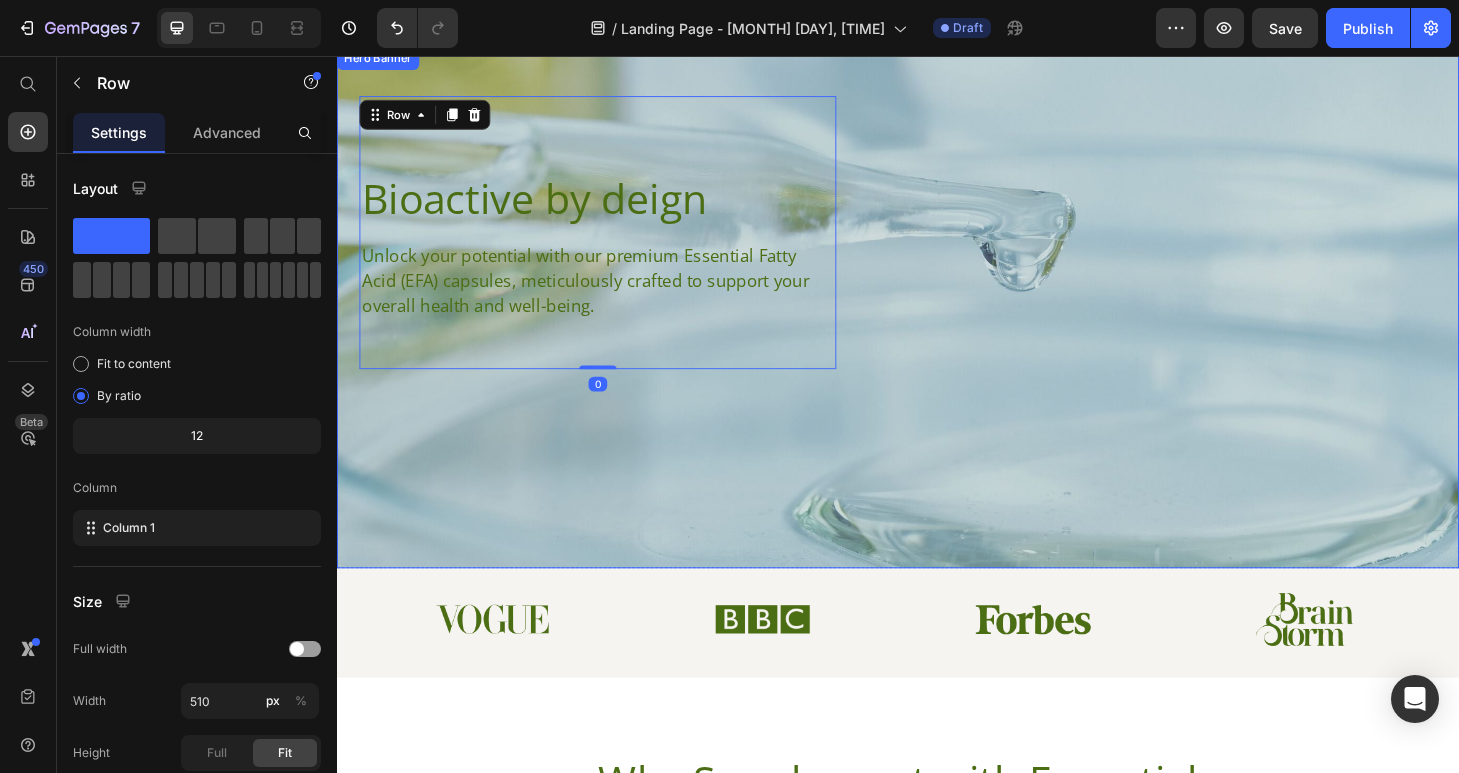 click at bounding box center (937, 325) 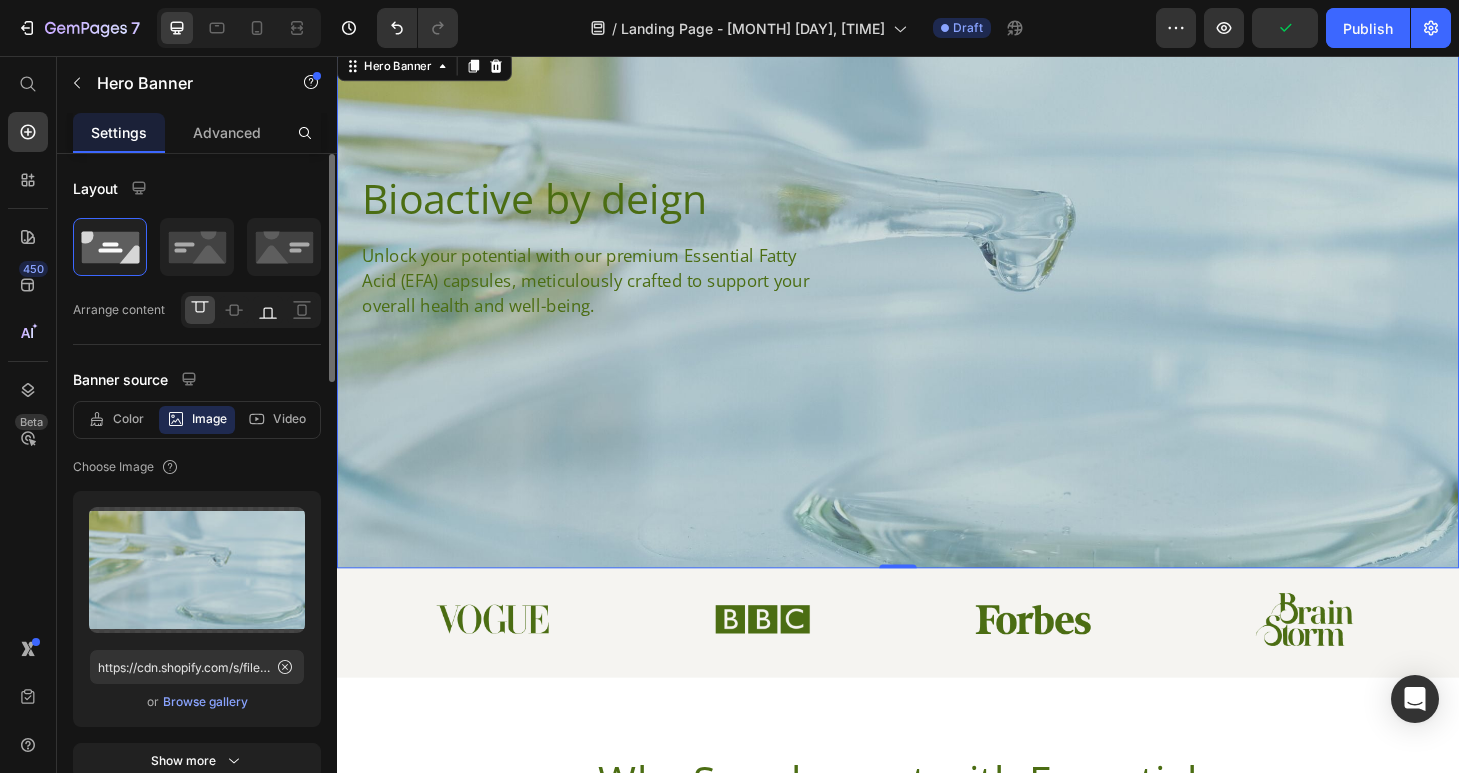 click 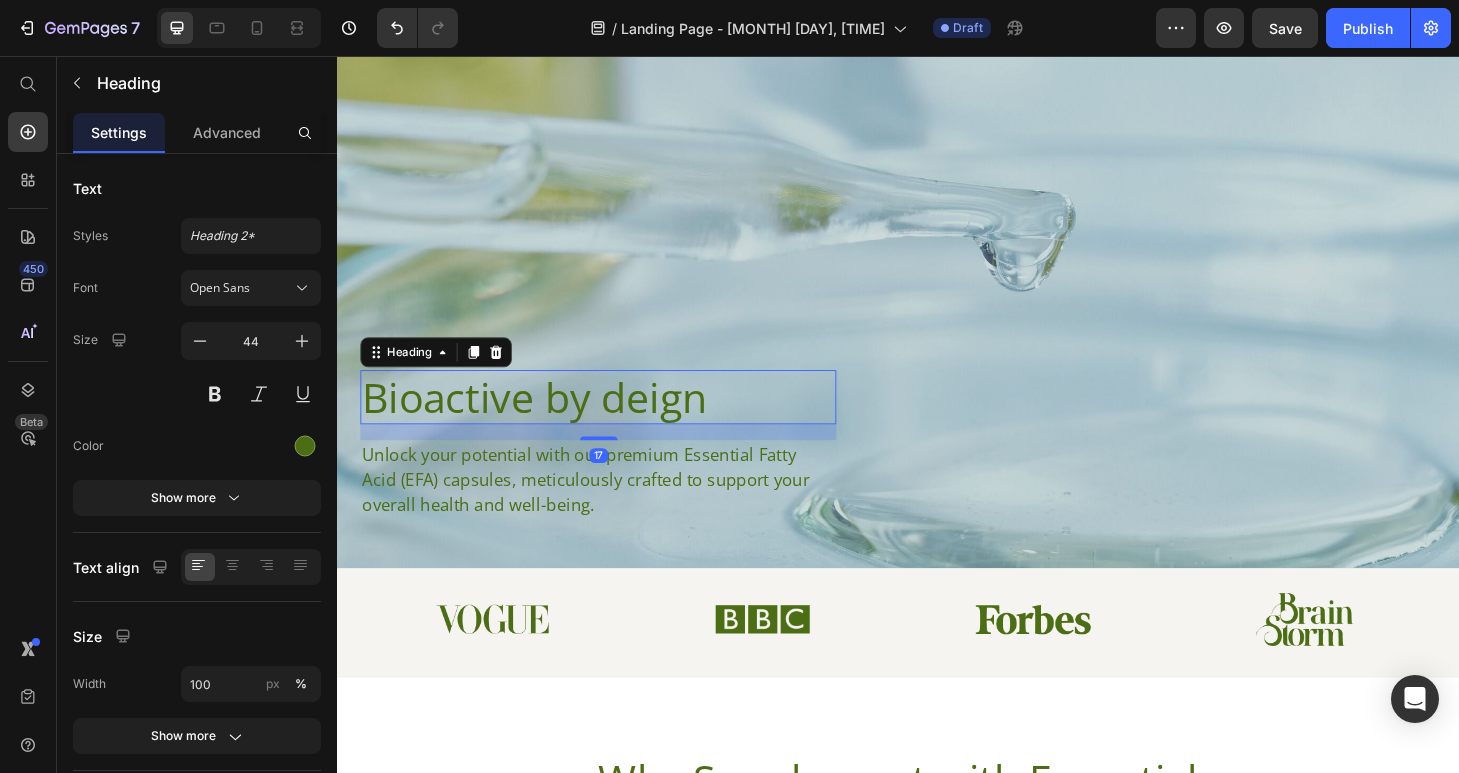click on "Bioactive by deign" at bounding box center (616, 421) 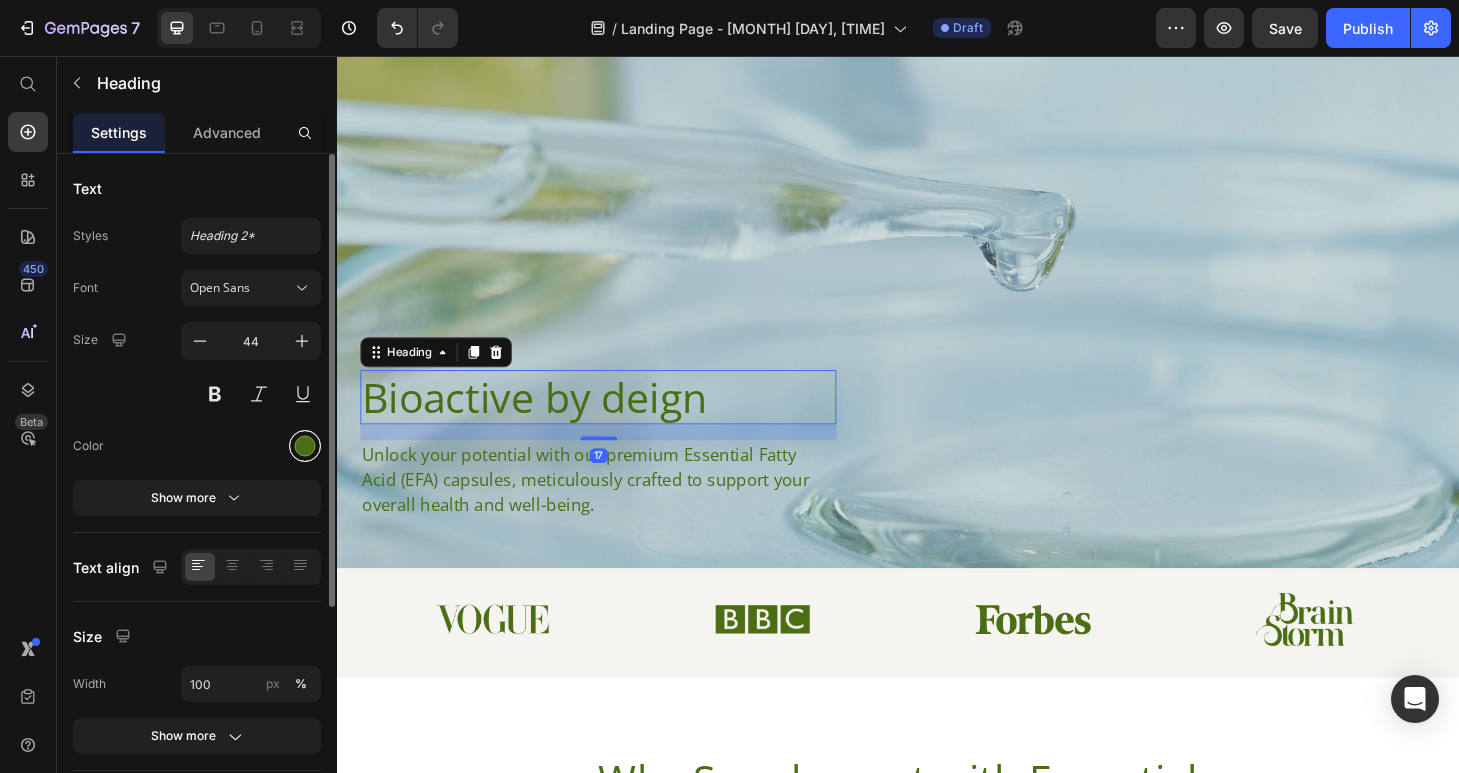 click at bounding box center (305, 446) 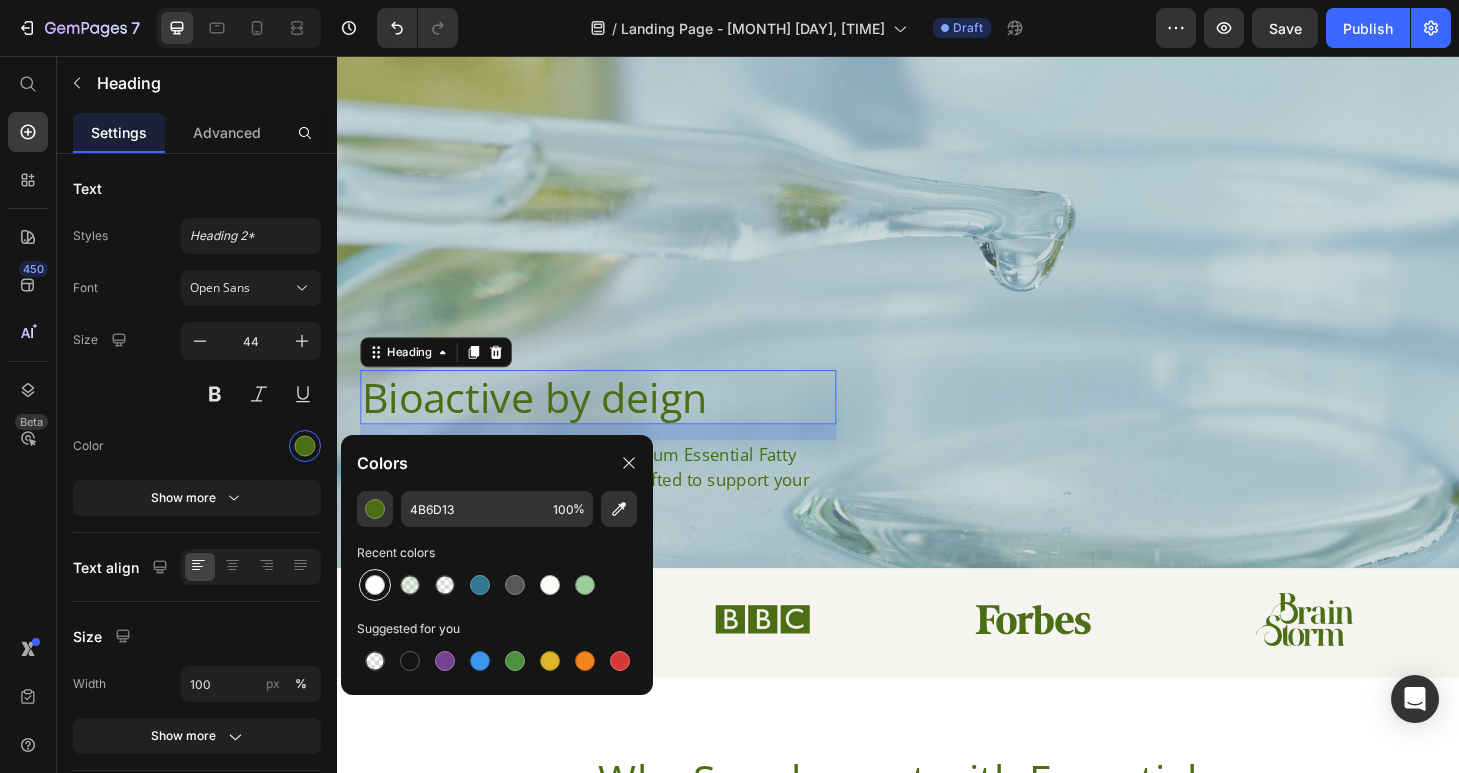 click at bounding box center [375, 585] 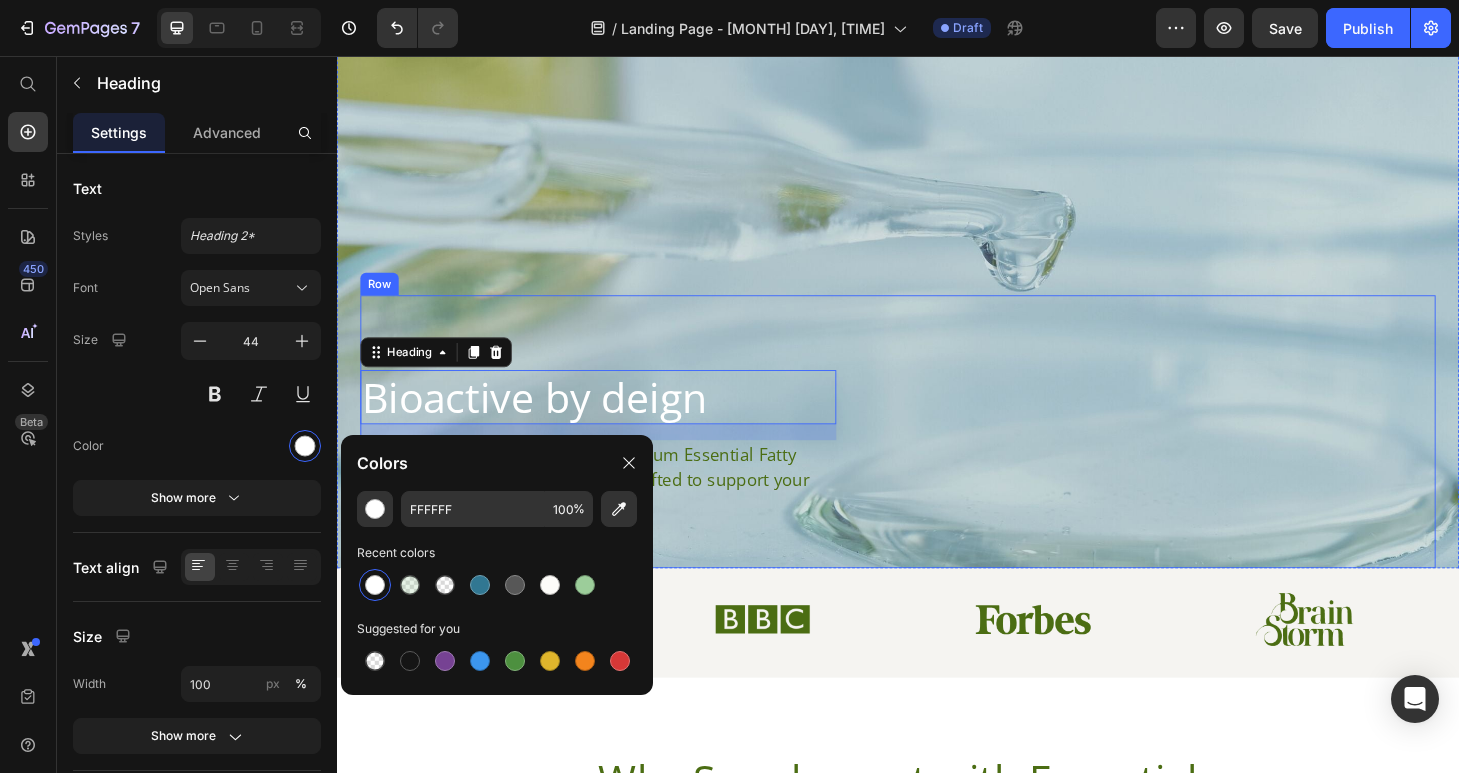 click on "Bioactive by deign Heading   17 Unlock your potential with our premium Essential Fatty Acid (EFA) capsules, meticulously crafted to support your overall health and well-being. Text Block Row" at bounding box center (937, 458) 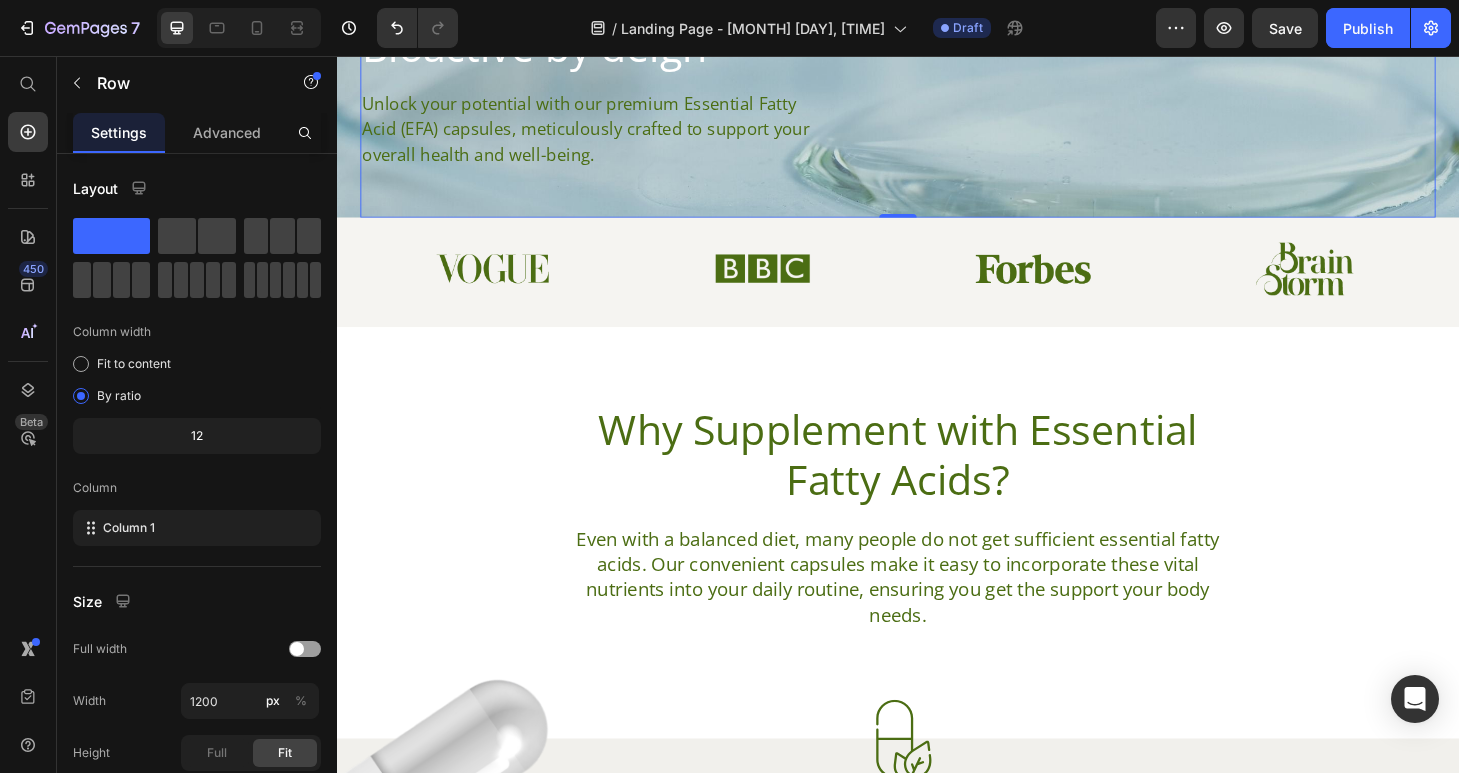 scroll, scrollTop: 283, scrollLeft: 0, axis: vertical 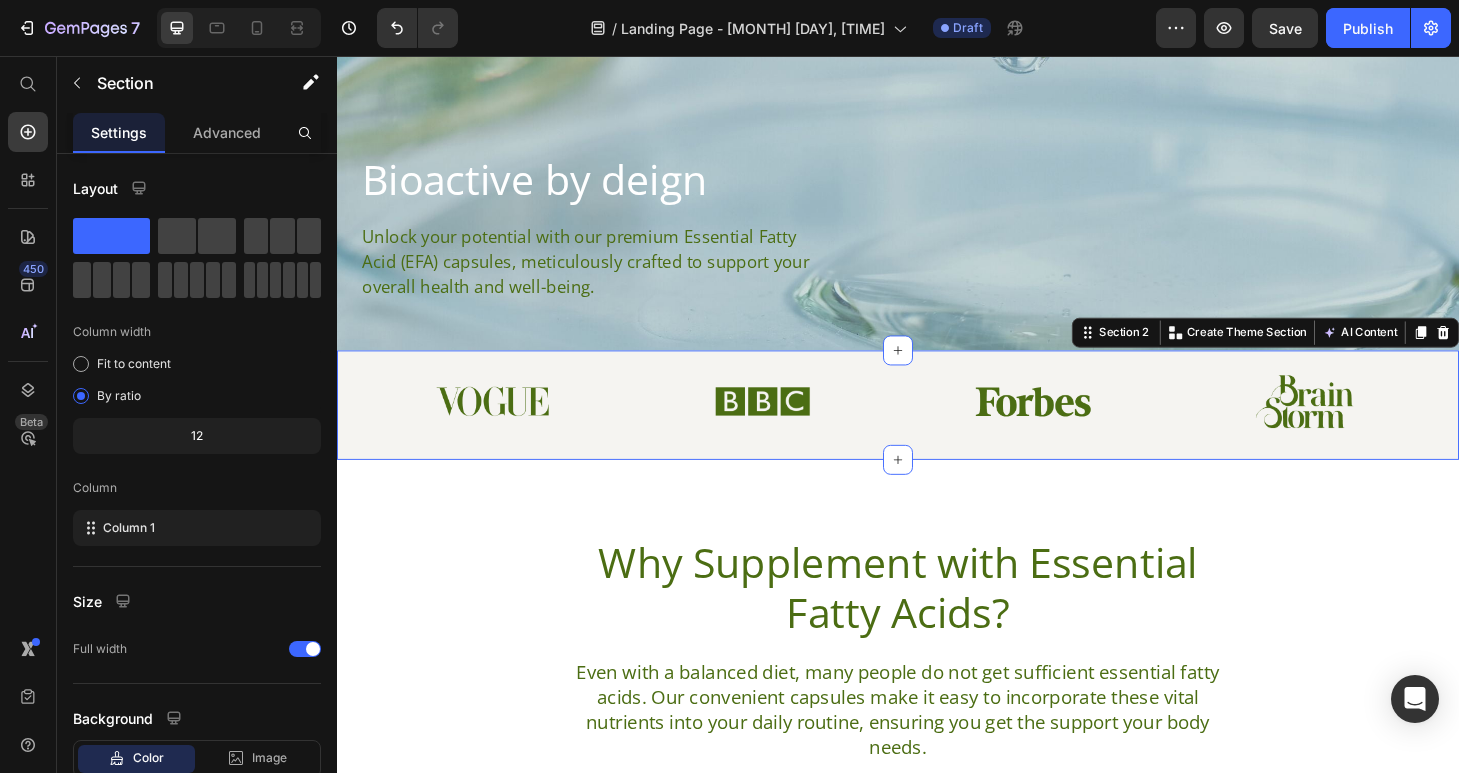click on "Image Image Image Image Row Section 2   Create Theme Section AI Content Write with GemAI What would you like to describe here? Tone and Voice Persuasive Product Getting products... Show more Generate" at bounding box center (937, 429) 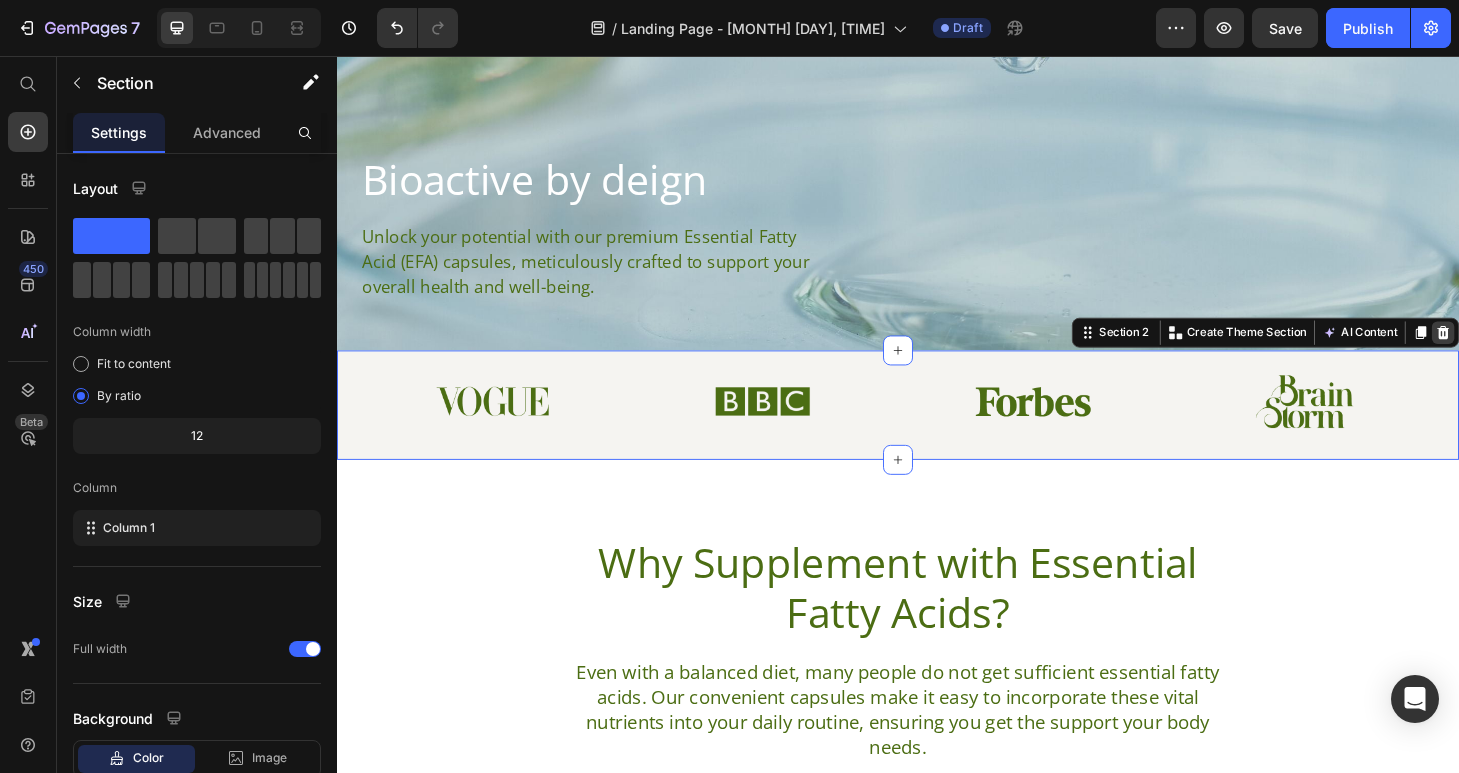 click 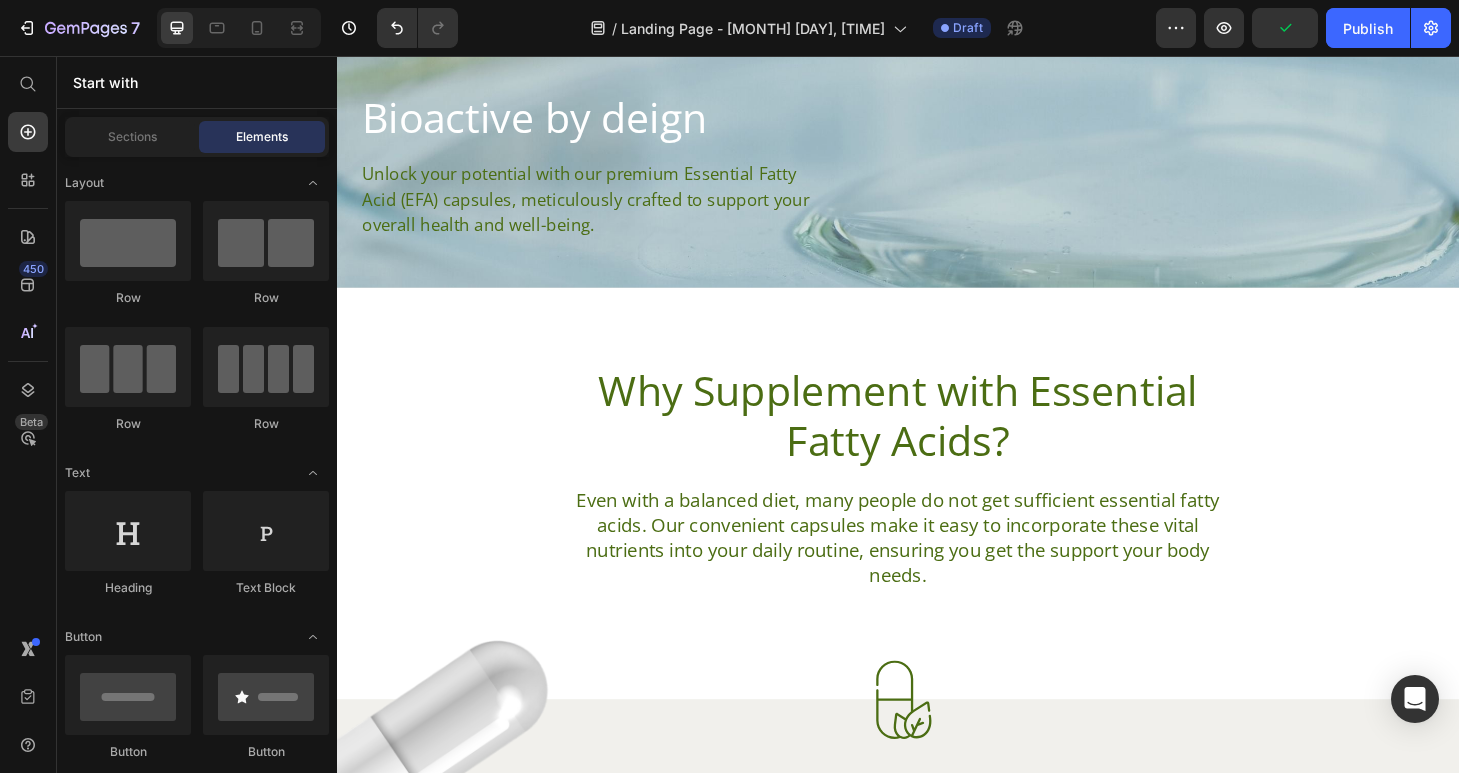 scroll, scrollTop: 0, scrollLeft: 0, axis: both 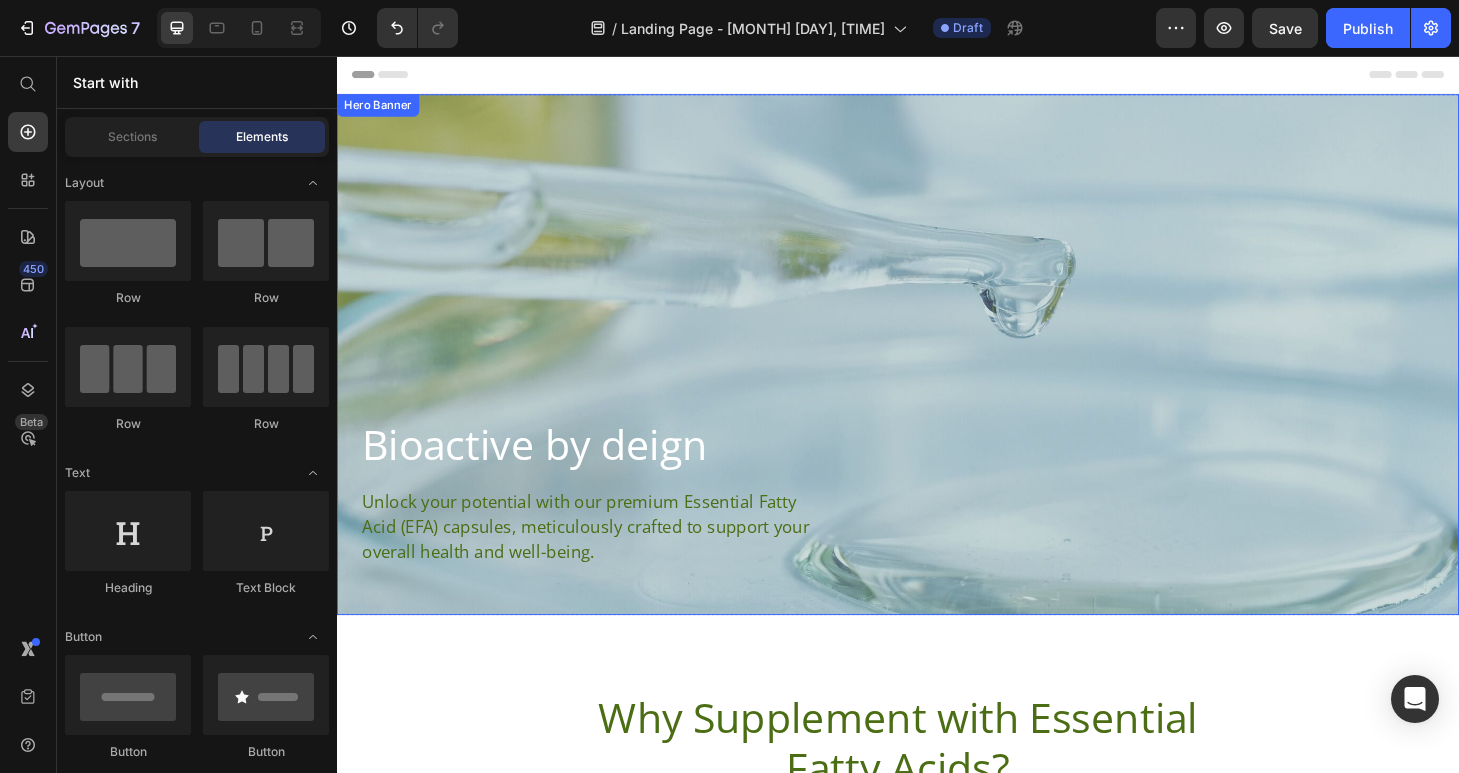 click on "Bioactive by deign Heading Unlock your potential with our premium Essential Fatty Acid (EFA) capsules, meticulously crafted to support your overall health and well-being. Text Block Row Row" at bounding box center (937, 482) 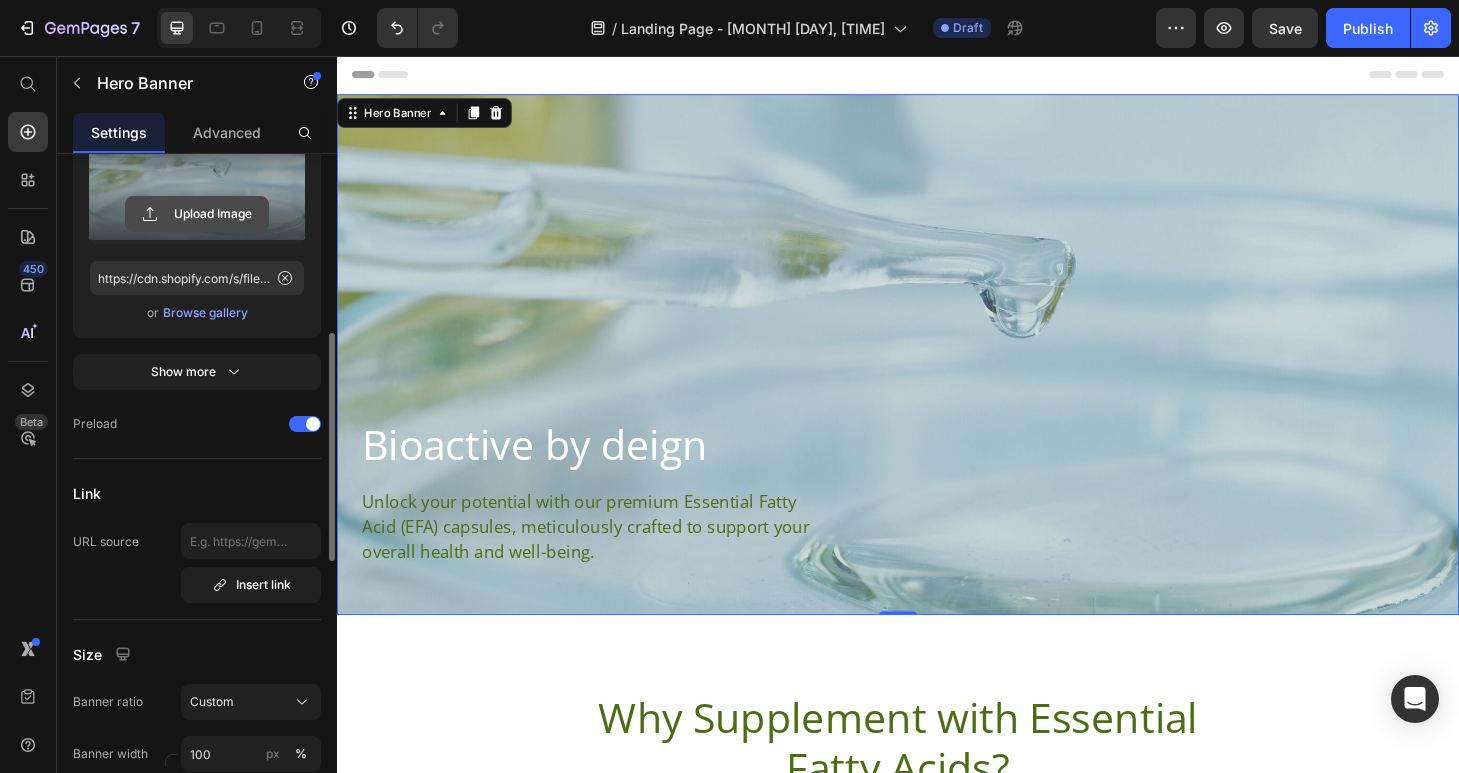 scroll, scrollTop: 528, scrollLeft: 0, axis: vertical 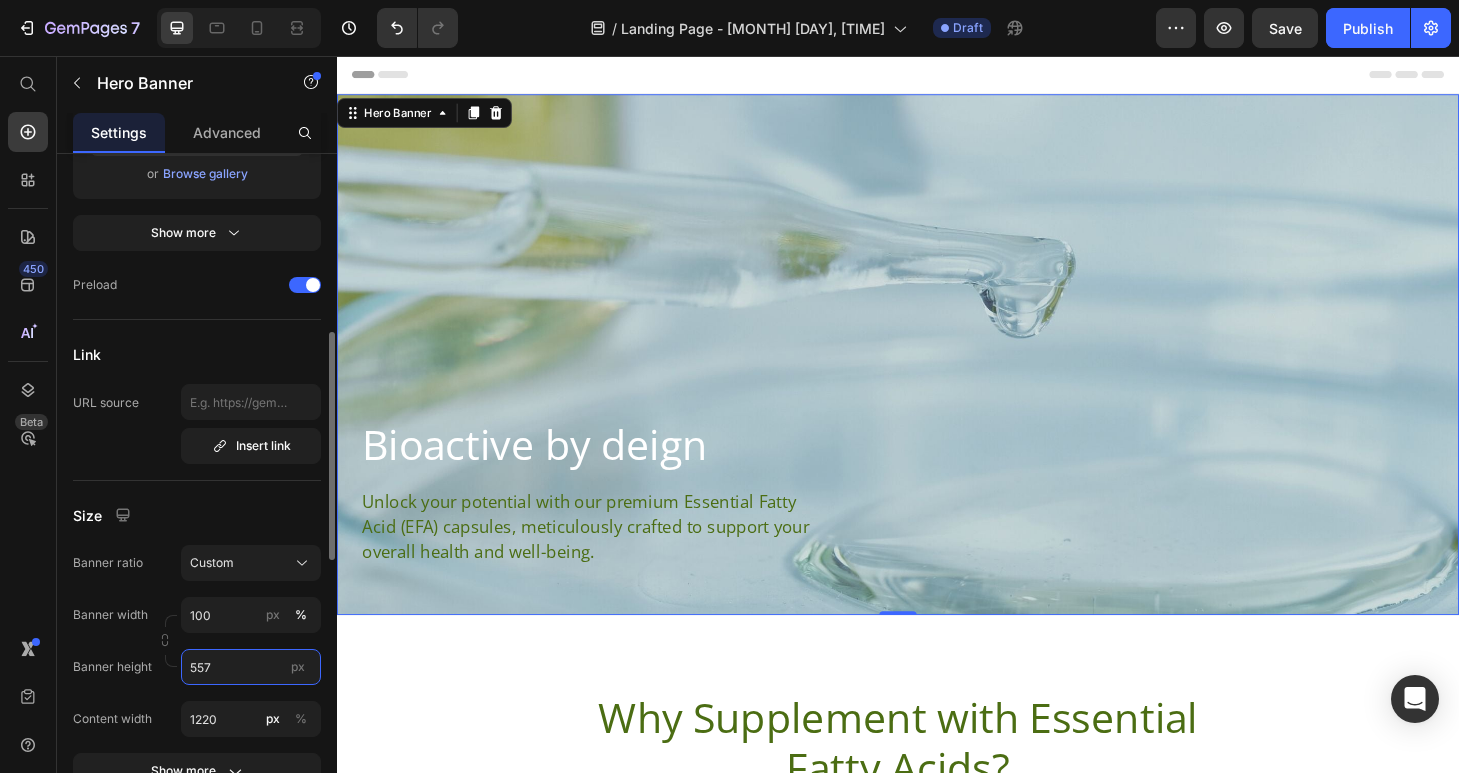 click on "557" at bounding box center (251, 667) 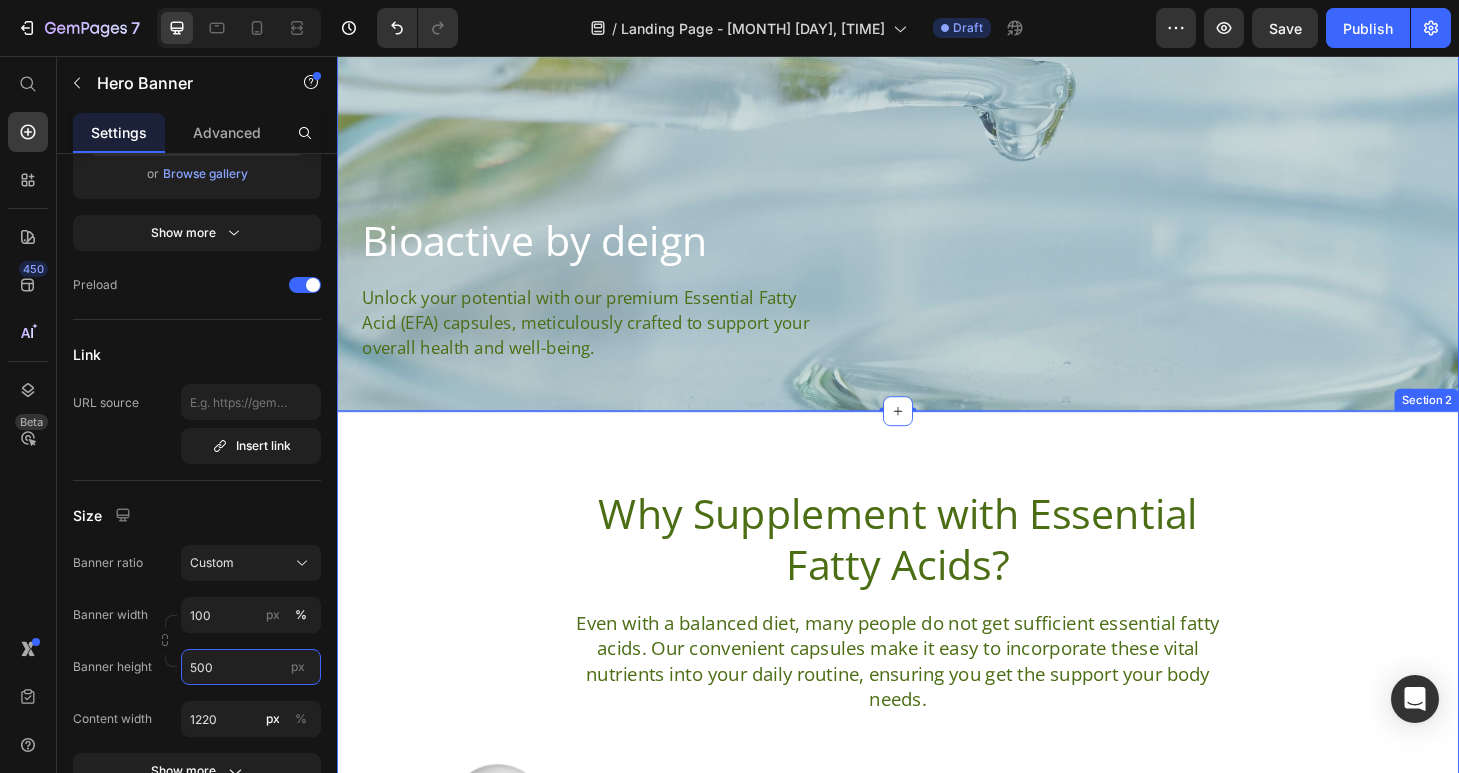 scroll, scrollTop: 271, scrollLeft: 0, axis: vertical 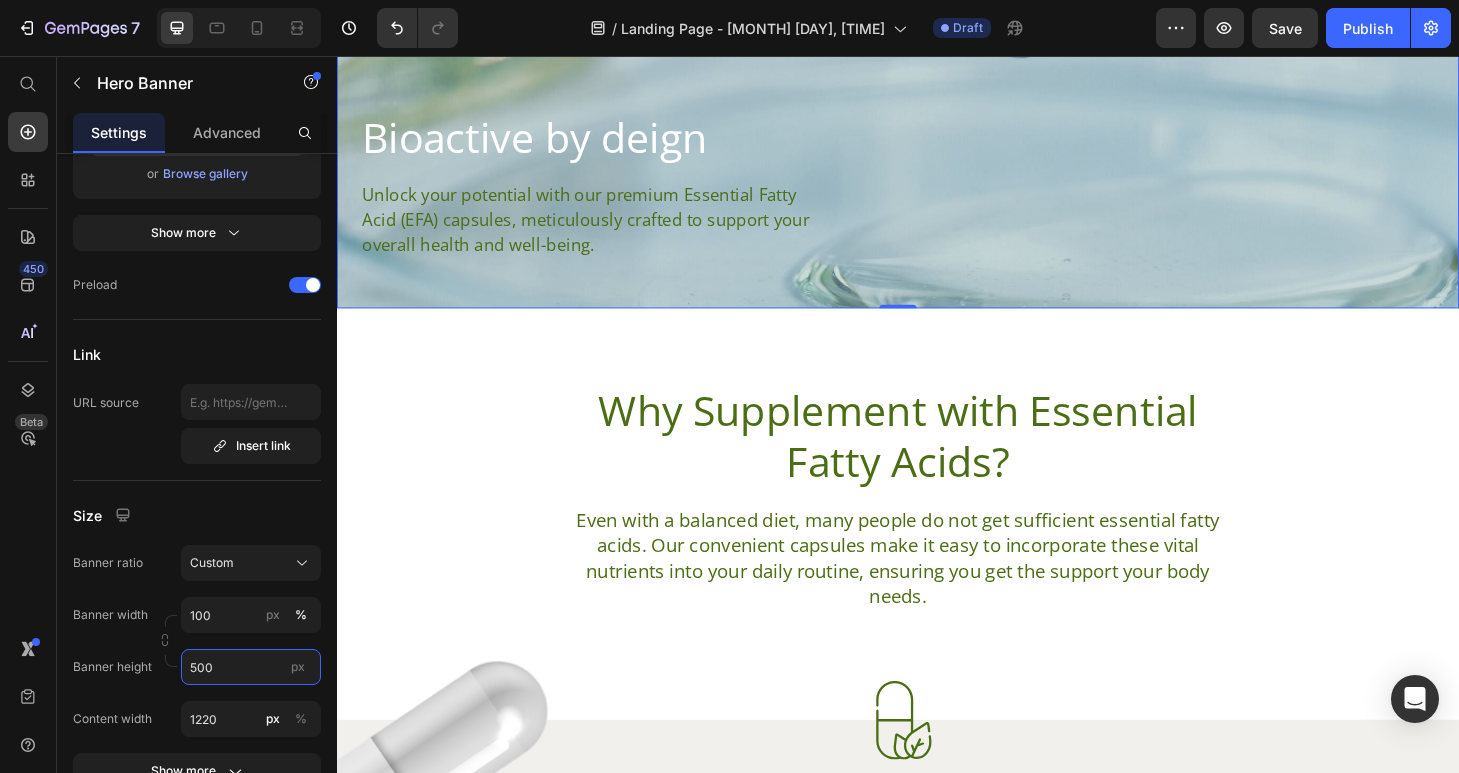 type on "500" 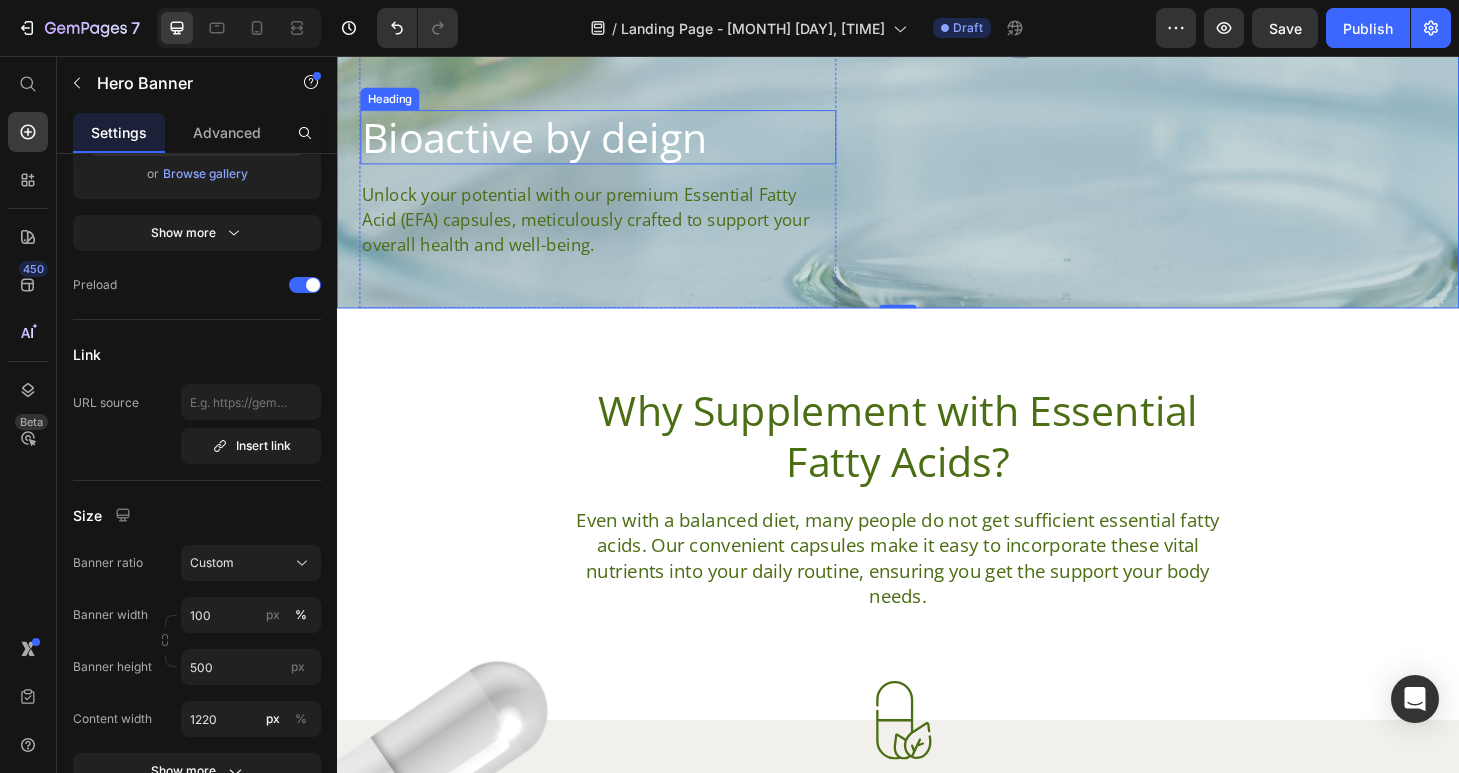 click on "Bioactive by deign" at bounding box center (616, 143) 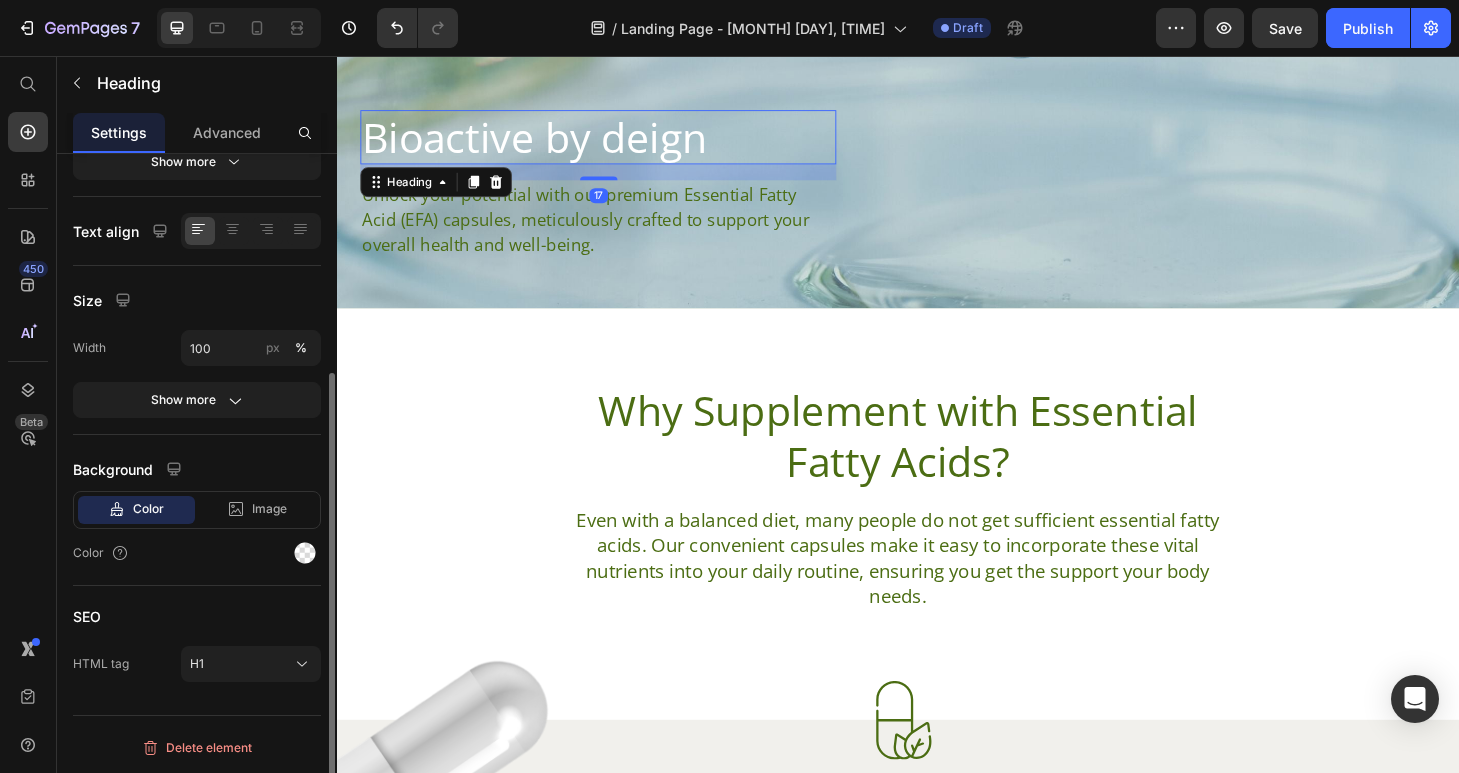 scroll, scrollTop: 0, scrollLeft: 0, axis: both 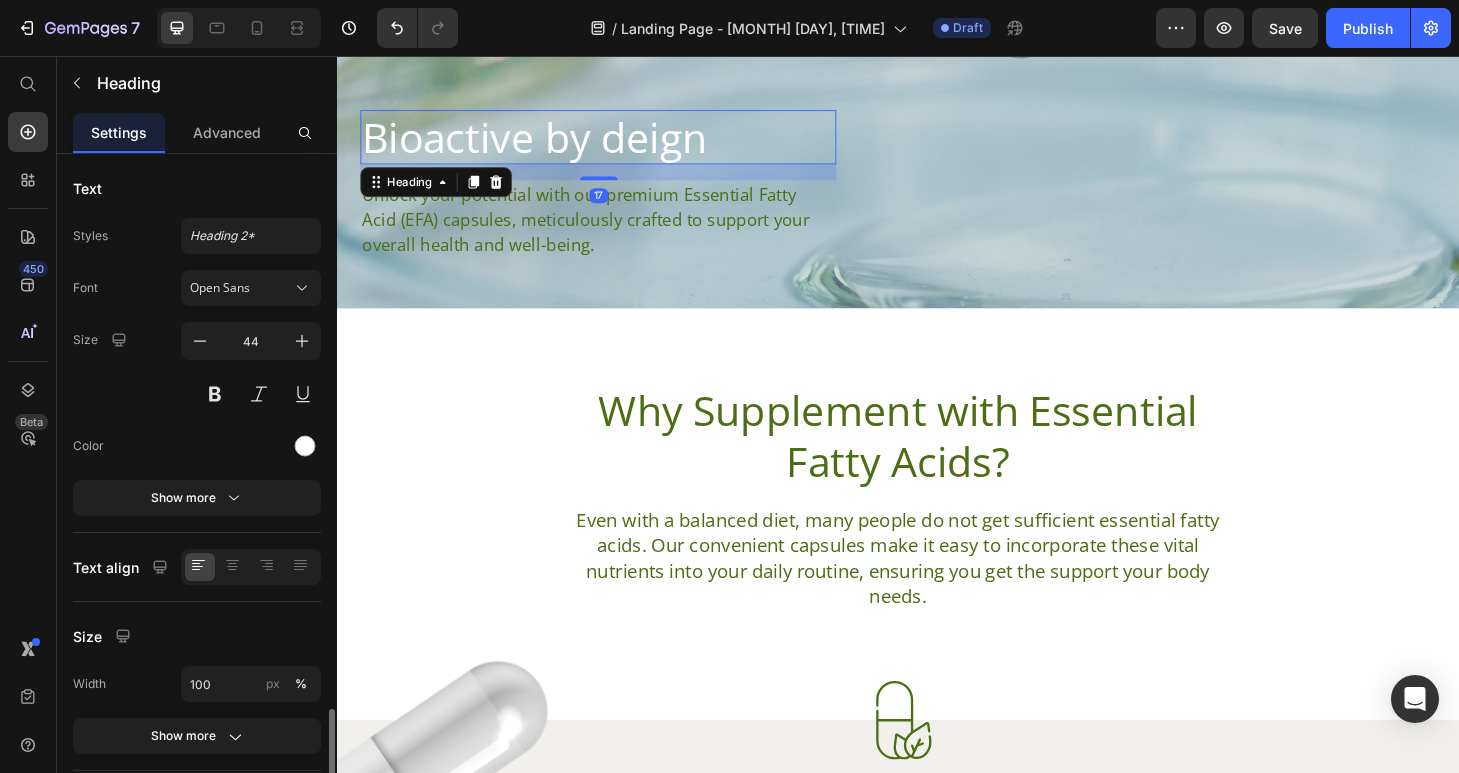 click on "Bioactive by deign" at bounding box center (616, 143) 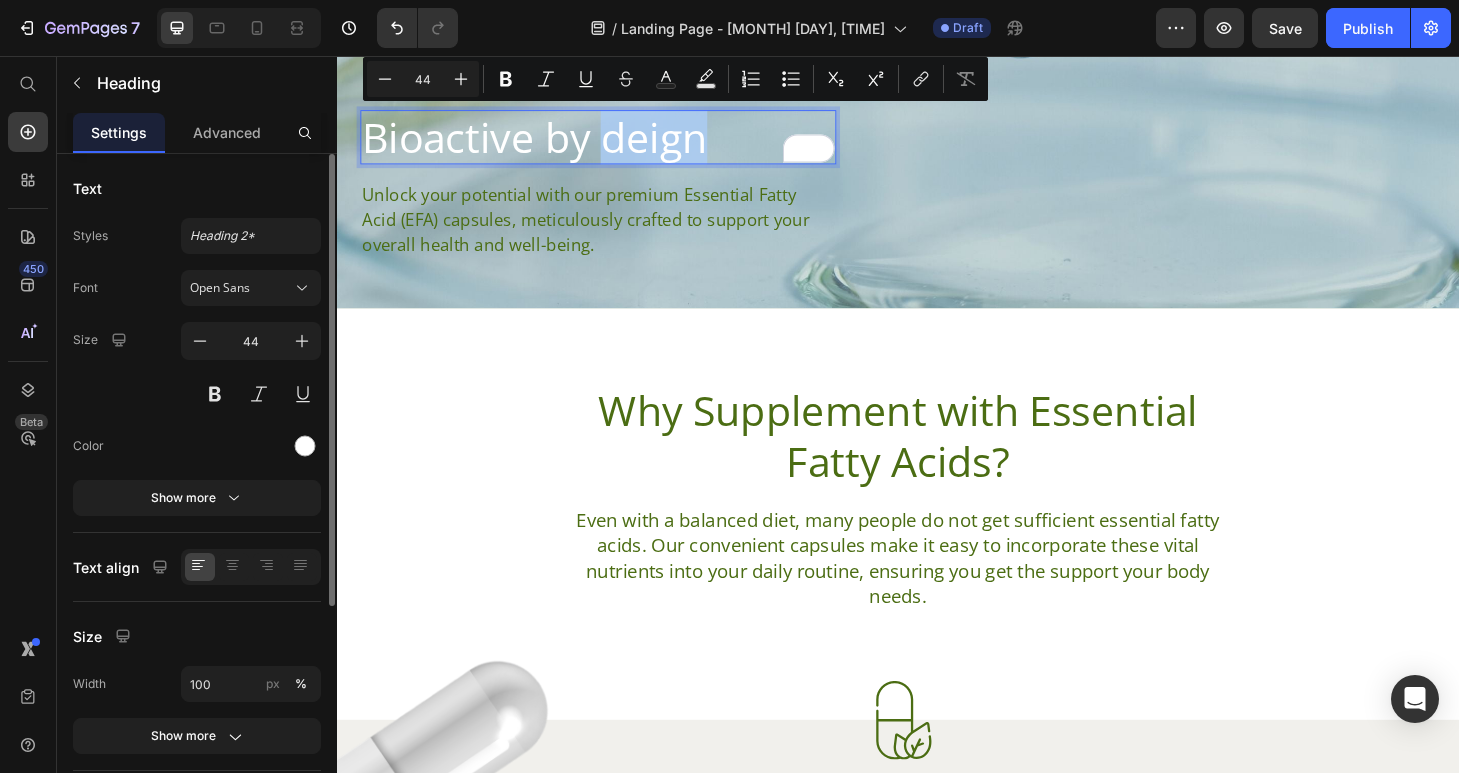 click on "Bioactive by deign" at bounding box center (616, 143) 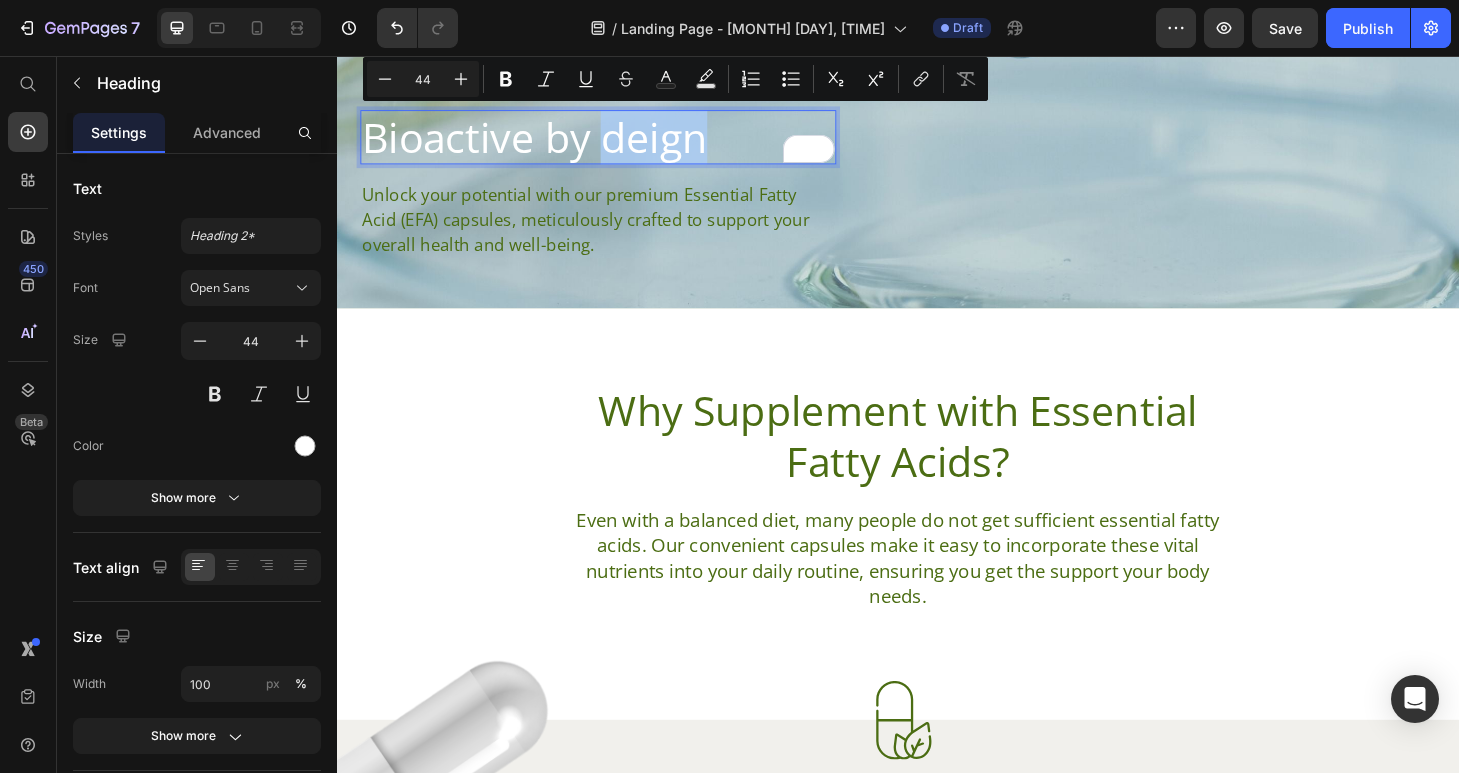 click on "Bioactive by deign" at bounding box center [616, 143] 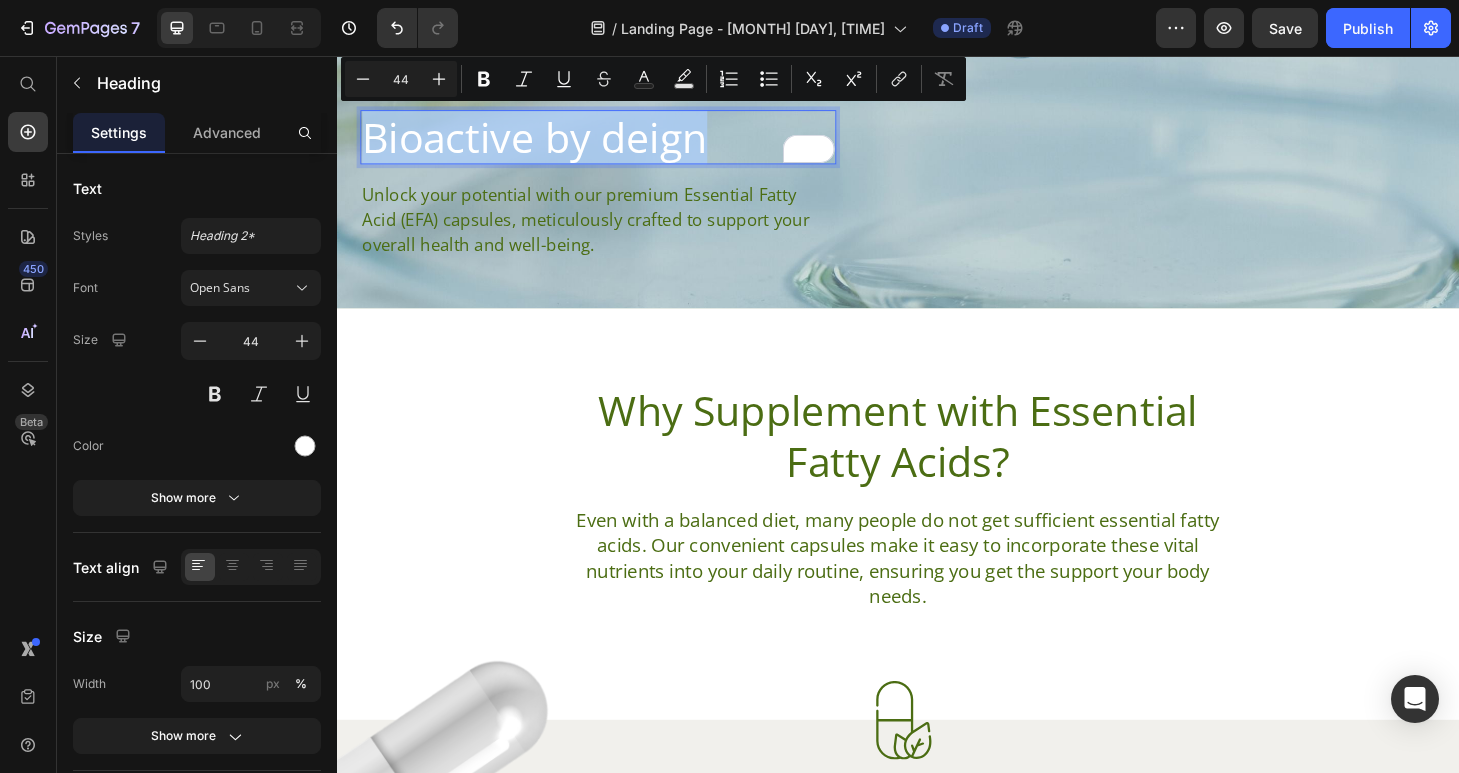drag, startPoint x: 736, startPoint y: 144, endPoint x: 376, endPoint y: 129, distance: 360.31238 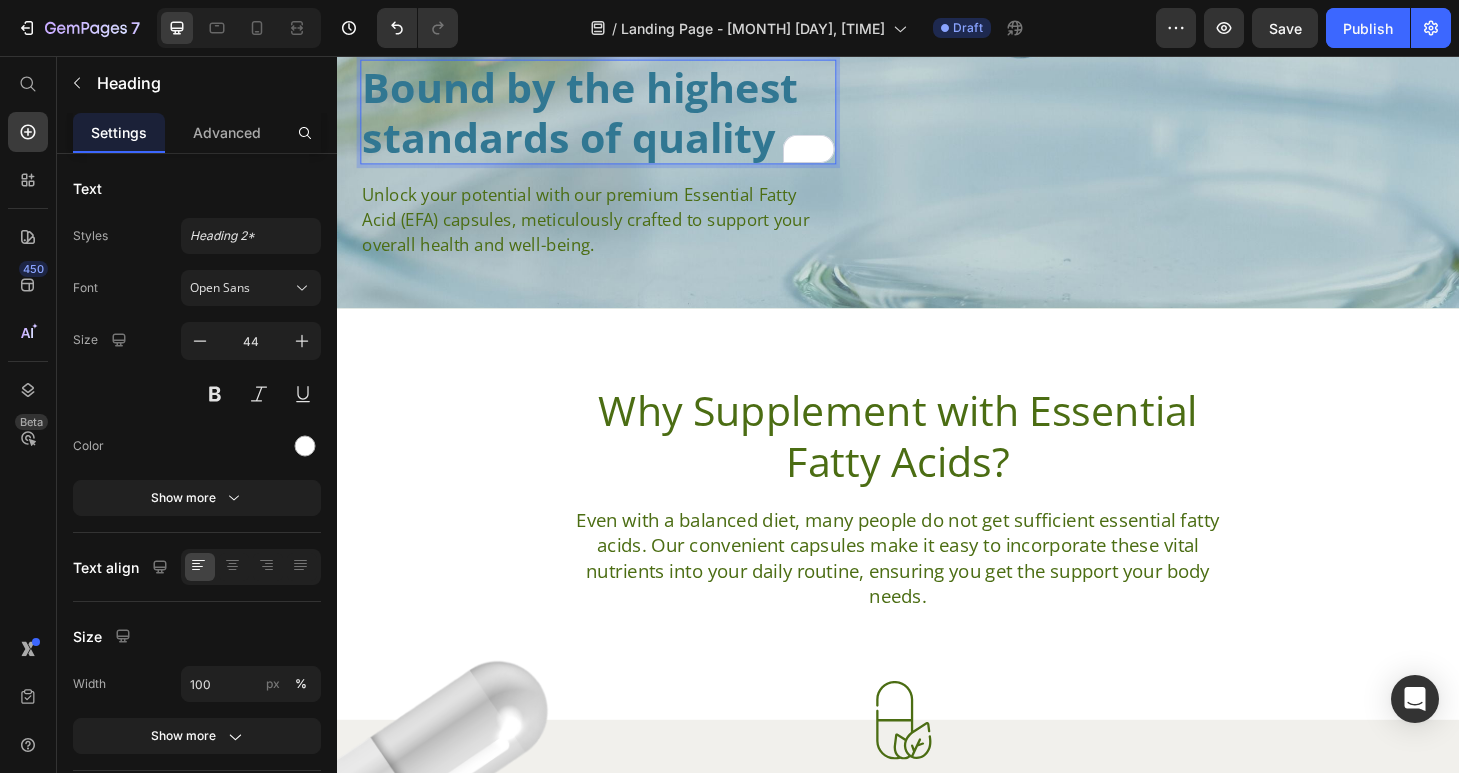 scroll, scrollTop: 217, scrollLeft: 0, axis: vertical 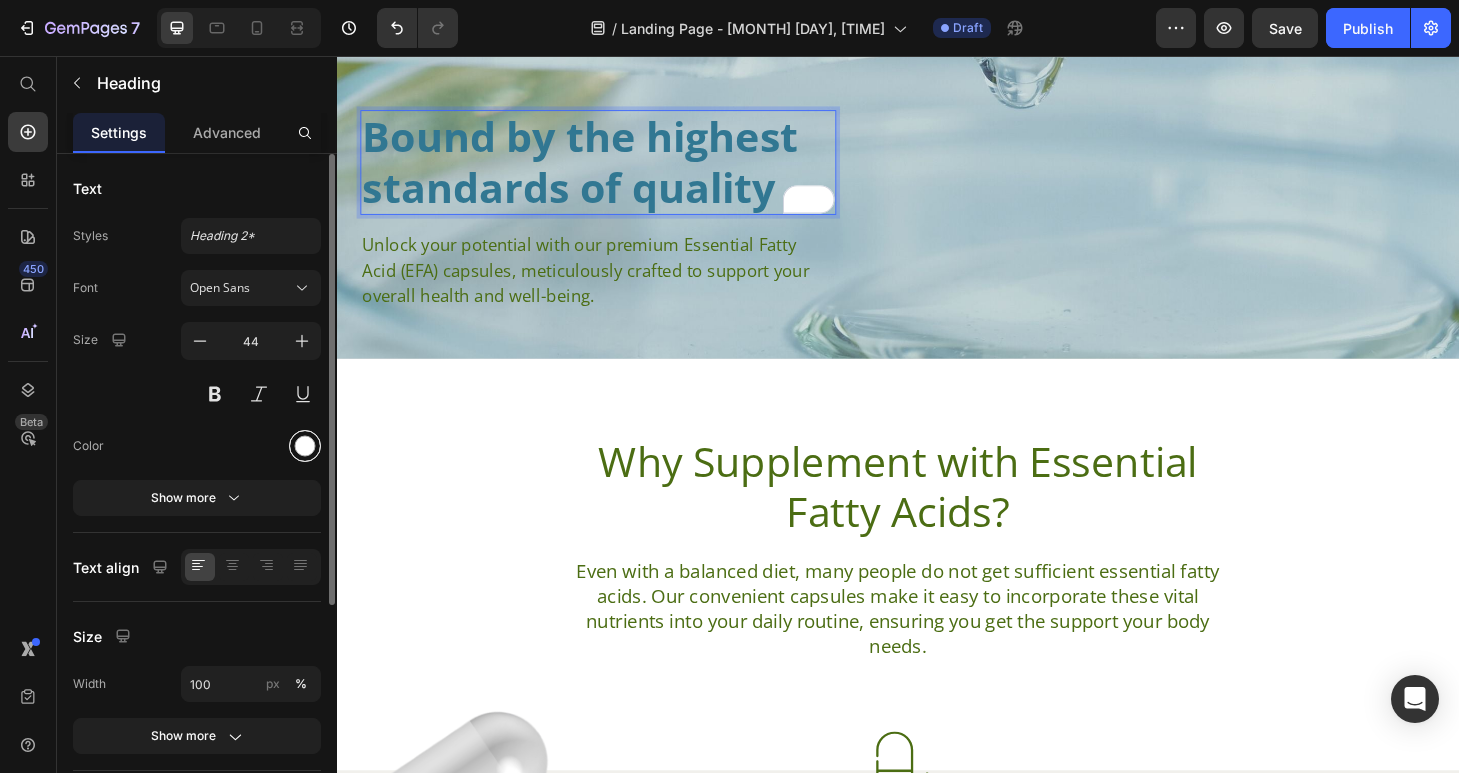 click at bounding box center (305, 446) 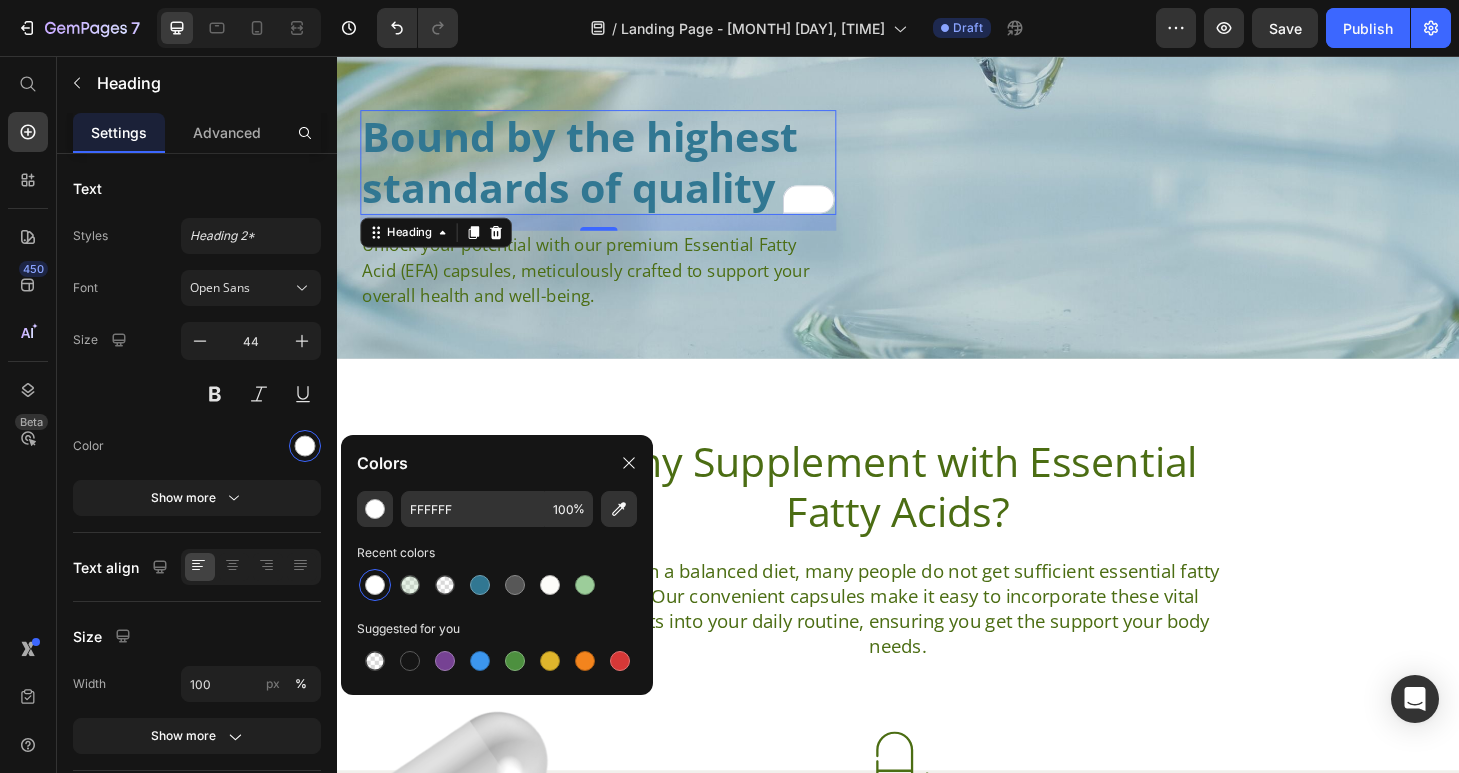 click on "Bound by the highest standards of quality" at bounding box center [597, 169] 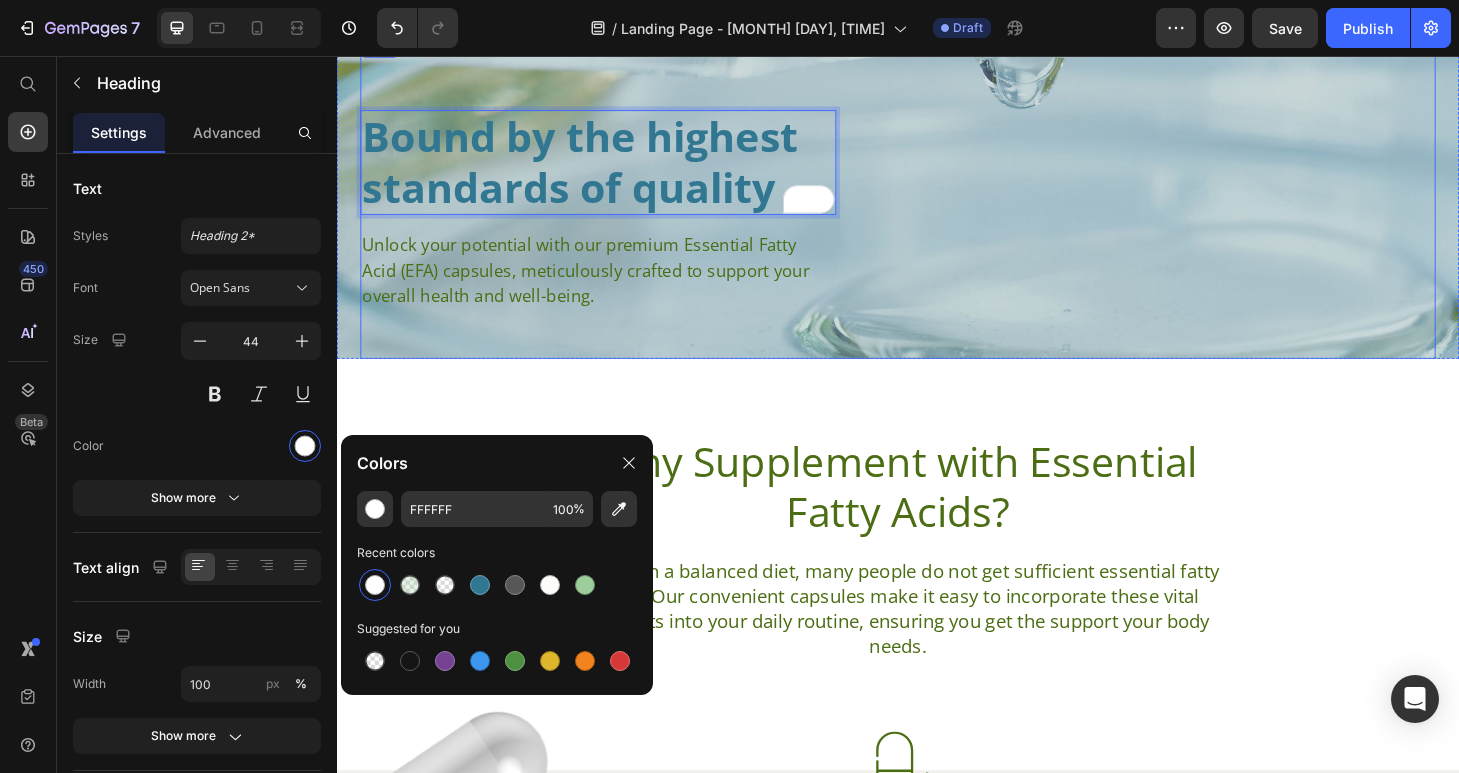 click on "Bound by the highest standards of quality Heading   17 Unlock your potential with our premium Essential Fatty Acid (EFA) capsules, meticulously crafted to support your overall health and well-being. Text Block Row" at bounding box center (937, 207) 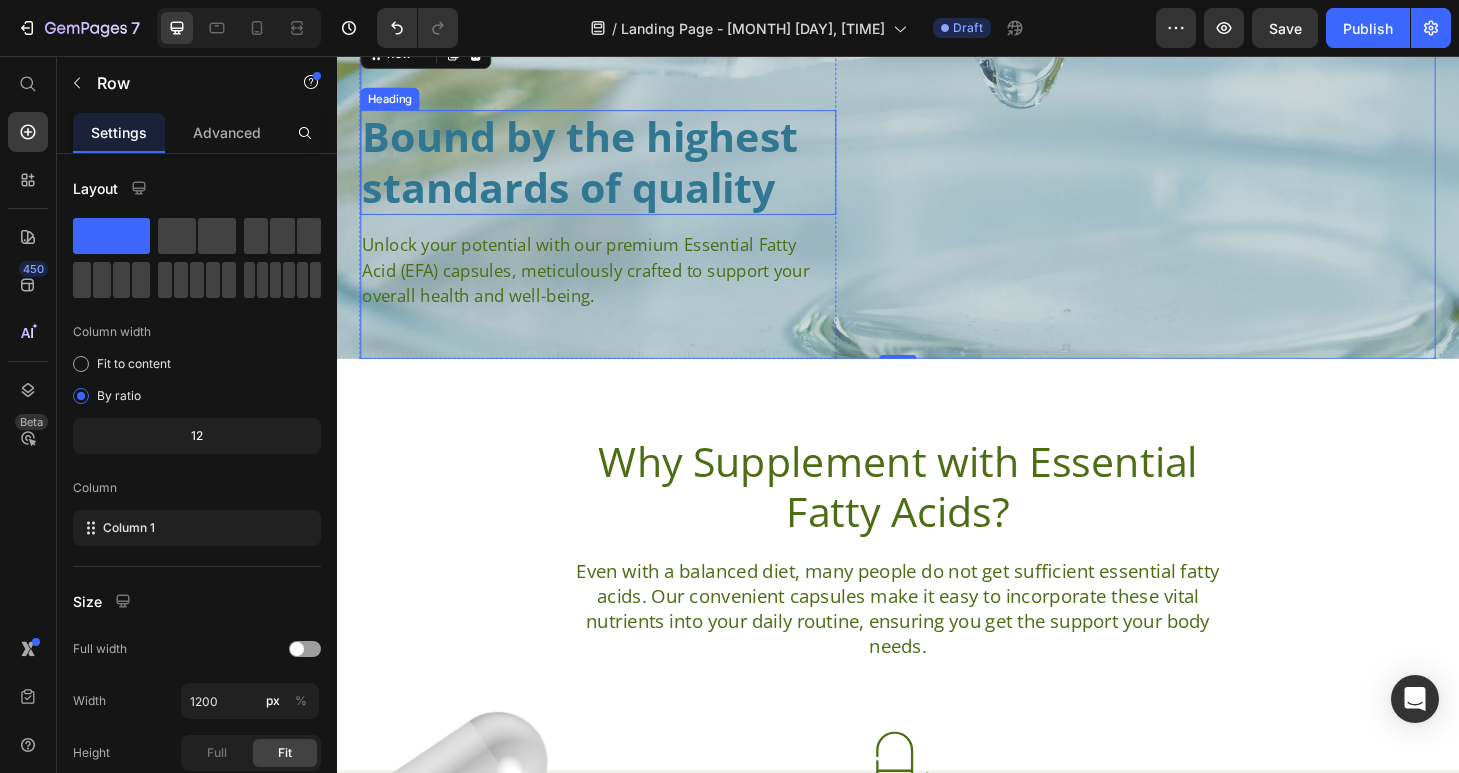 click on "Bound by the highest standards of quality" at bounding box center [597, 169] 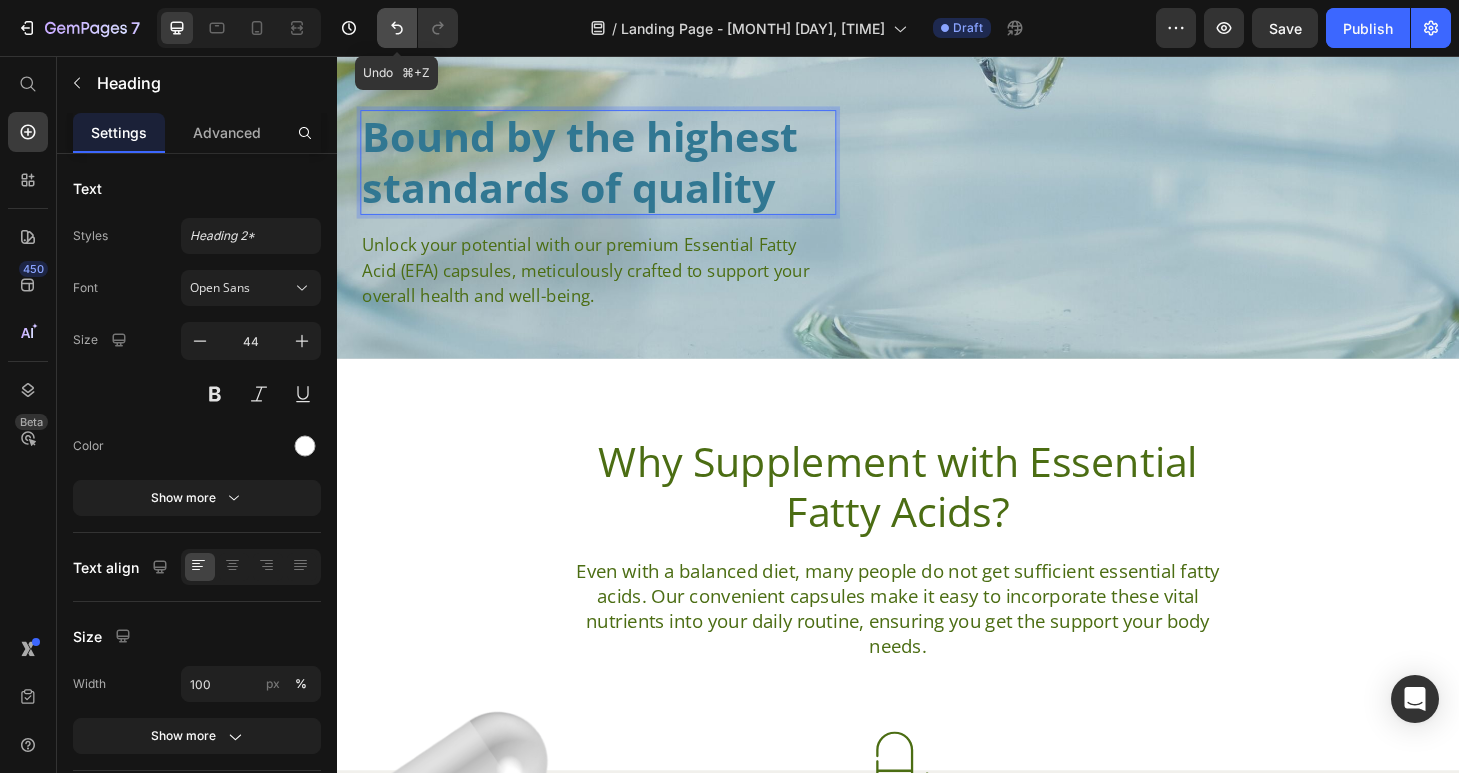 click 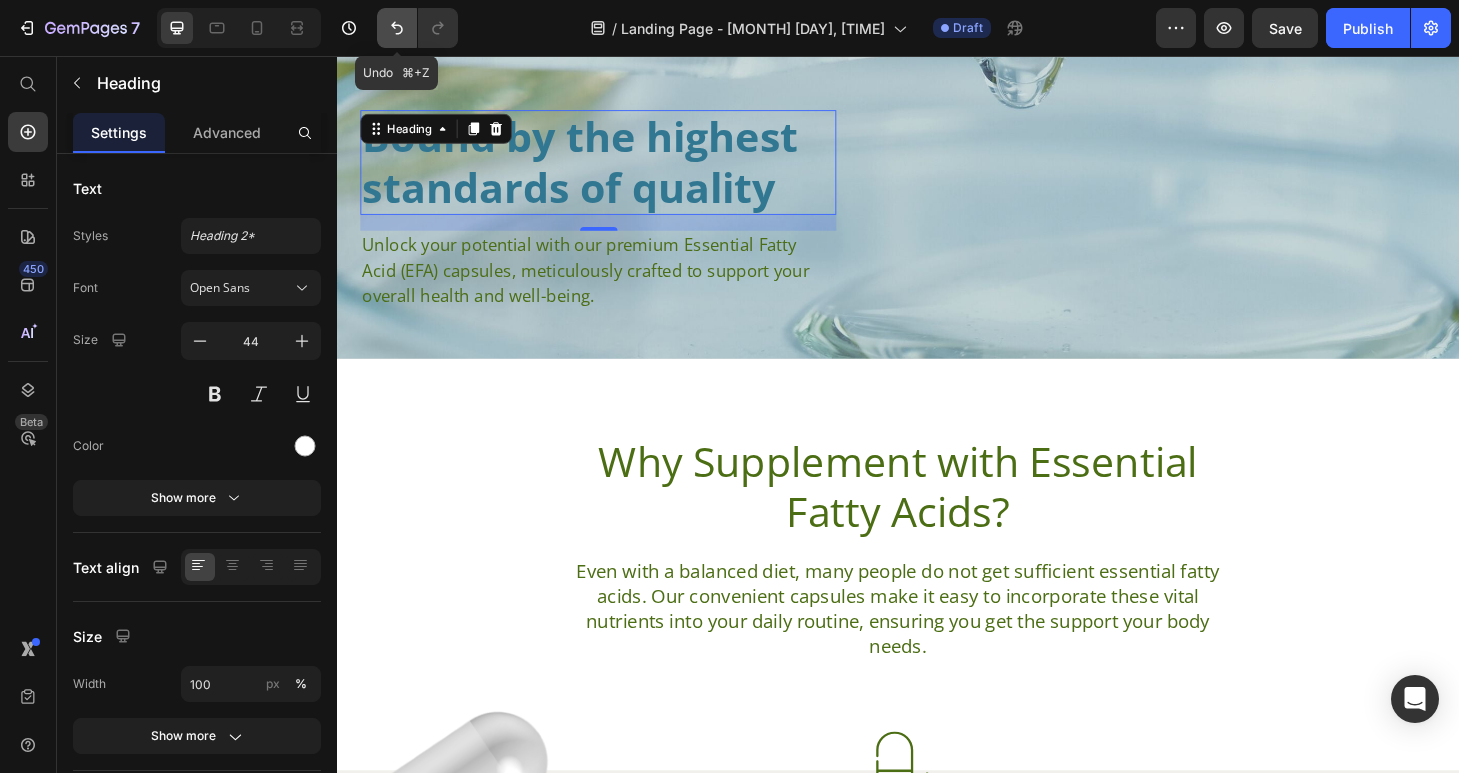 click 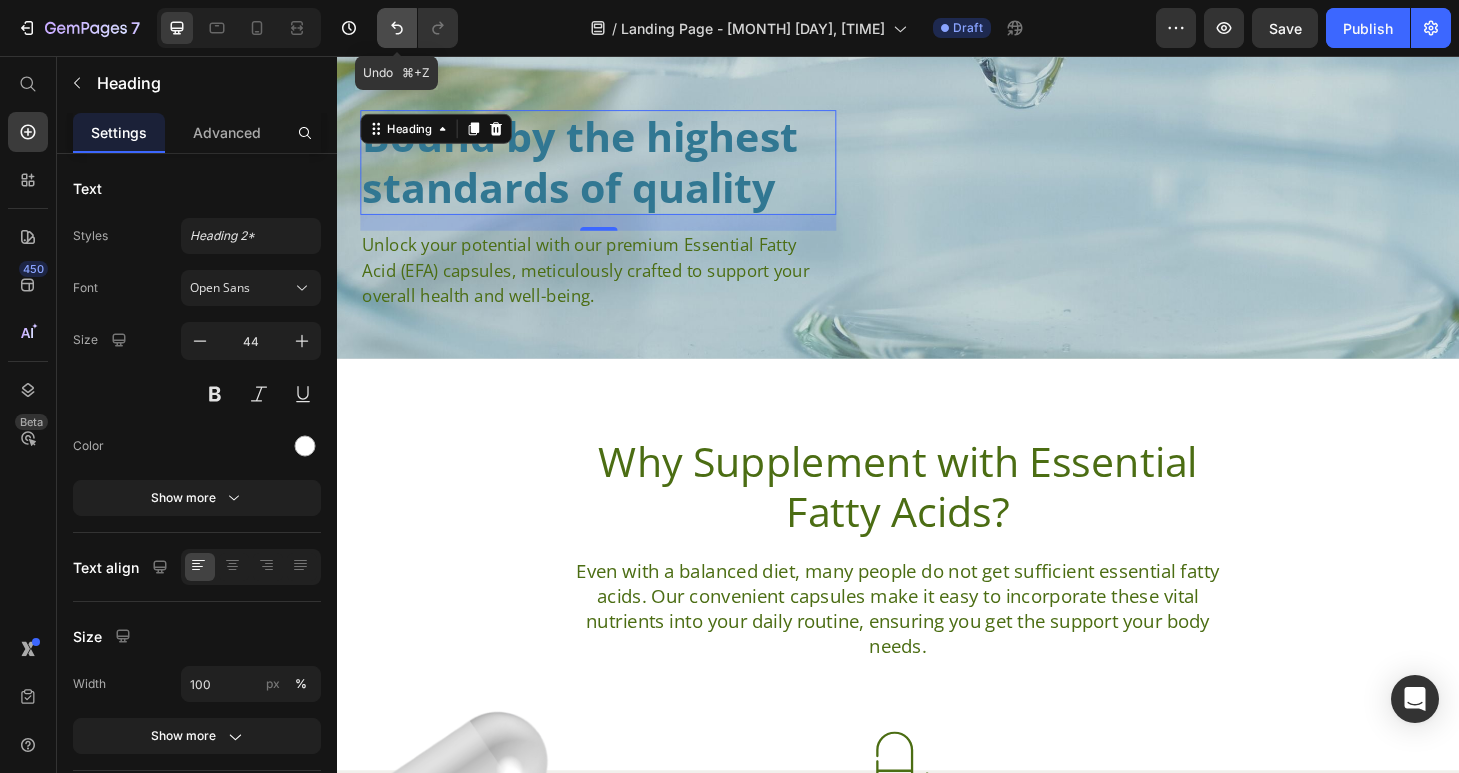 click 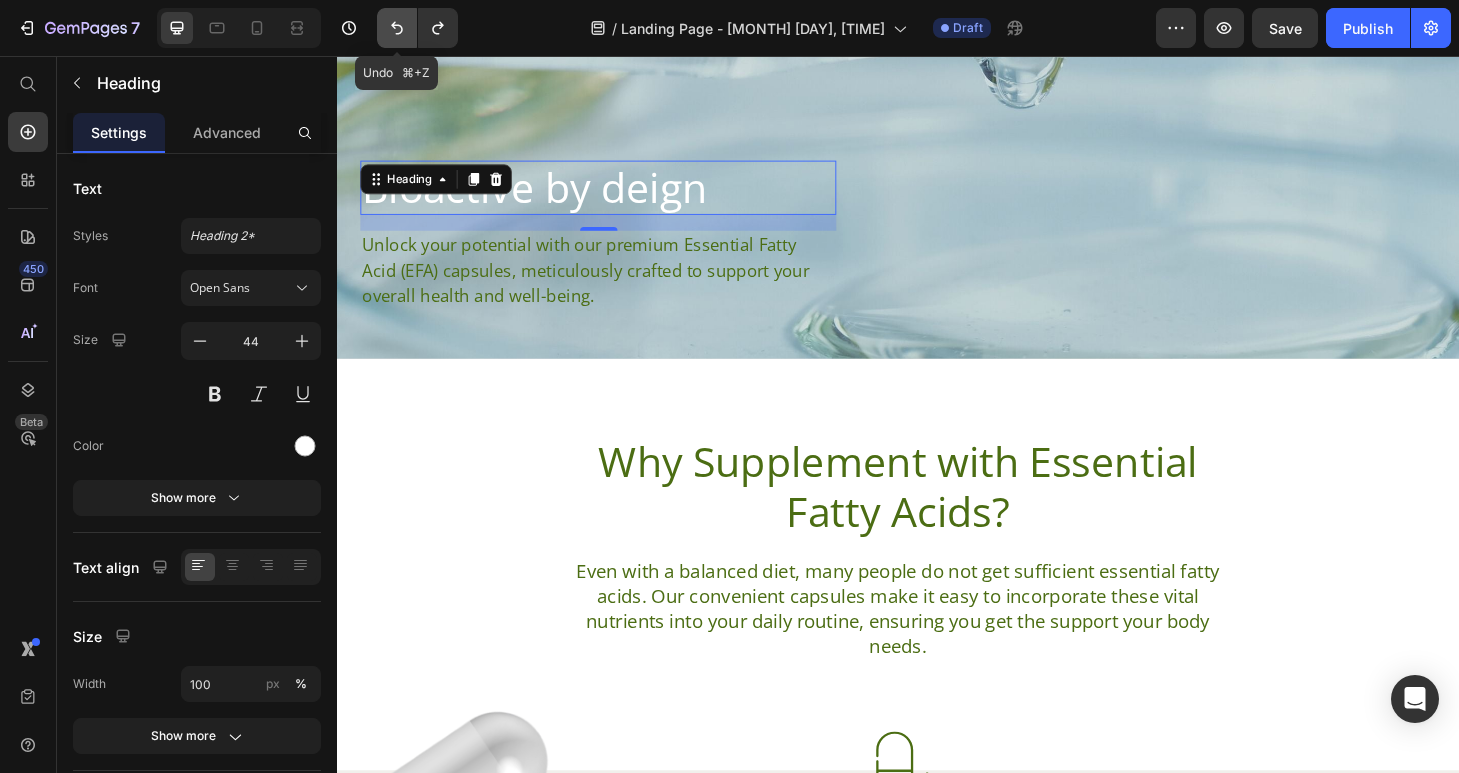 click 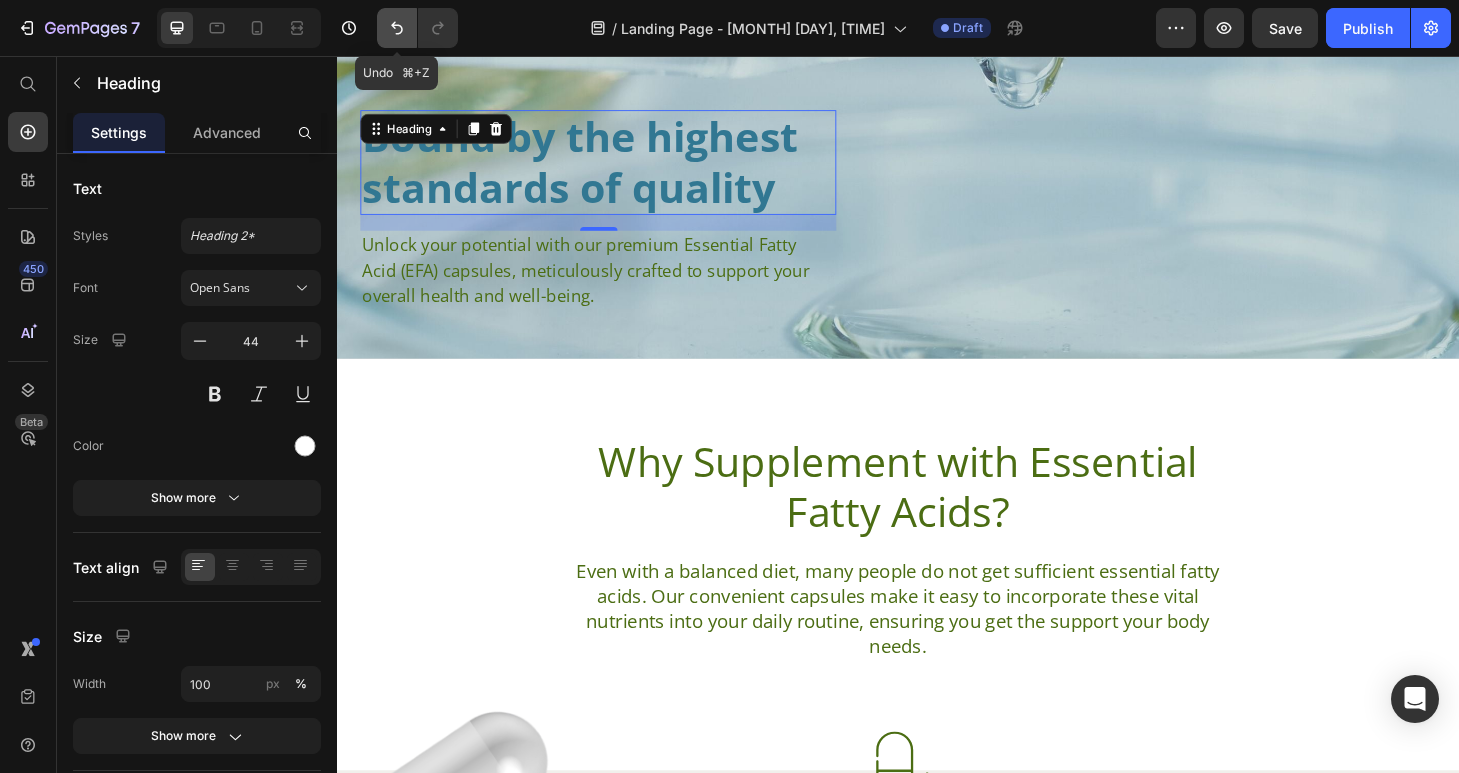 click 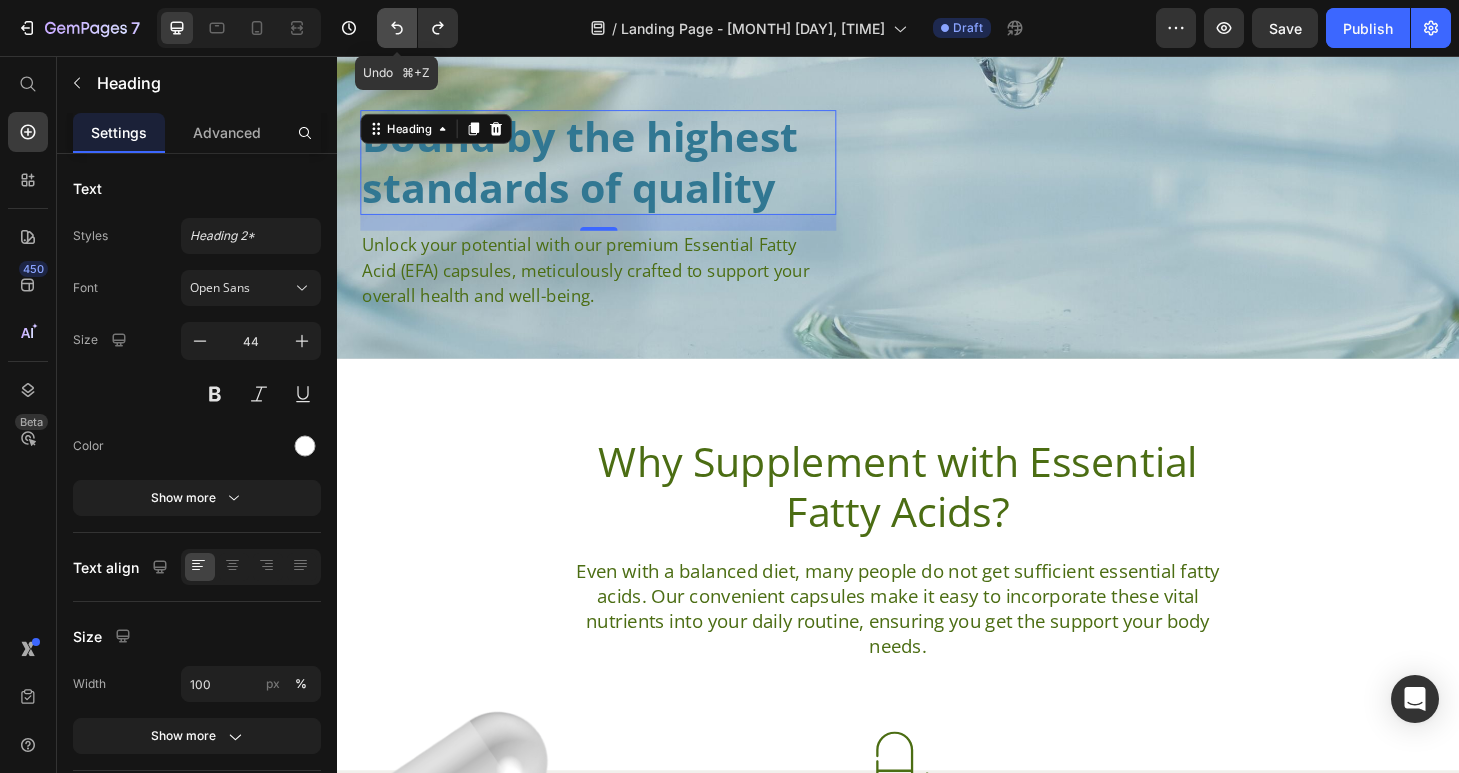 click 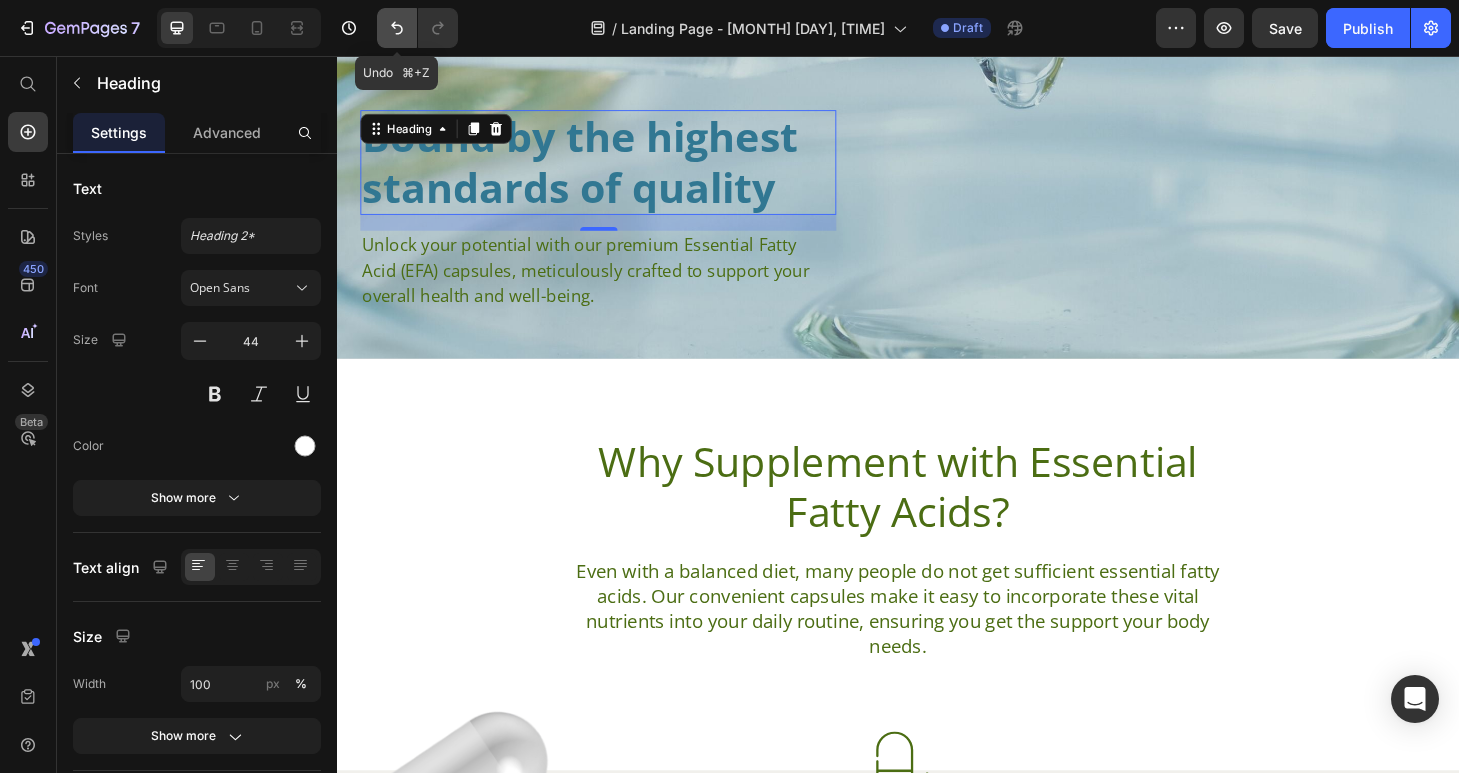 click 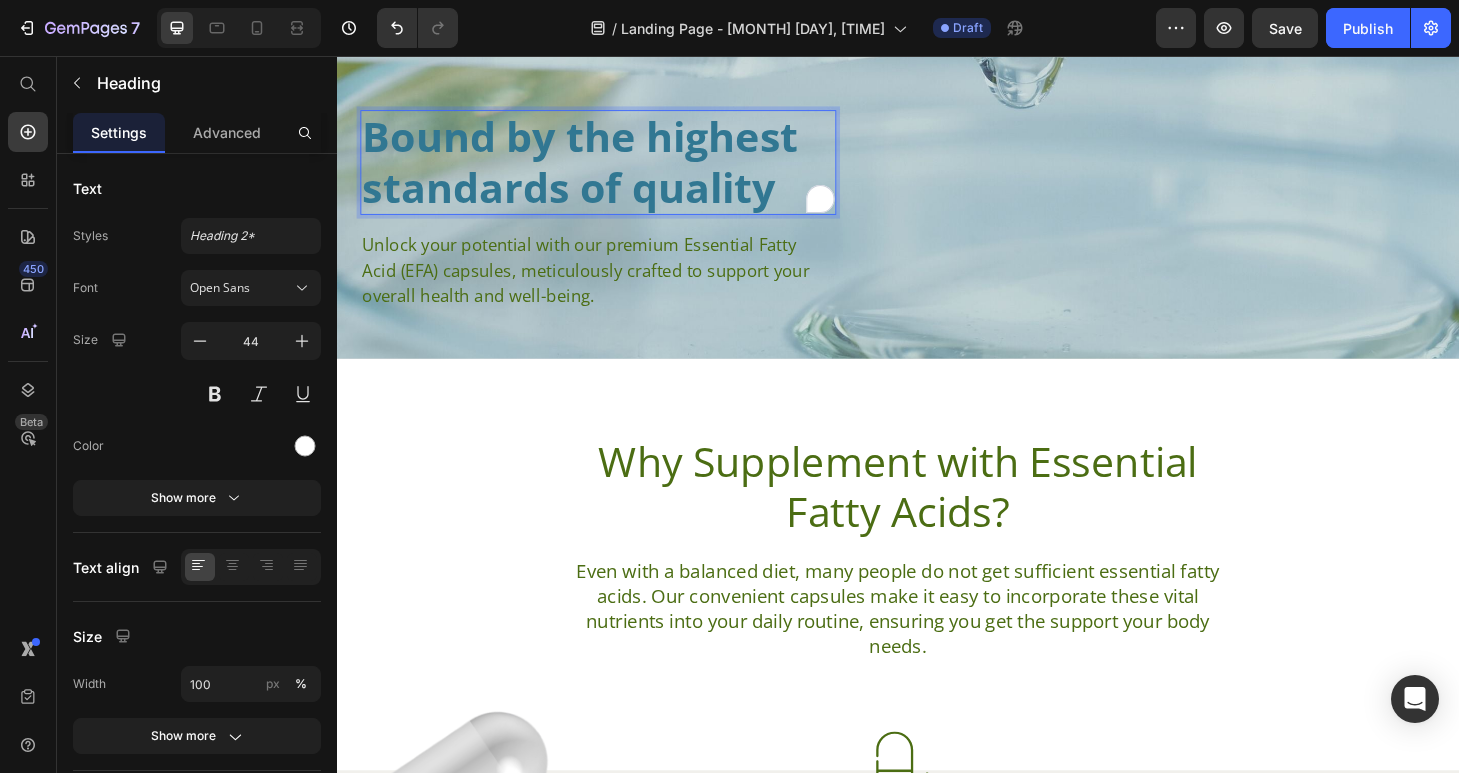scroll, scrollTop: 1, scrollLeft: 0, axis: vertical 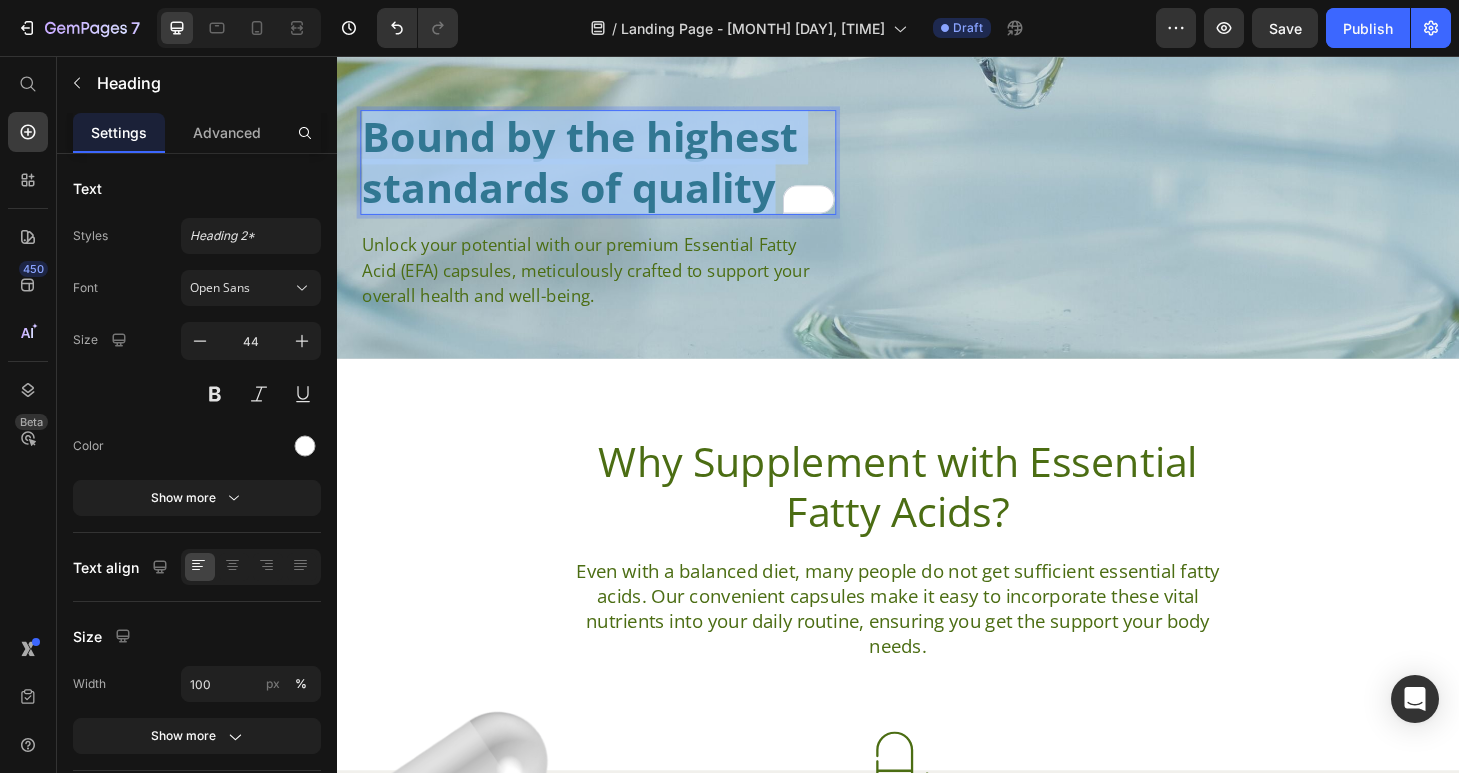 drag, startPoint x: 607, startPoint y: 185, endPoint x: 366, endPoint y: 135, distance: 246.13208 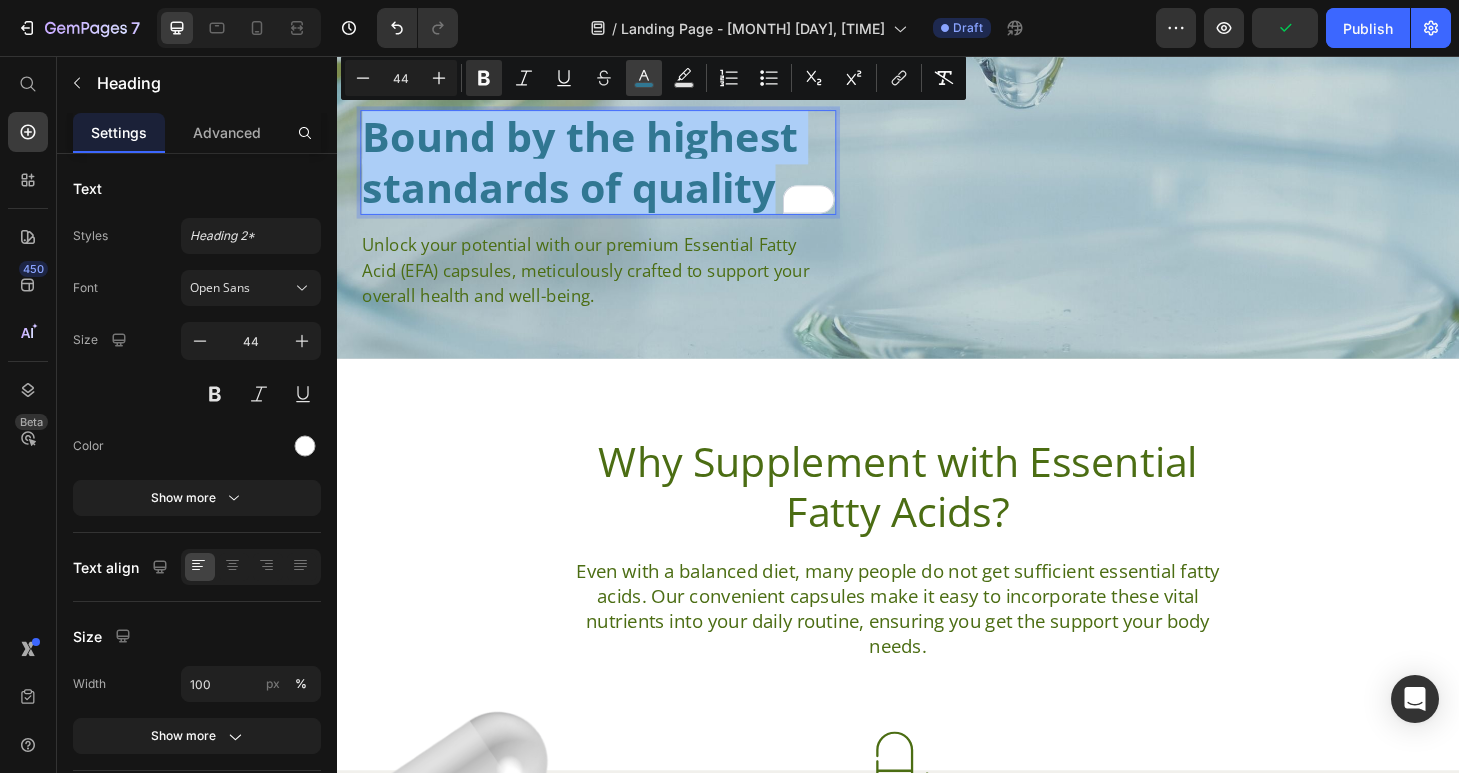 click 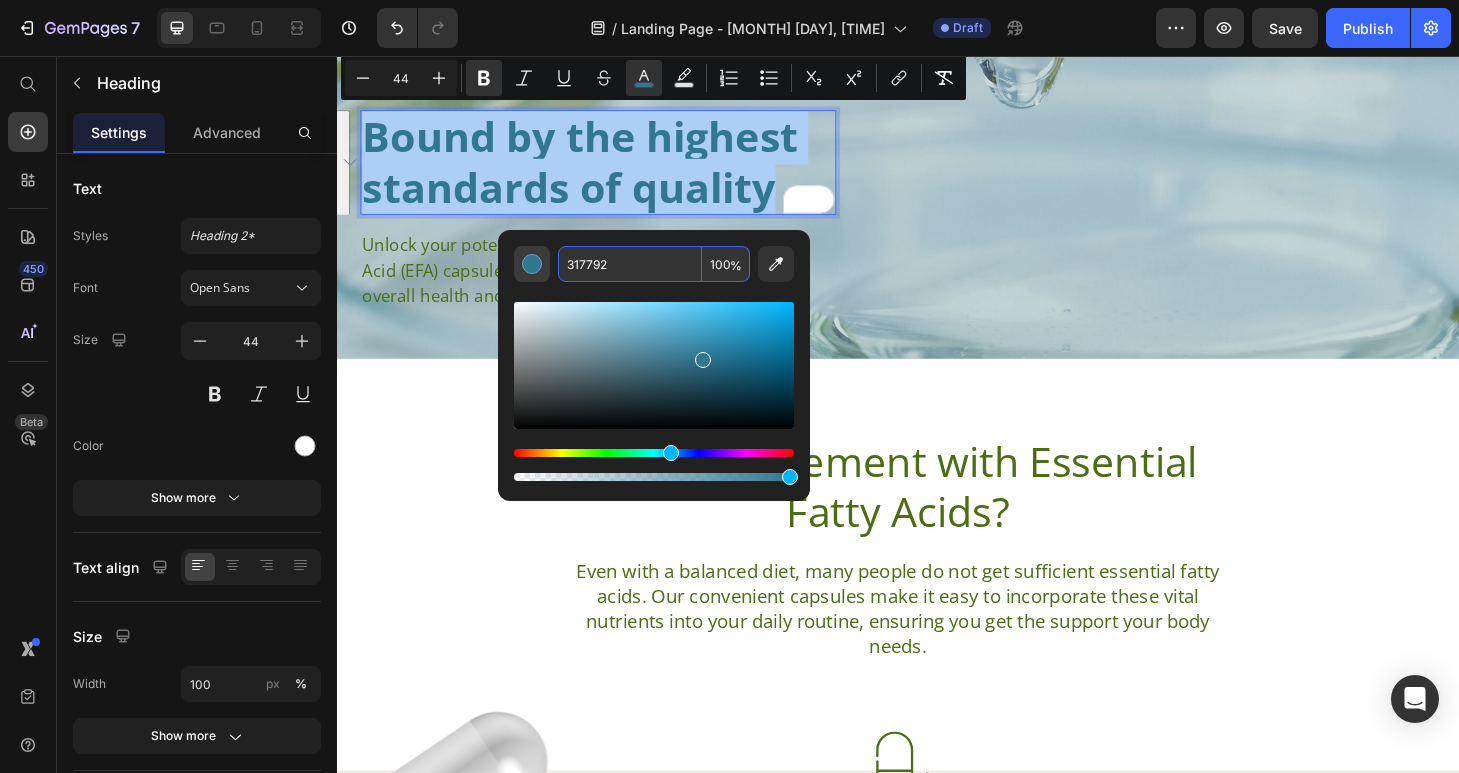 scroll, scrollTop: 1, scrollLeft: 0, axis: vertical 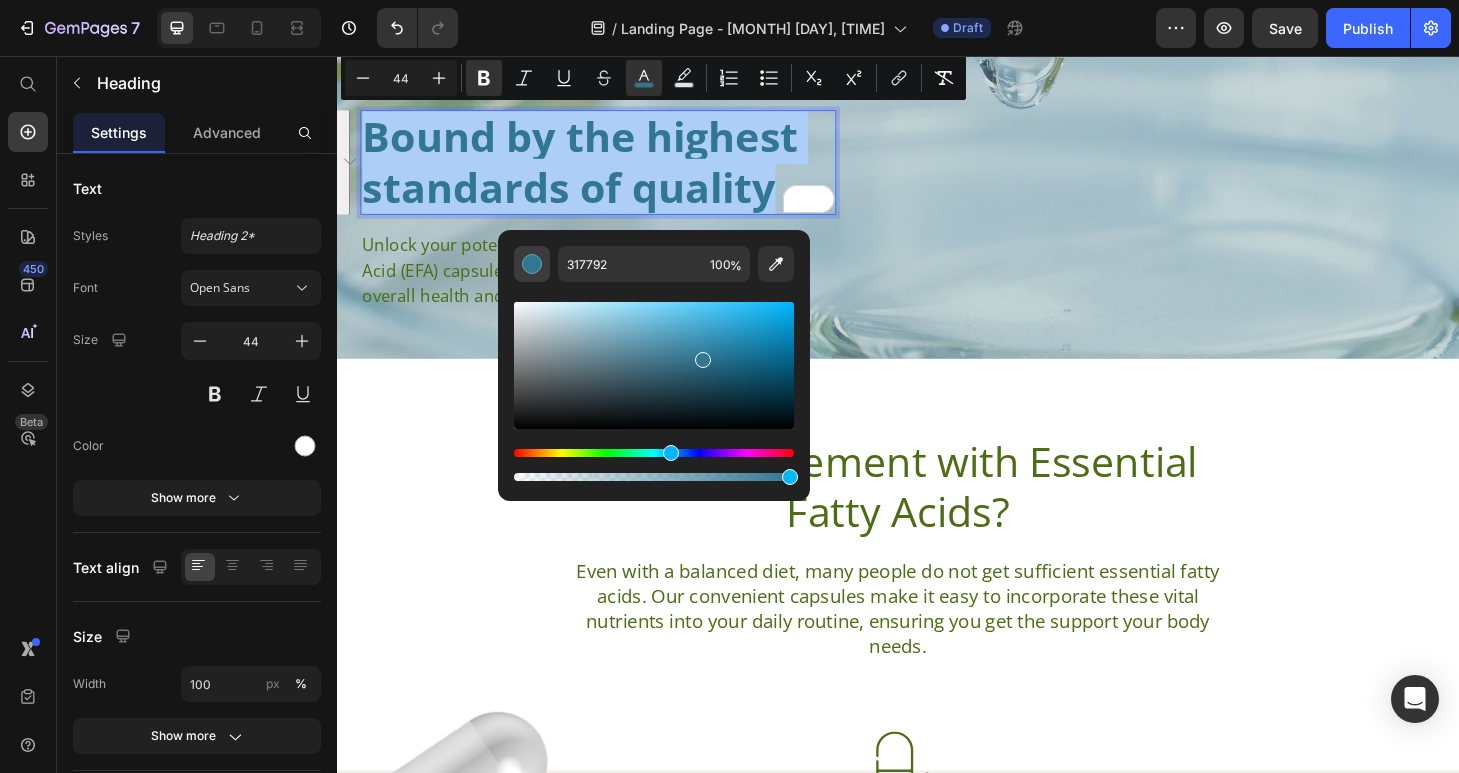 click at bounding box center (532, 264) 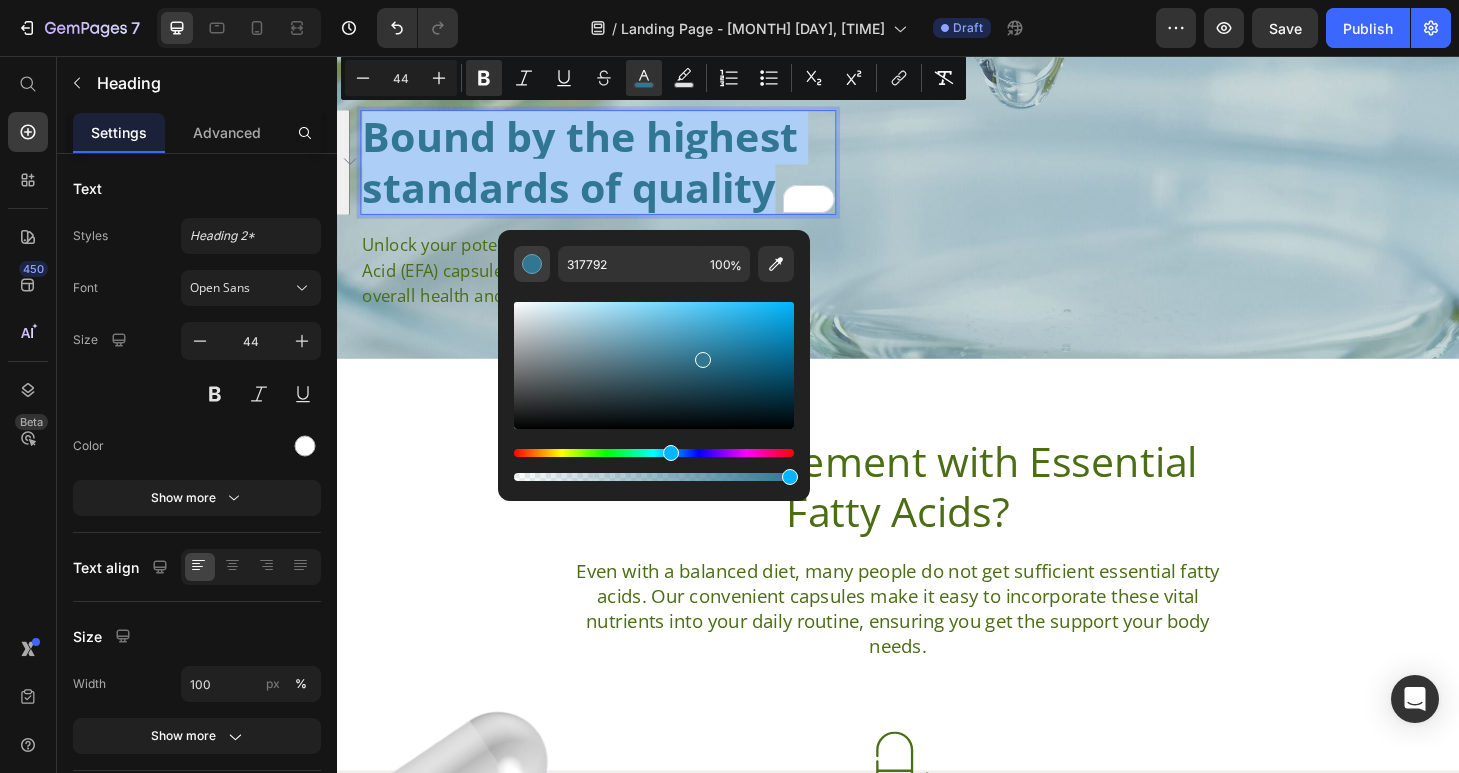 click at bounding box center [532, 264] 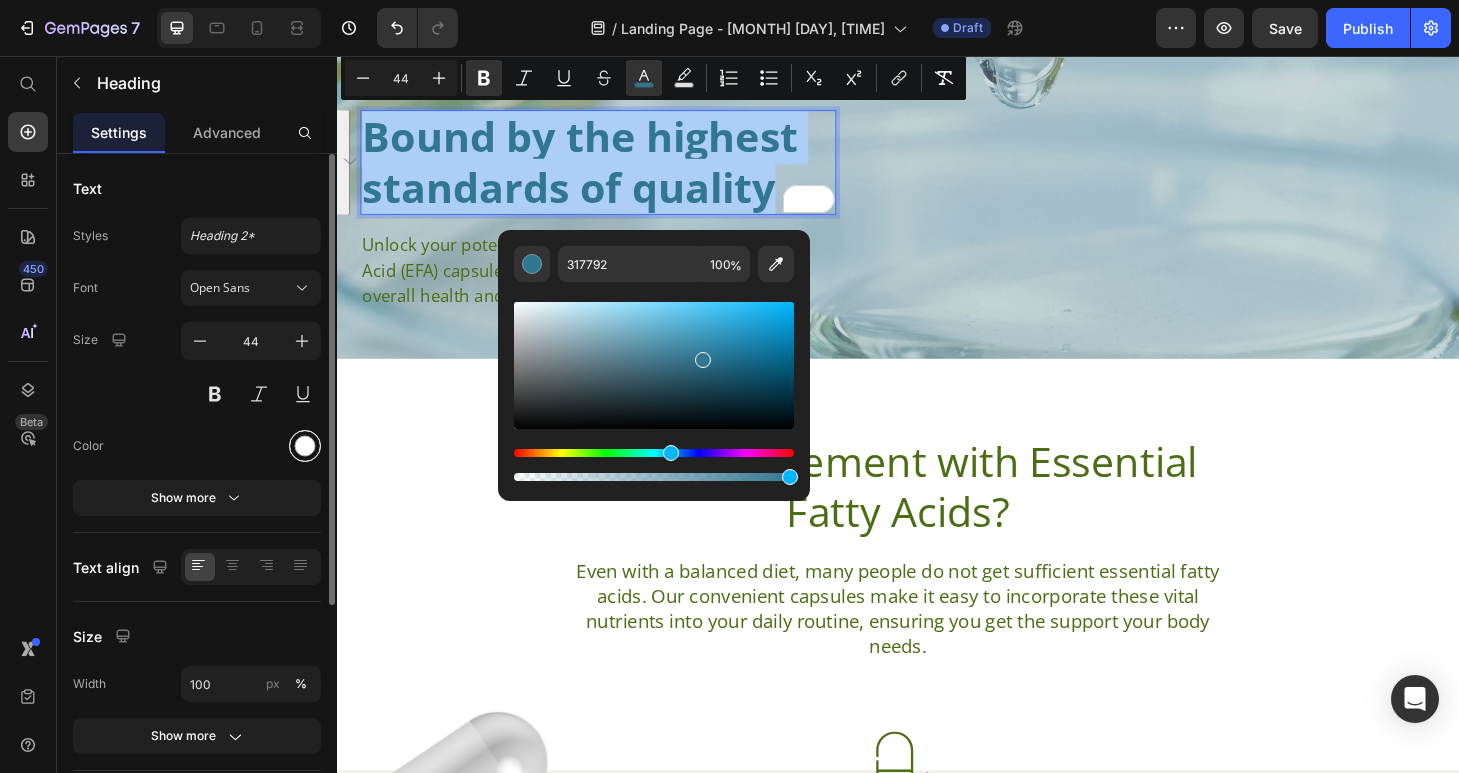 click at bounding box center (305, 446) 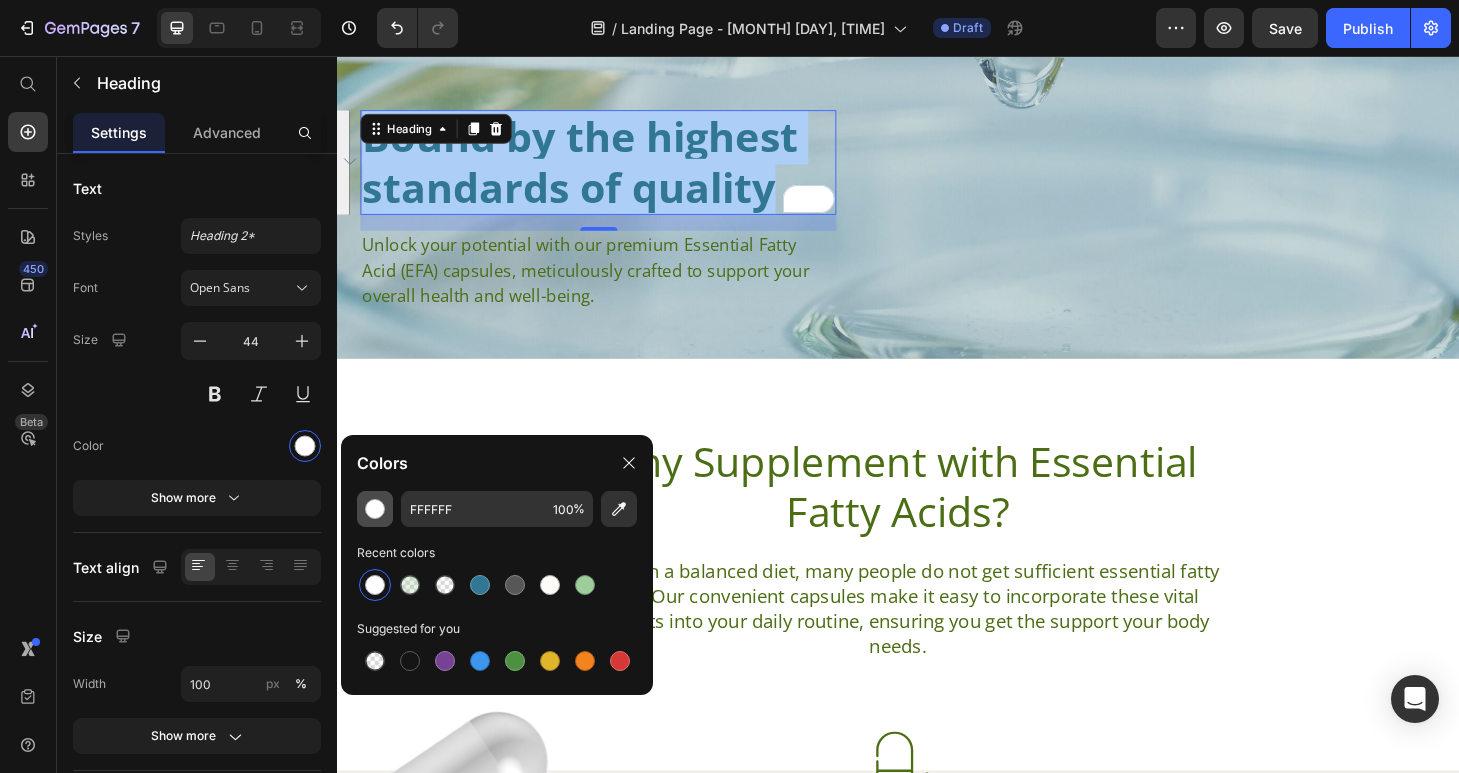click at bounding box center (375, 509) 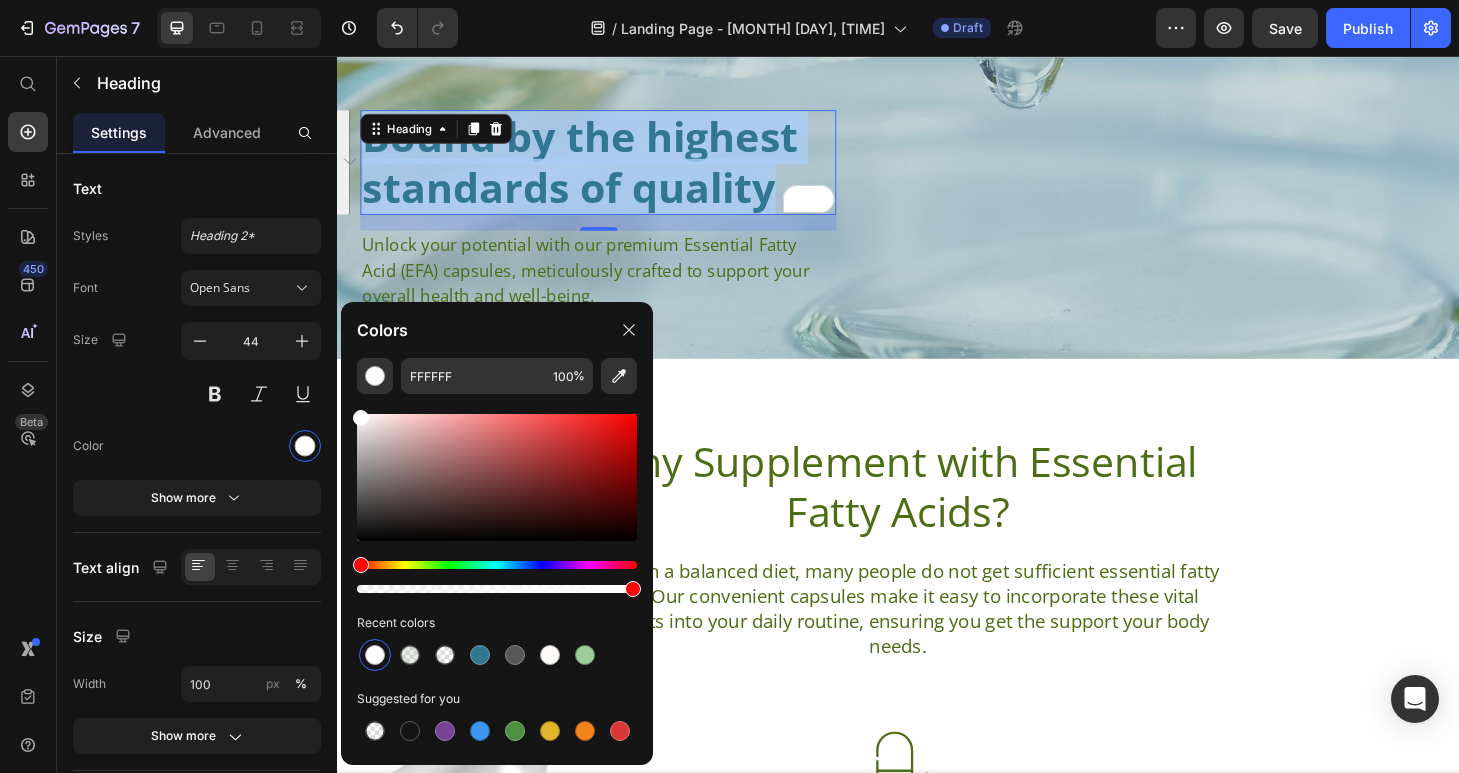 click on "Bound by the highest standards of quality" at bounding box center [597, 169] 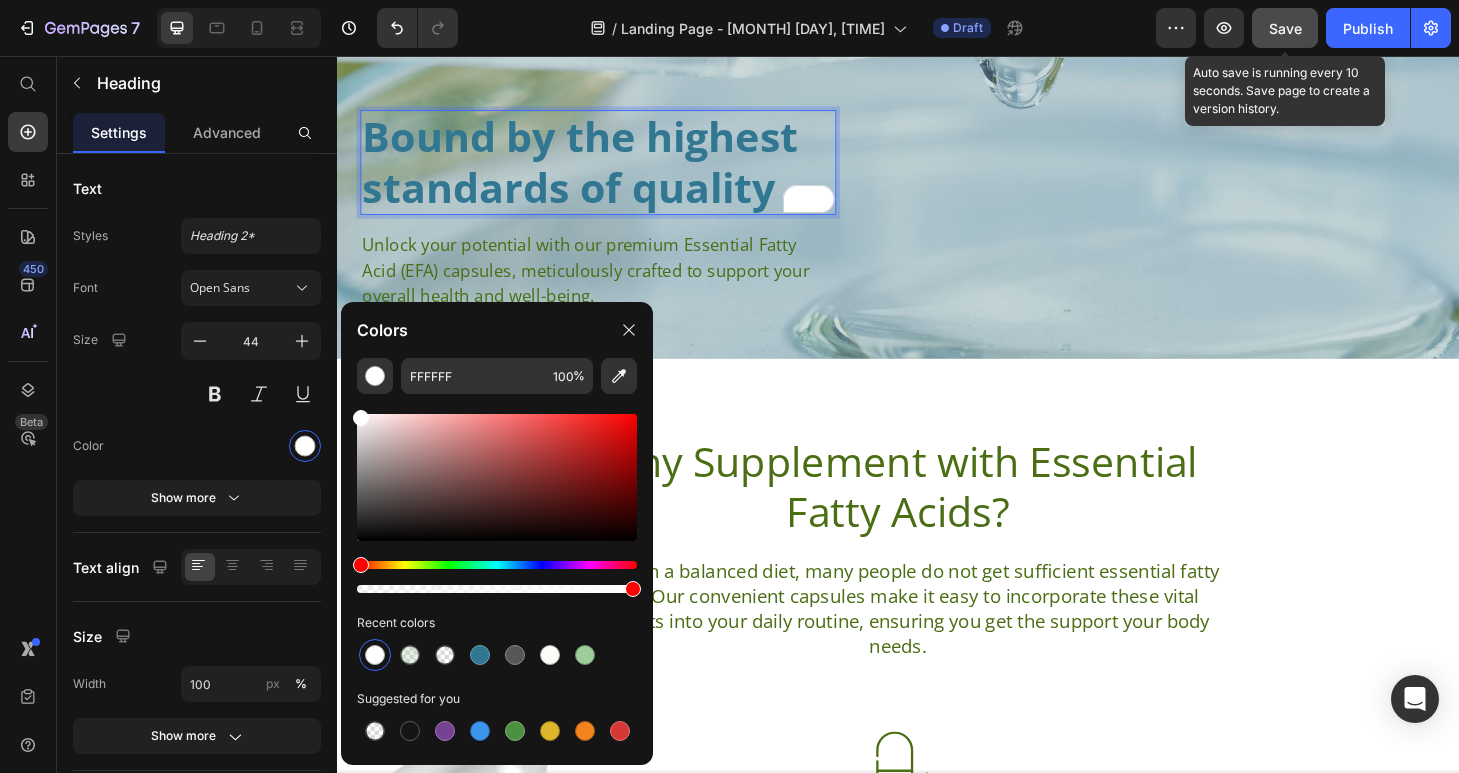 click on "Save" at bounding box center (1285, 28) 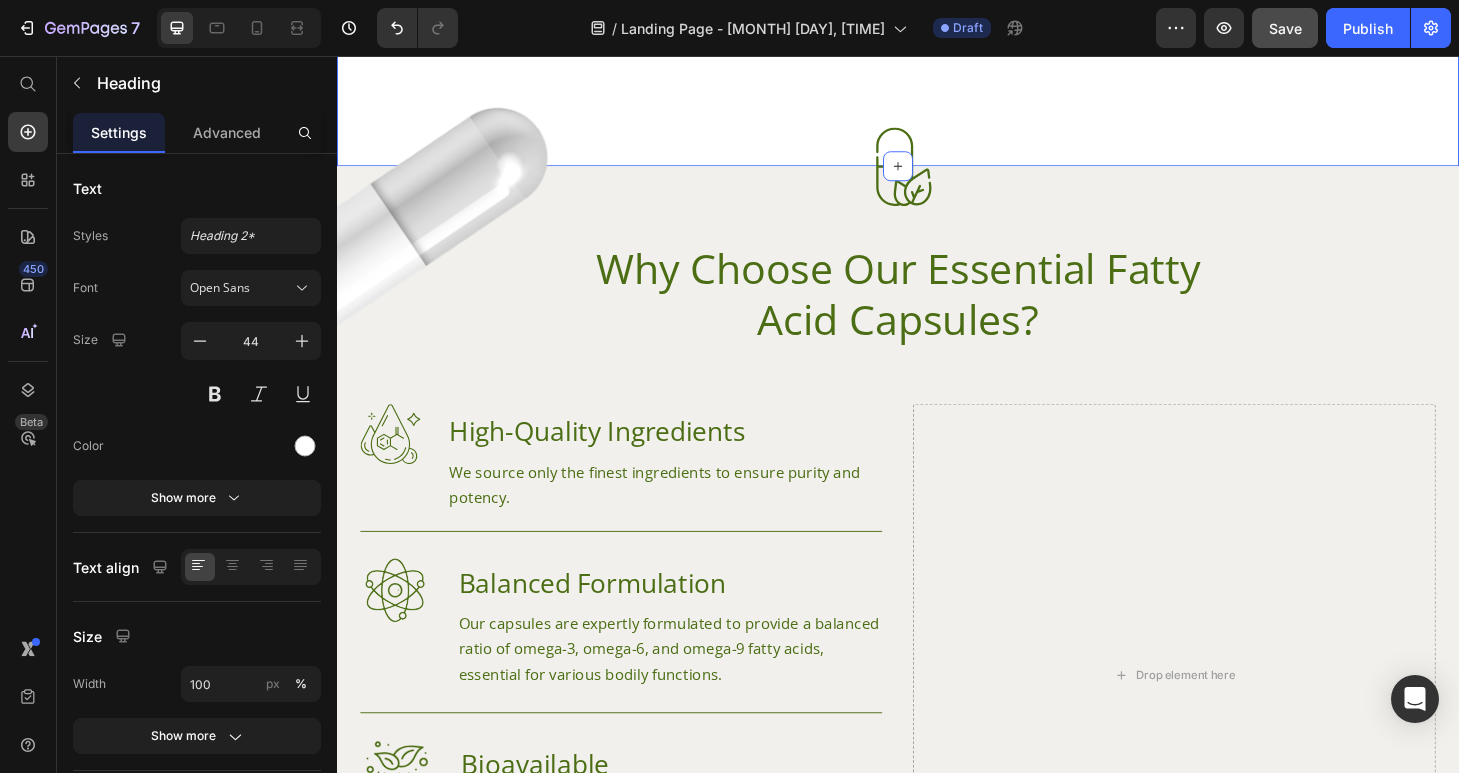 scroll, scrollTop: 0, scrollLeft: 0, axis: both 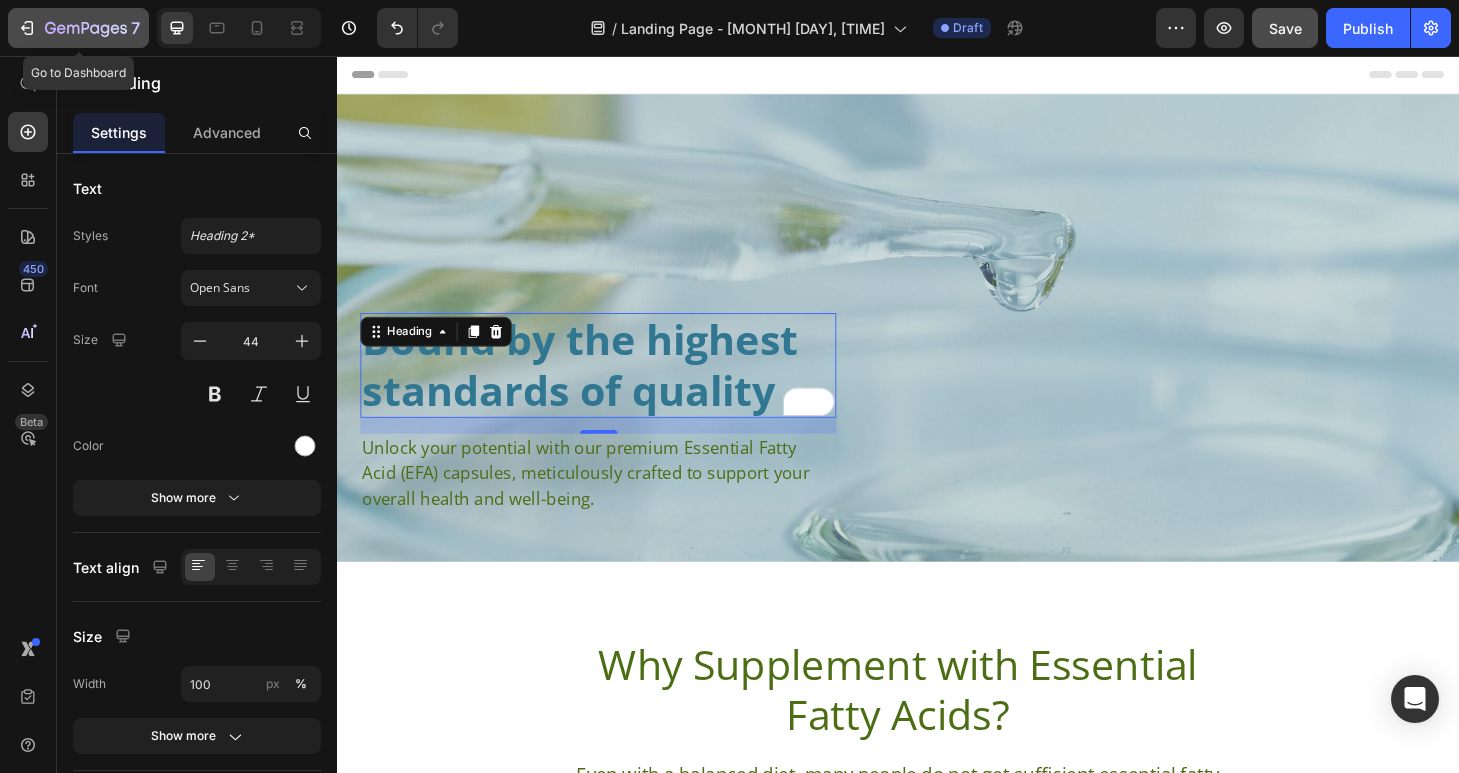 click 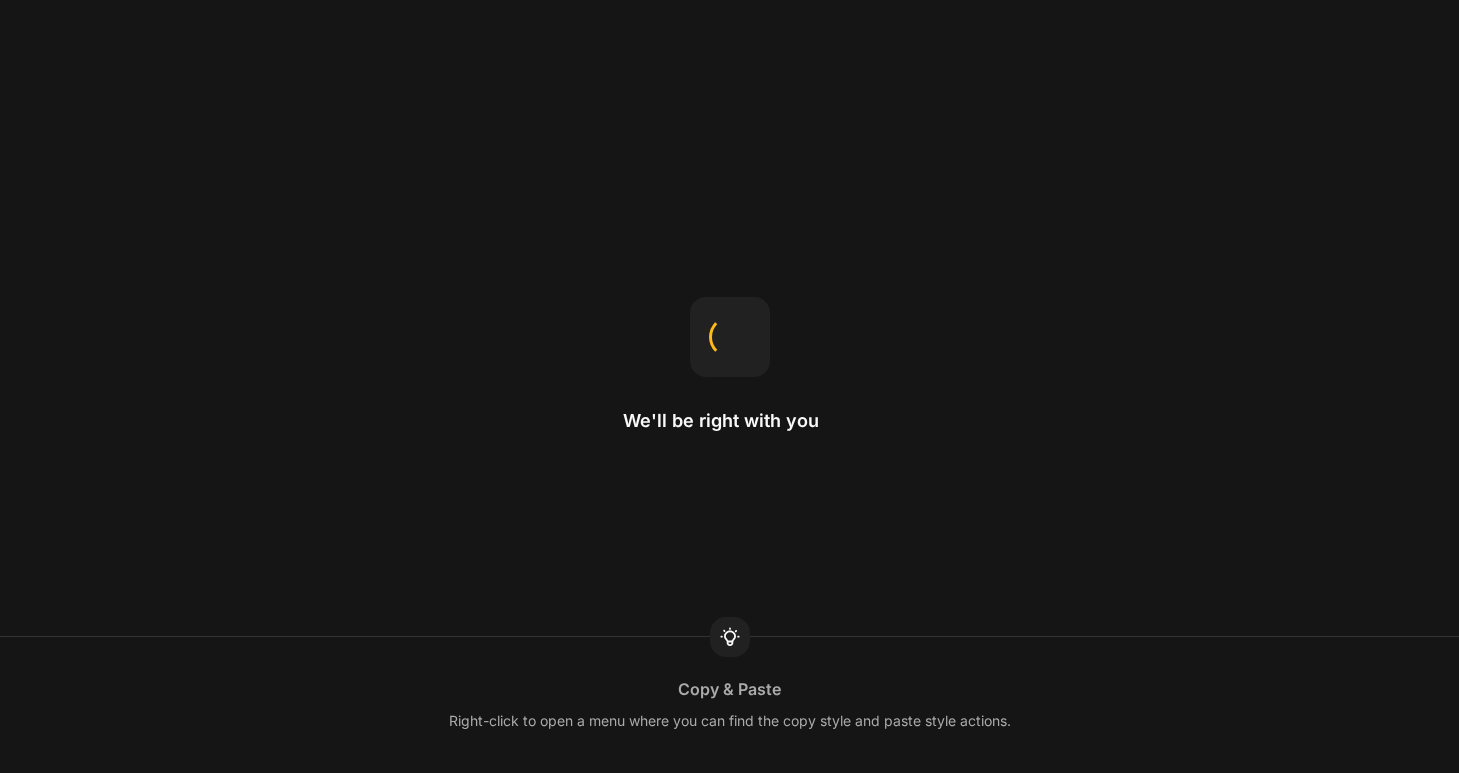 scroll, scrollTop: 0, scrollLeft: 0, axis: both 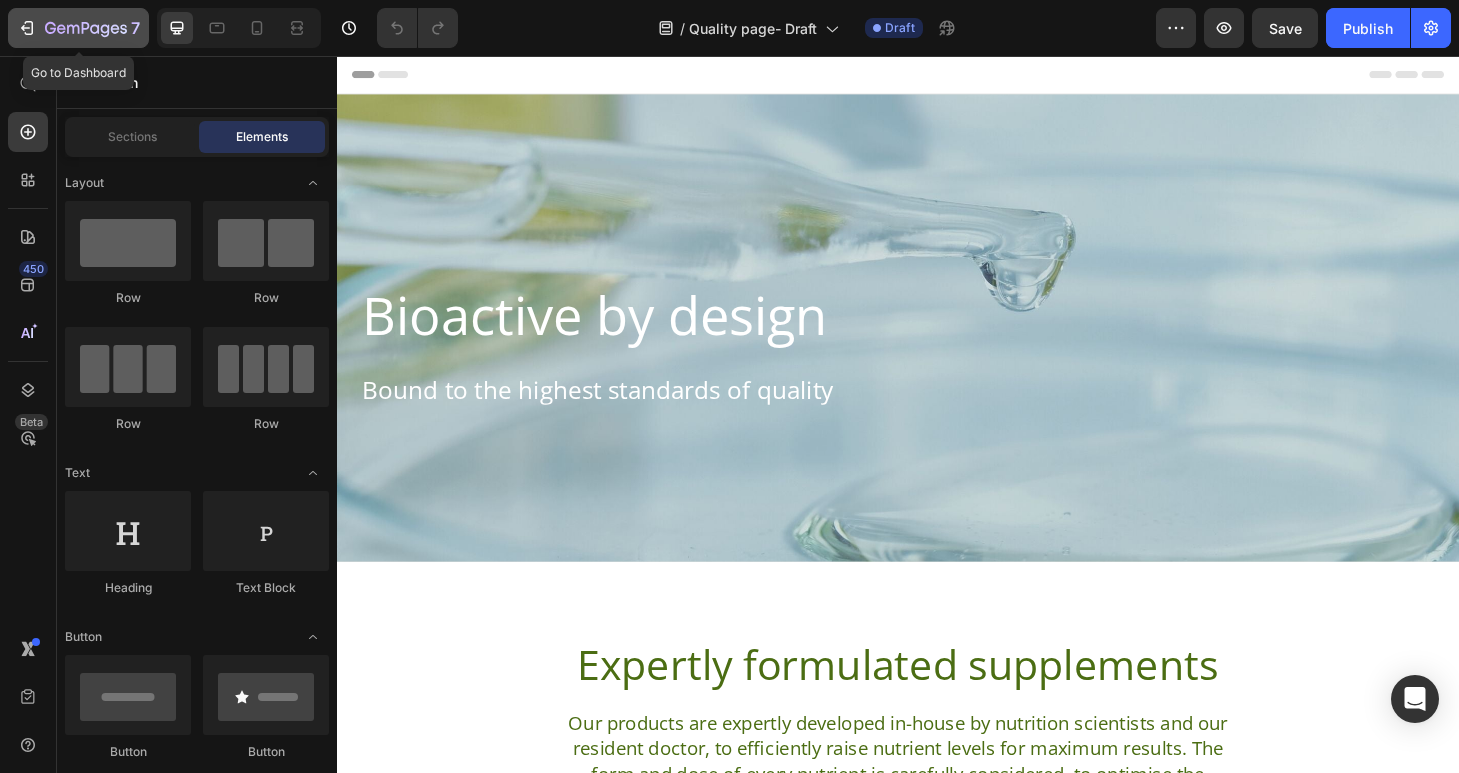click 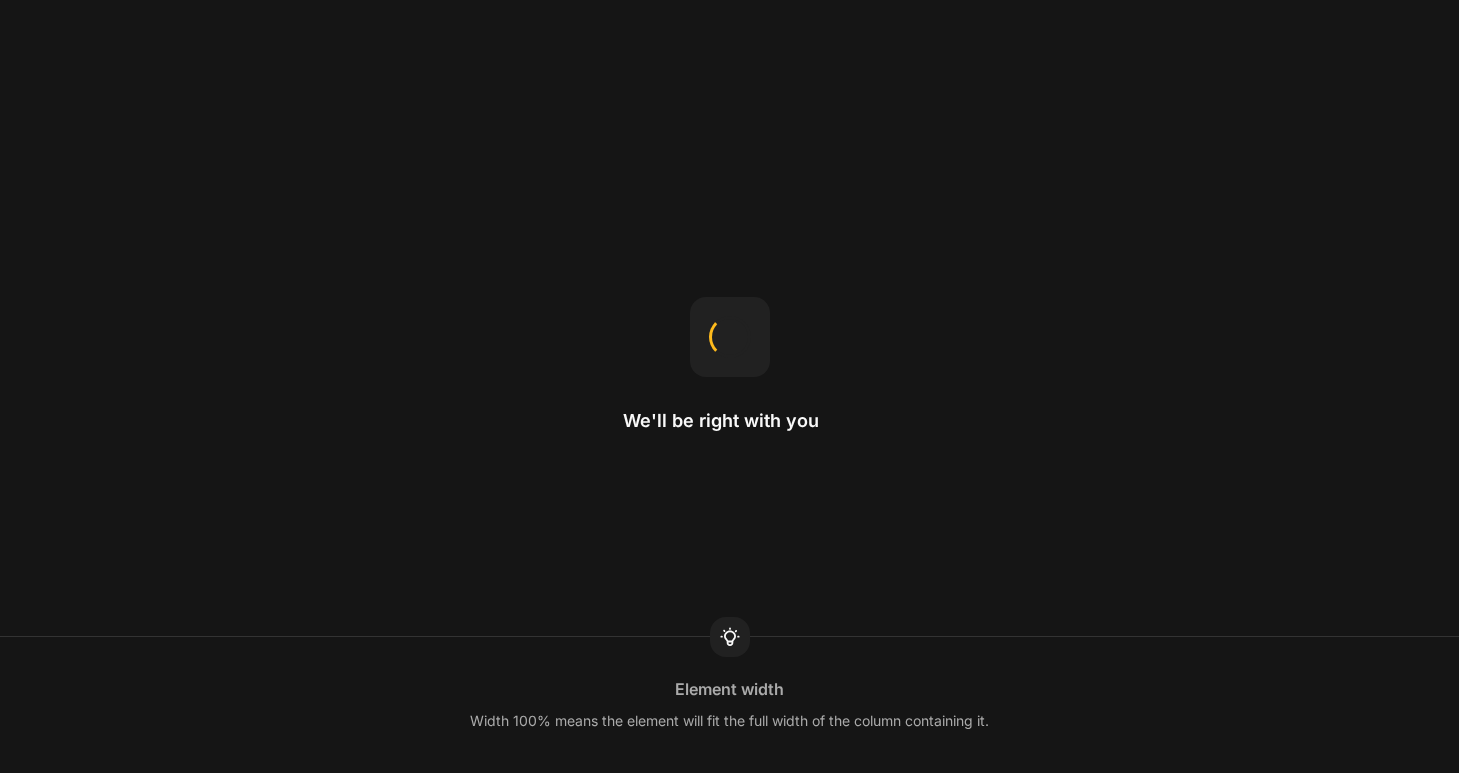 scroll, scrollTop: 0, scrollLeft: 0, axis: both 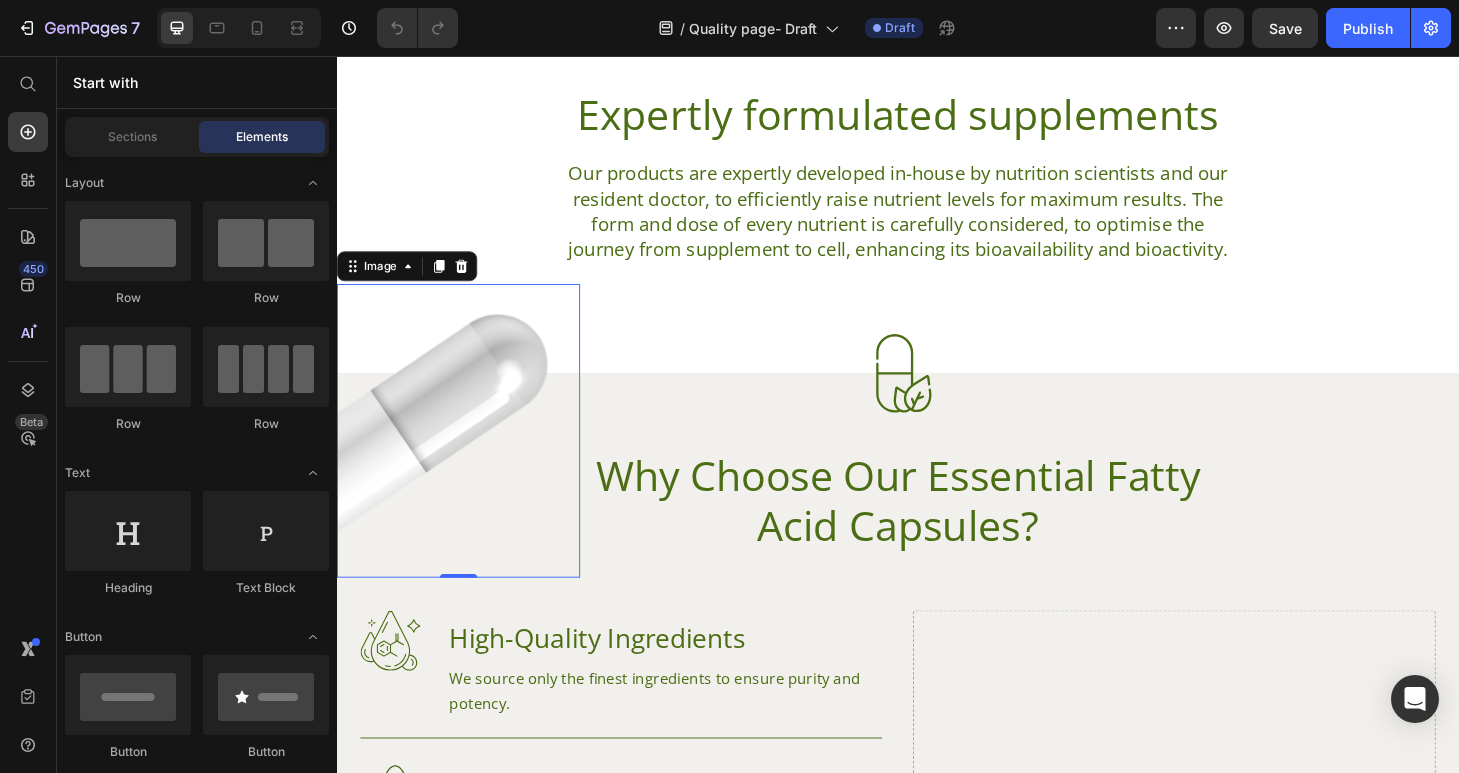 click at bounding box center (467, 457) 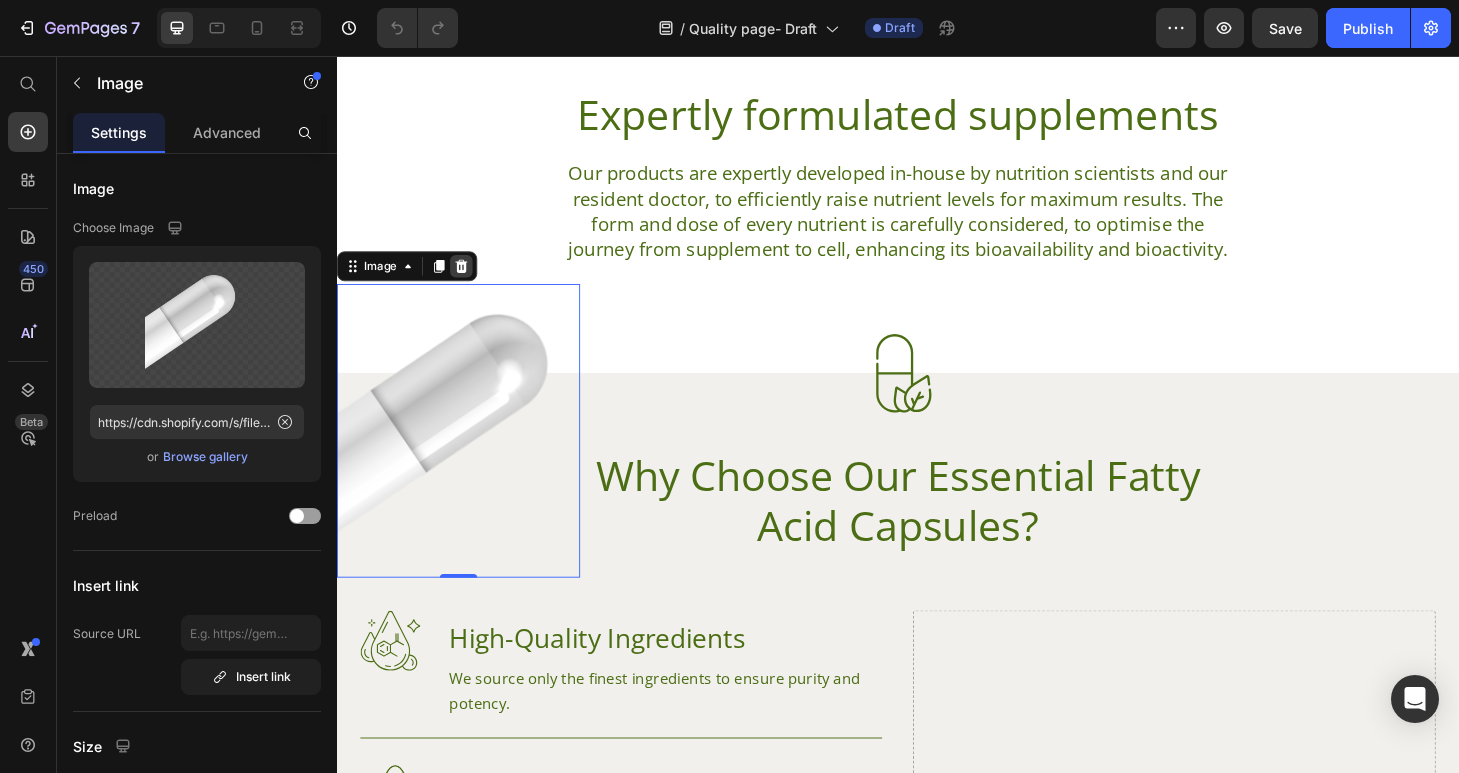 click 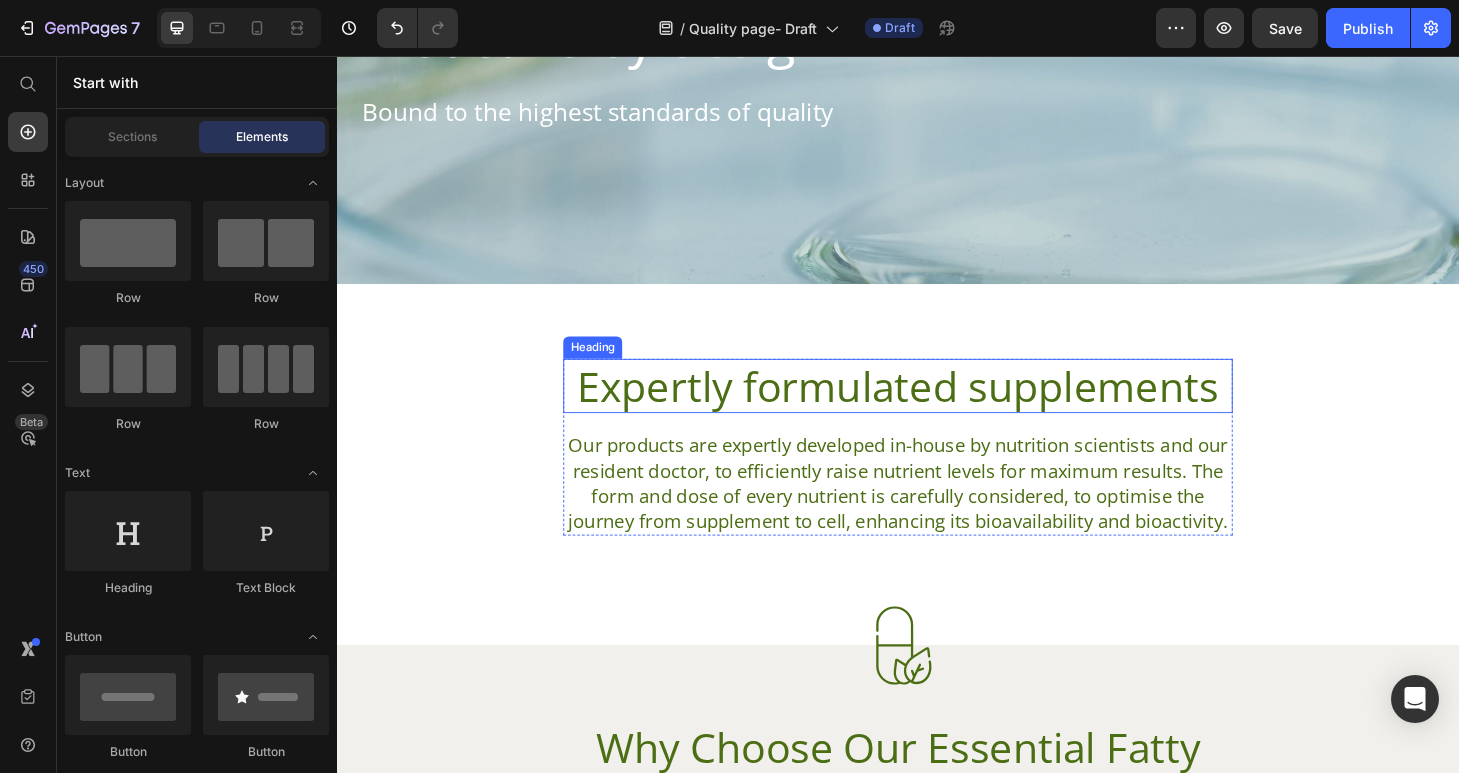 scroll, scrollTop: 459, scrollLeft: 0, axis: vertical 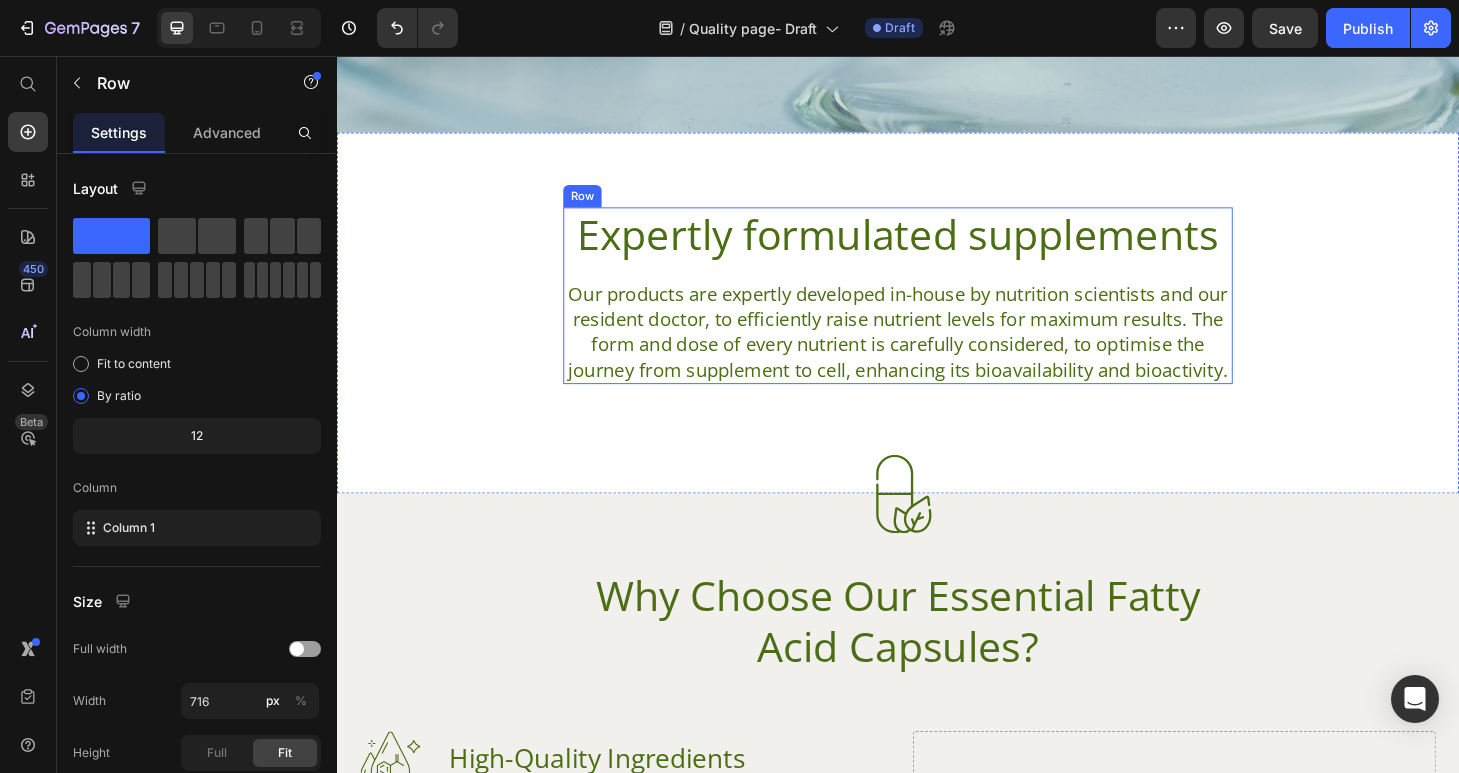 click on "Expertly formulated supplements Heading Our products are expertly developed in-house by nutrition scientists and our resident doctor, to efficiently raise nutrient levels for maximum results. The form and dose of every nutrient is carefully considered, to optimise the journey from supplement to cell, enhancing its bioavailability and bioactivity.  Text Block" at bounding box center (937, 312) 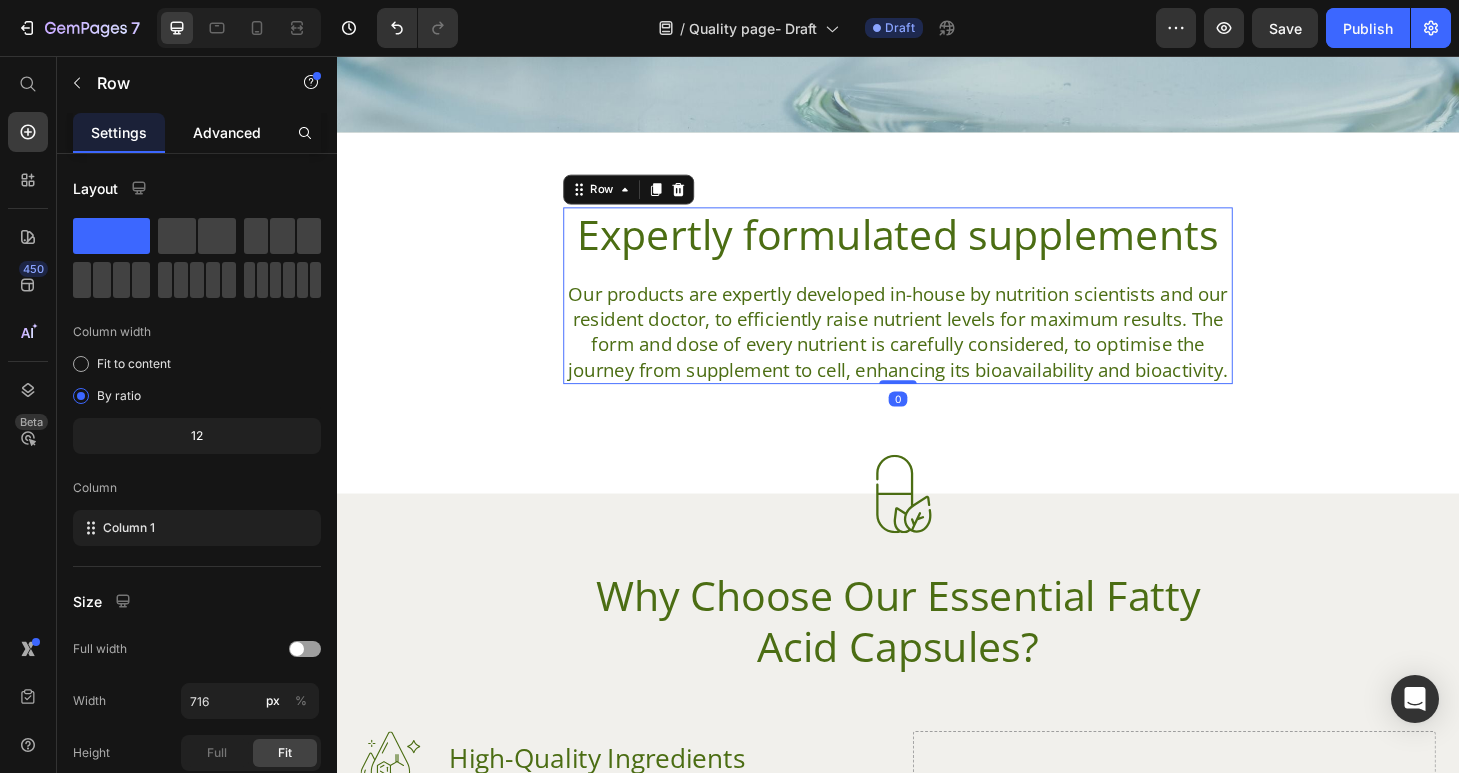 click on "Advanced" at bounding box center [227, 132] 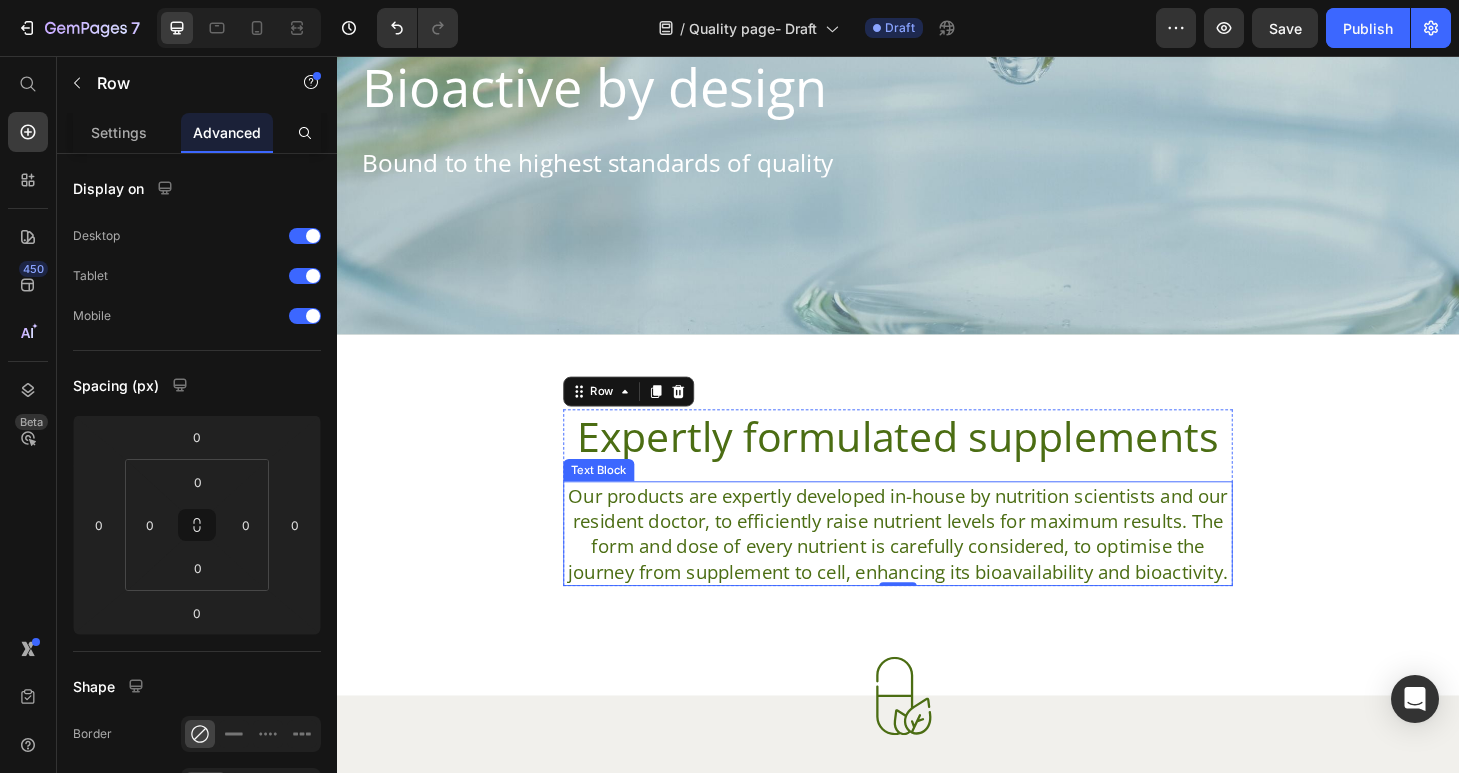 scroll, scrollTop: 225, scrollLeft: 0, axis: vertical 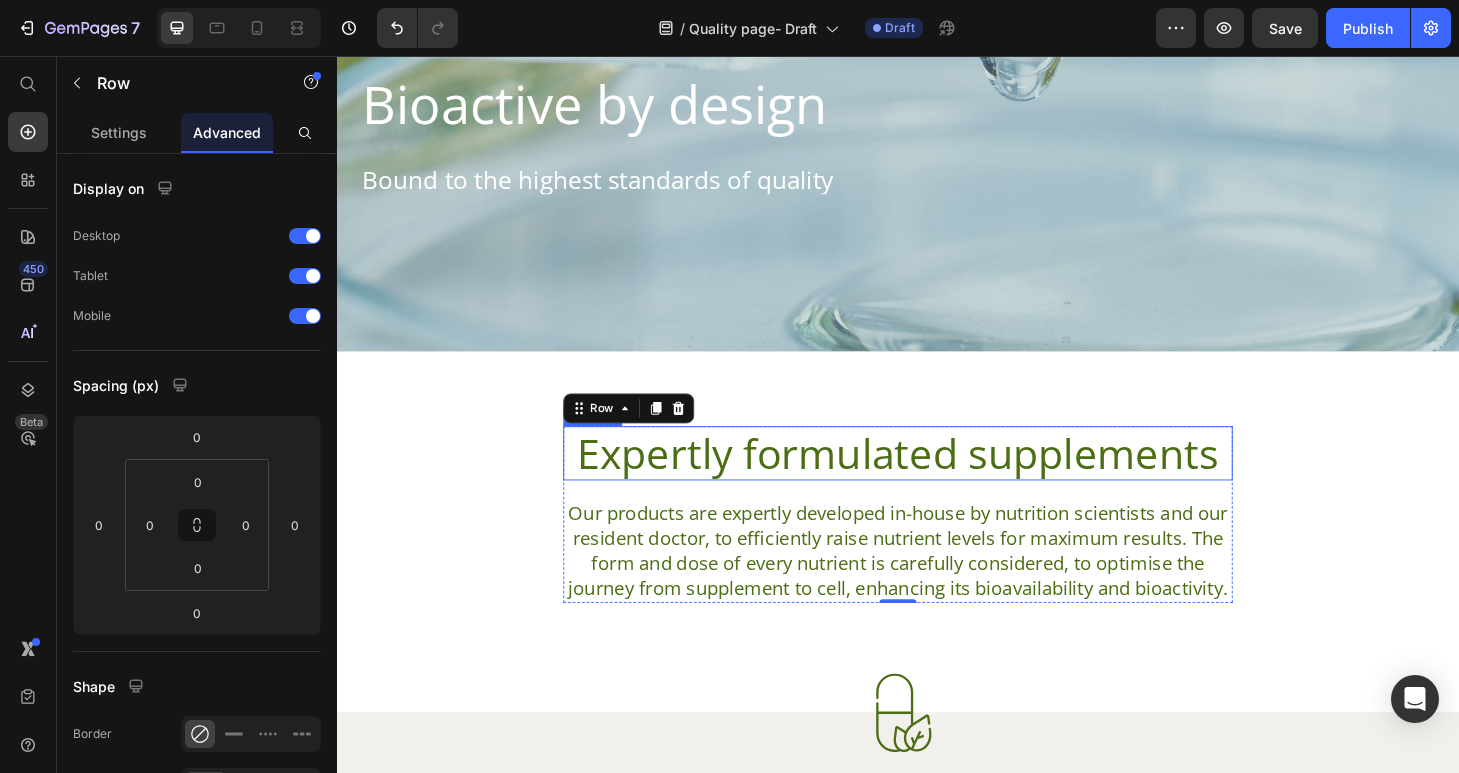 click on "Expertly formulated supplements" at bounding box center [937, 481] 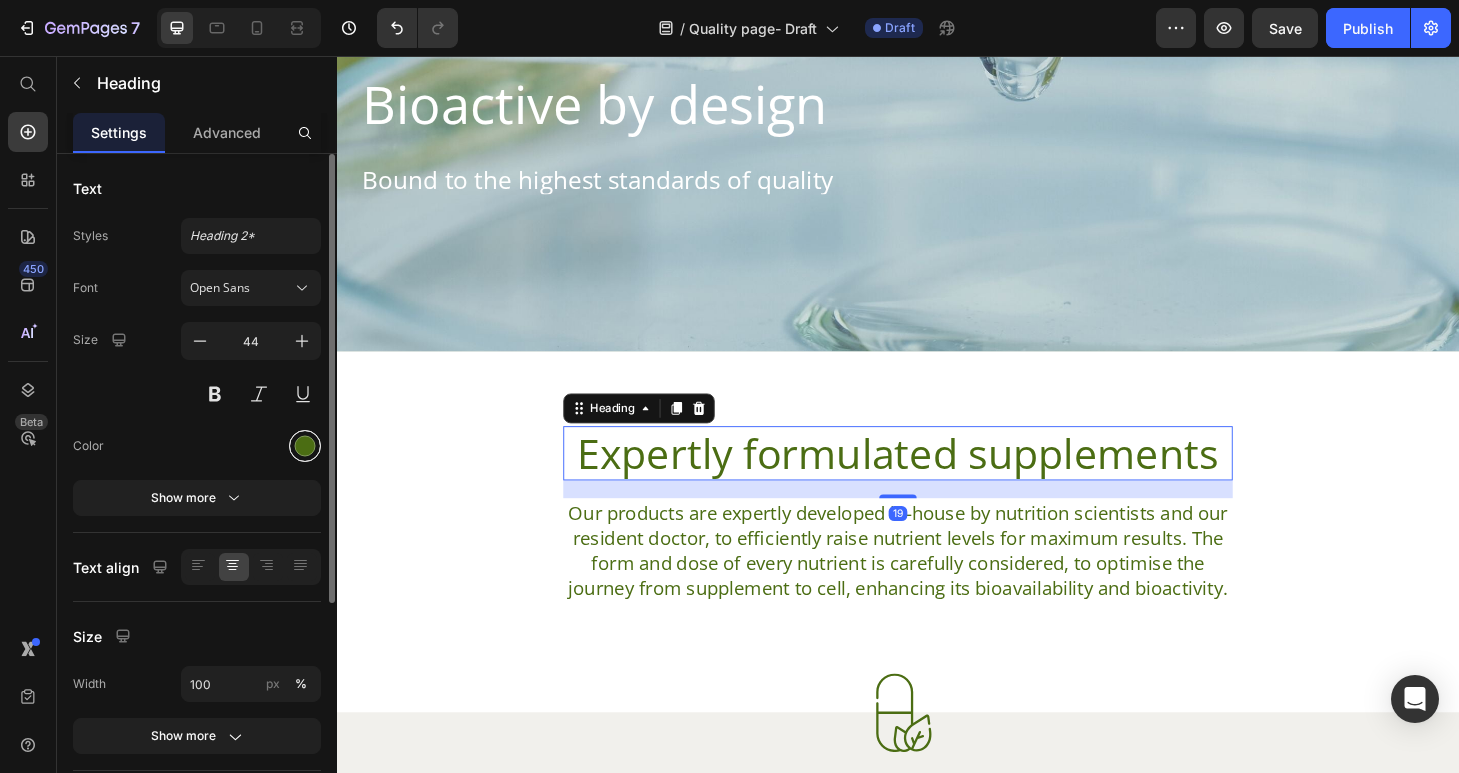 click at bounding box center [305, 446] 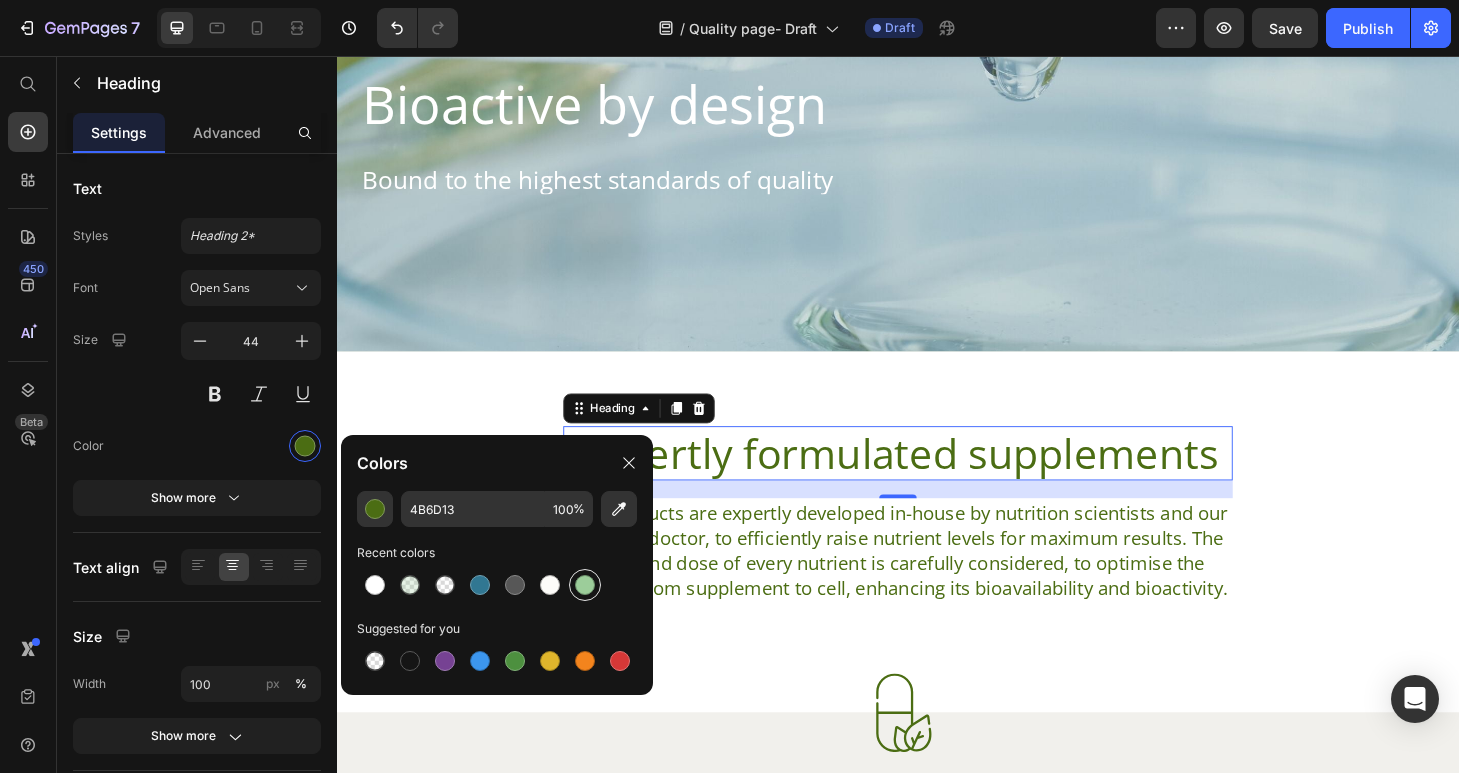click at bounding box center [585, 585] 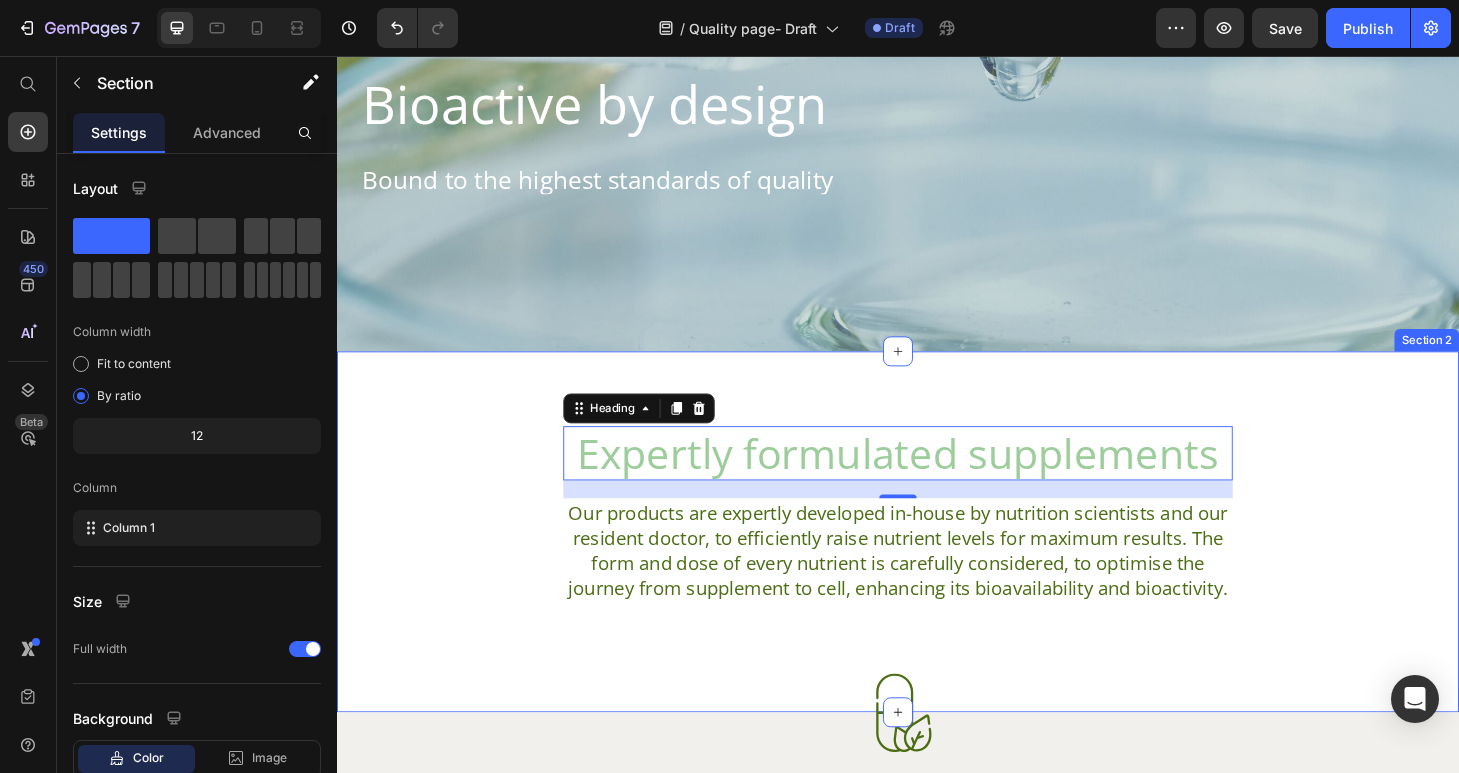 click on "Expertly formulated supplements Heading   19 Our products are expertly developed in-house by nutrition scientists and our resident doctor, to efficiently raise nutrient levels for maximum results. The form and dose of every nutrient is carefully considered, to optimise the journey from supplement to cell, enhancing its bioavailability and bioactivity.  Text Block Row" at bounding box center [937, 546] 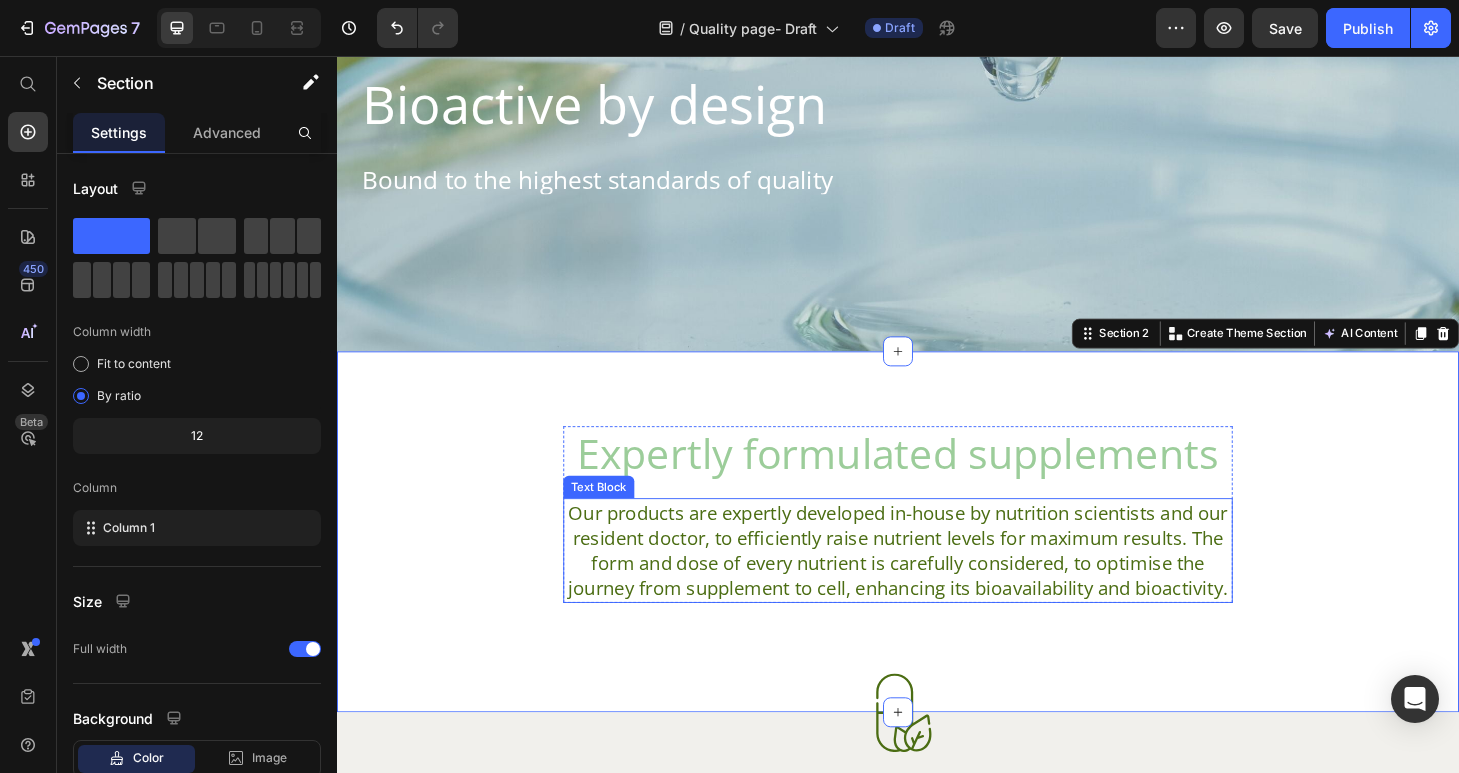 click on "Our products are expertly developed in-house by nutrition scientists and our resident doctor, to efficiently raise nutrient levels for maximum results. The form and dose of every nutrient is carefully considered, to optimise the journey from supplement to cell, enhancing its bioavailability and bioactivity." at bounding box center (937, 585) 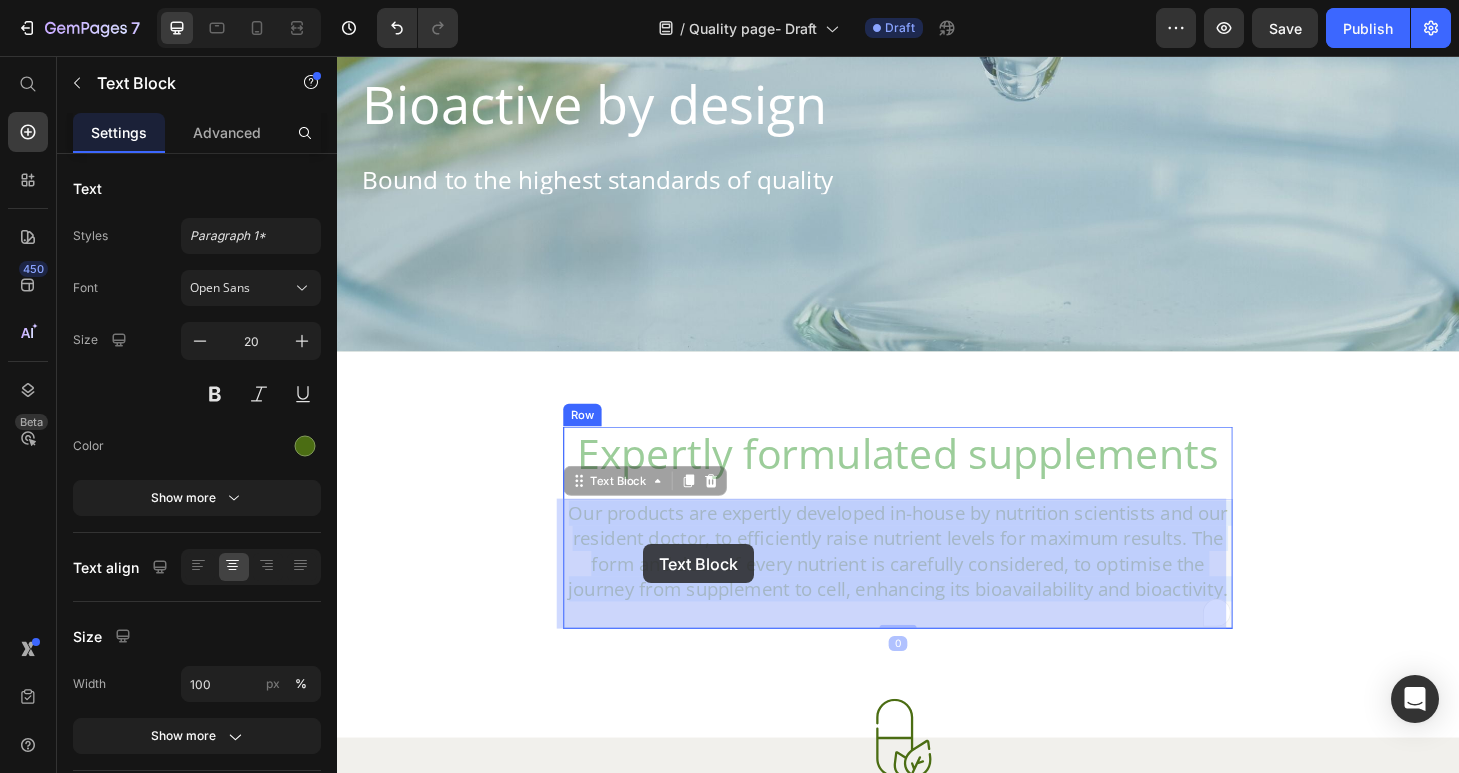 drag, startPoint x: 980, startPoint y: 653, endPoint x: 664, endPoint y: 578, distance: 324.77838 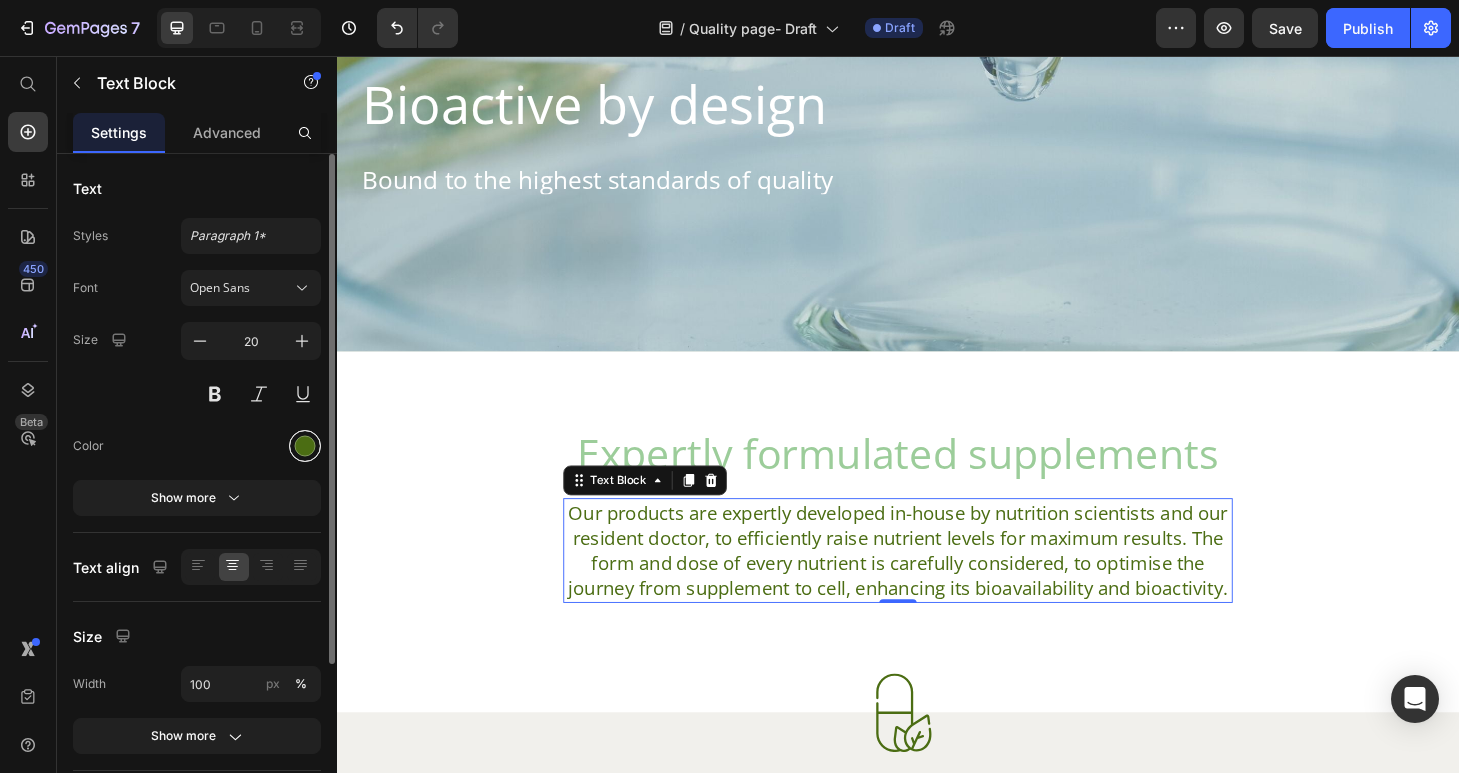 click at bounding box center (305, 446) 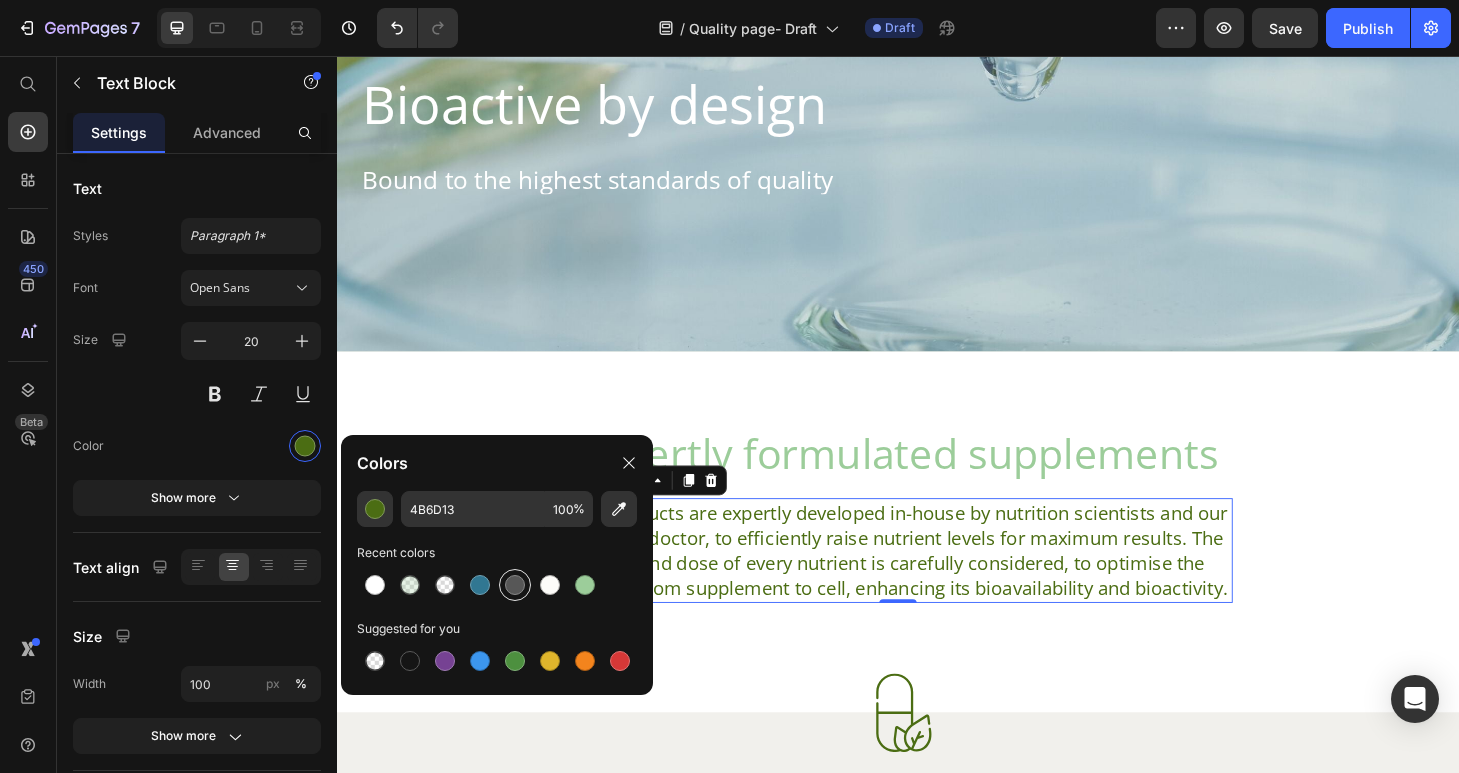 click at bounding box center [515, 585] 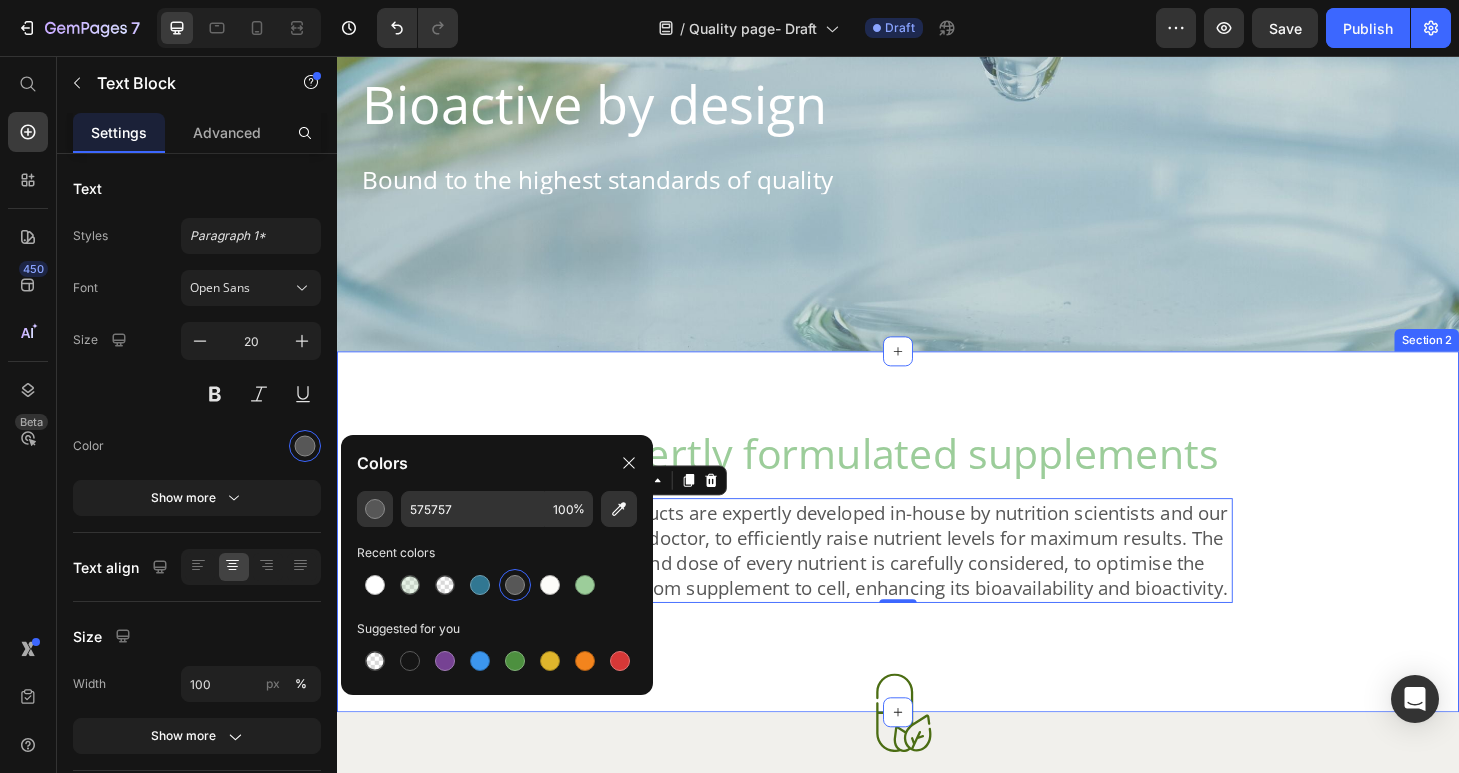 click on "Expertly formulated supplements Heading Our products are expertly developed in-house by nutrition scientists and our resident doctor, to efficiently raise nutrient levels for maximum results. The form and dose of every nutrient is carefully considered, to optimise the journey from supplement to cell, enhancing its bioavailability and bioactivity.  Text Block   0 Row" at bounding box center (937, 546) 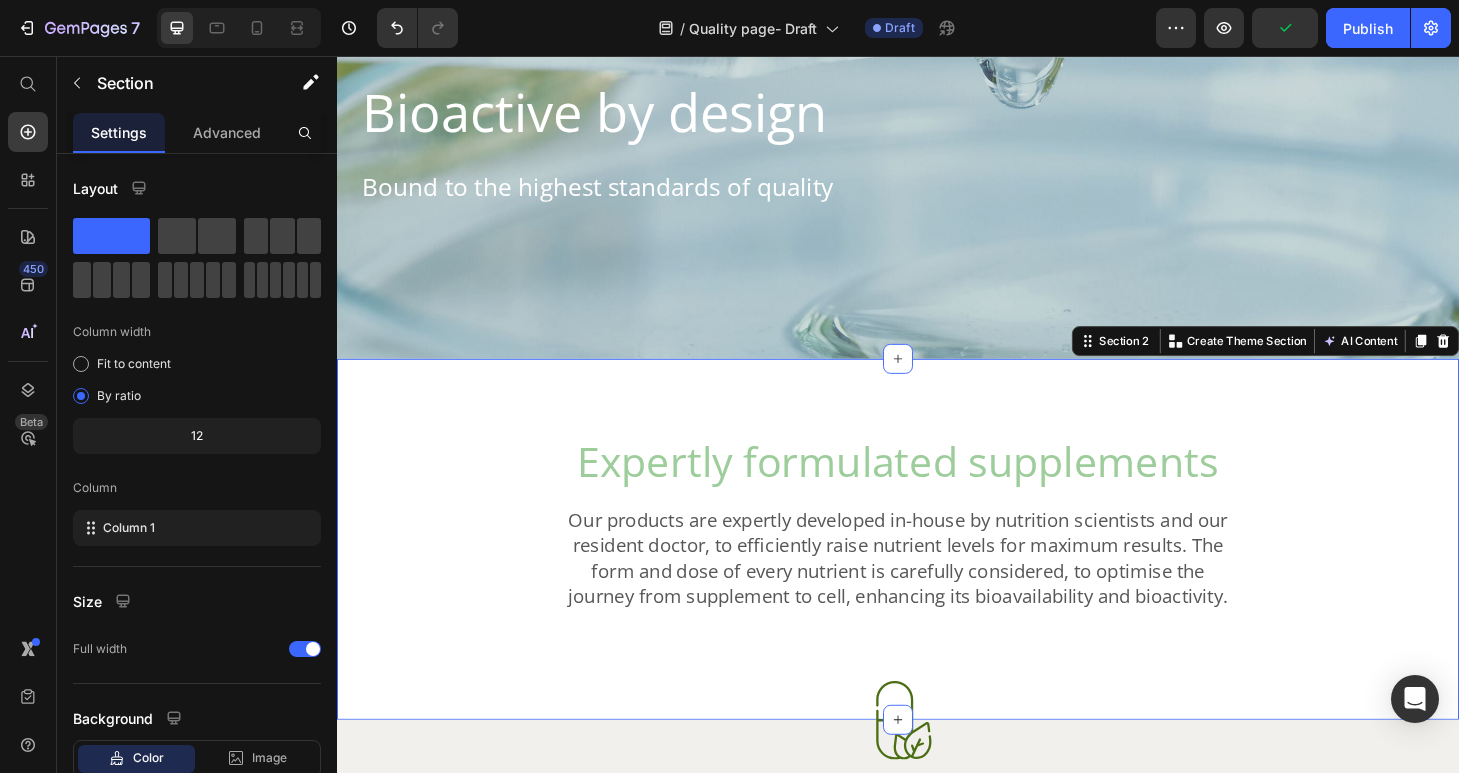 scroll, scrollTop: 383, scrollLeft: 0, axis: vertical 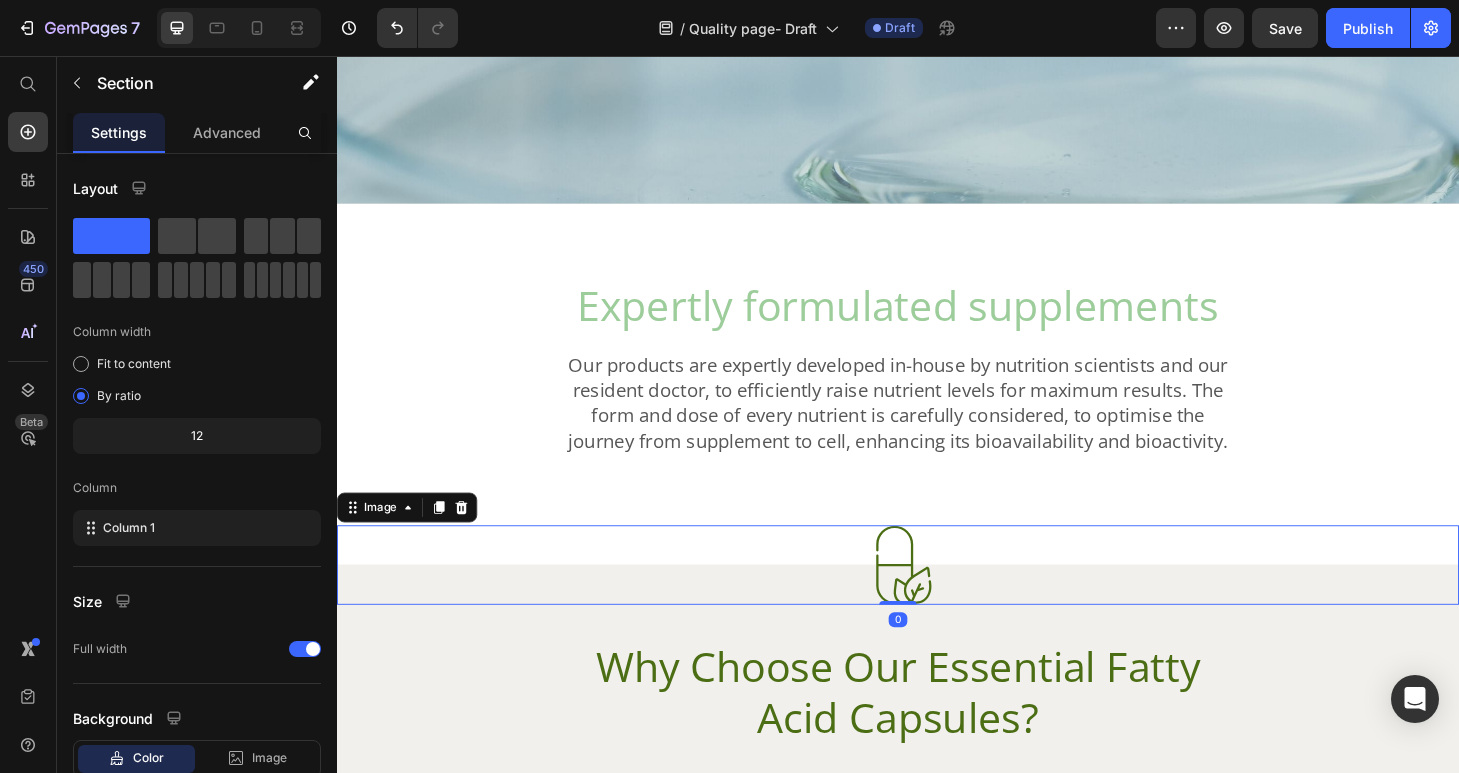 click at bounding box center [937, 600] 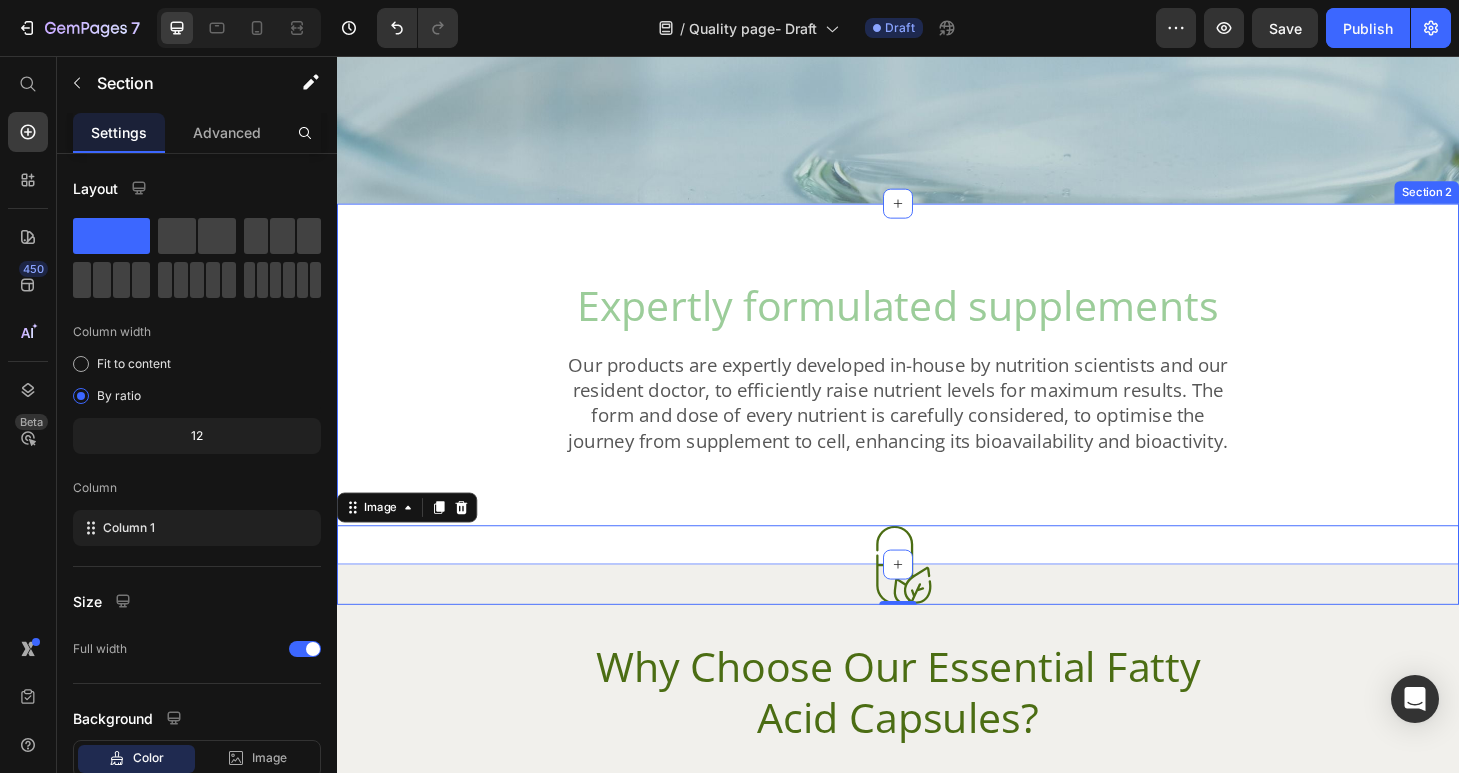 click on "Expertly formulated supplements Heading Our products are expertly developed in-house by nutrition scientists and our resident doctor, to efficiently raise nutrient levels for maximum results. The form and dose of every nutrient is carefully considered, to optimise the journey from supplement to cell, enhancing its bioavailability and bioactivity.  Text Block Row Section 2" at bounding box center [937, 407] 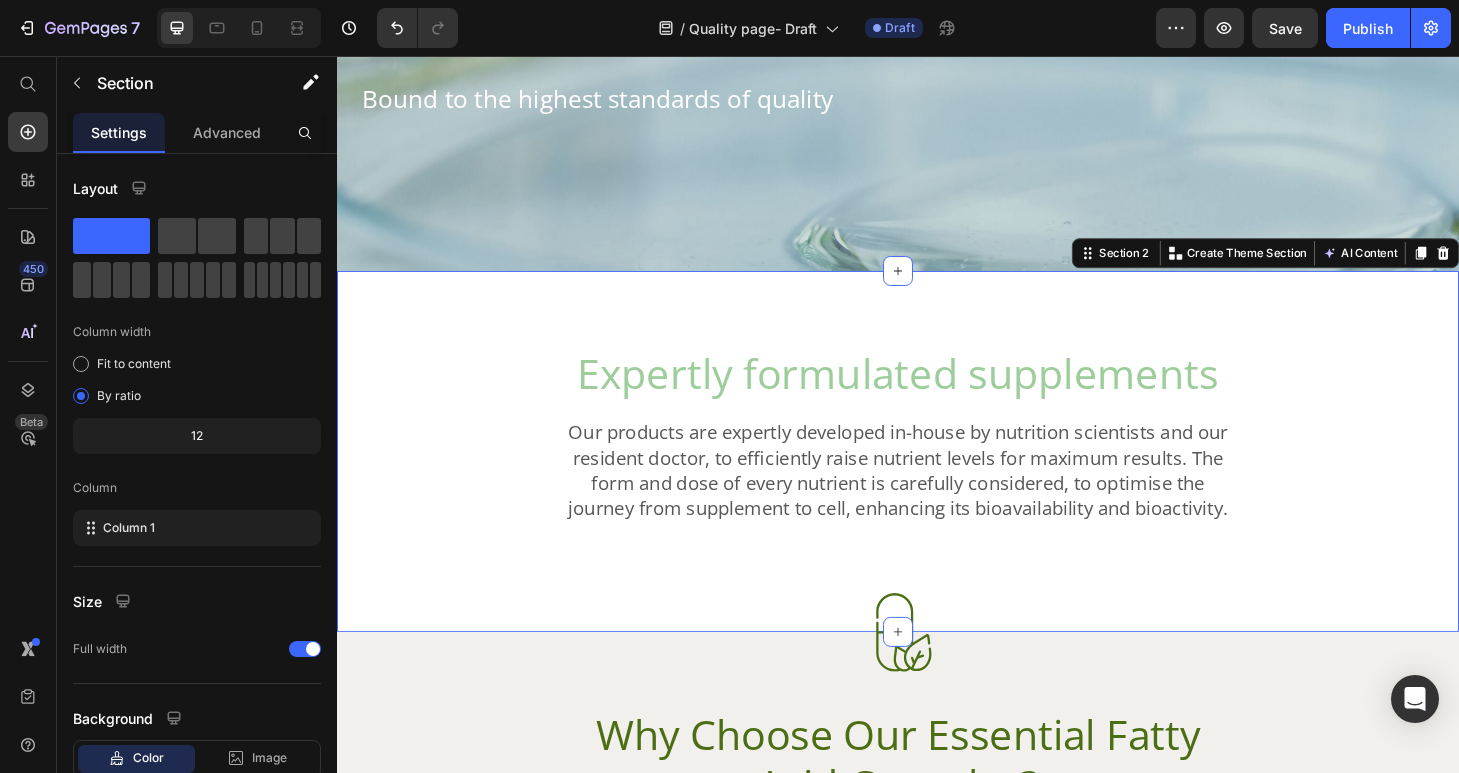 scroll, scrollTop: 132, scrollLeft: 0, axis: vertical 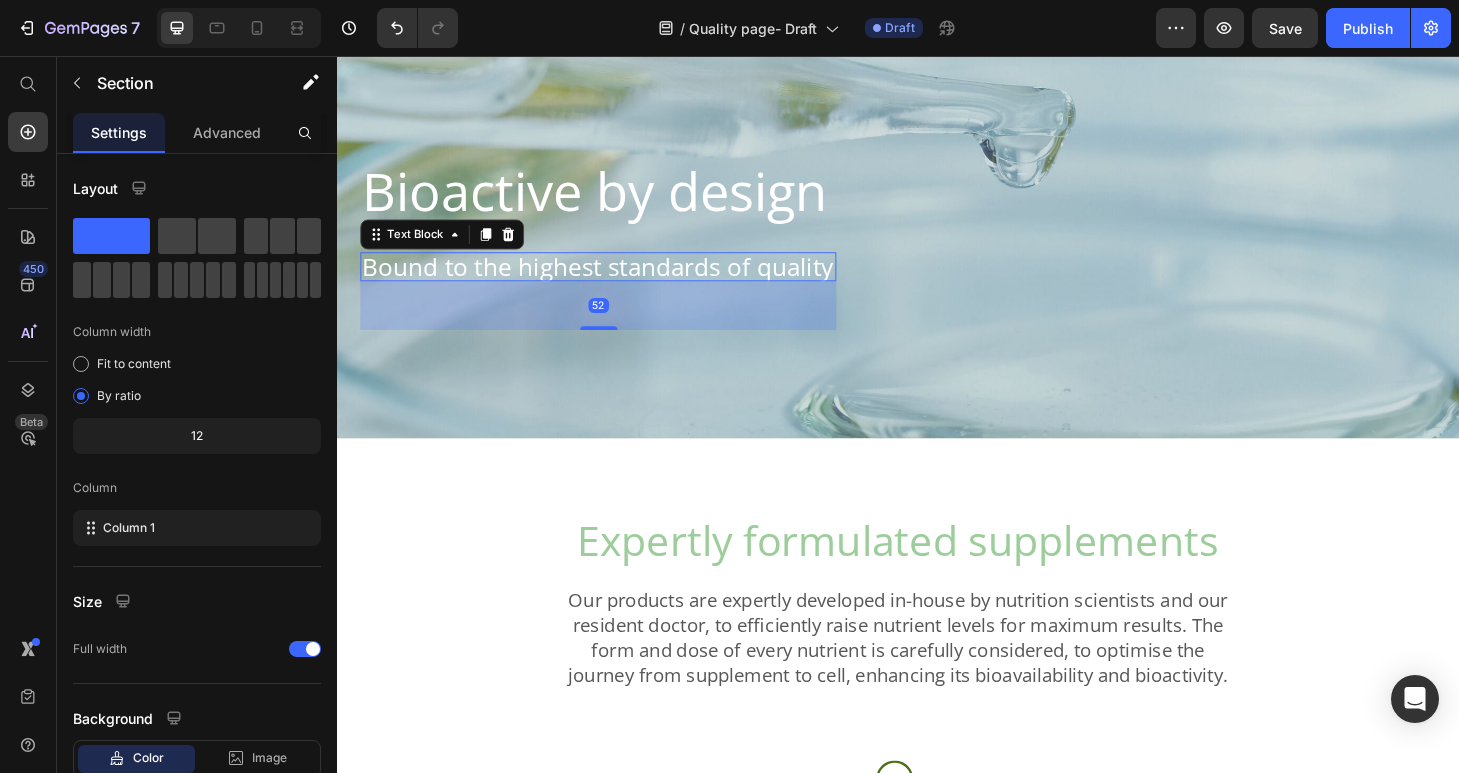 click on "Bound to the highest standards of quality" at bounding box center (616, 281) 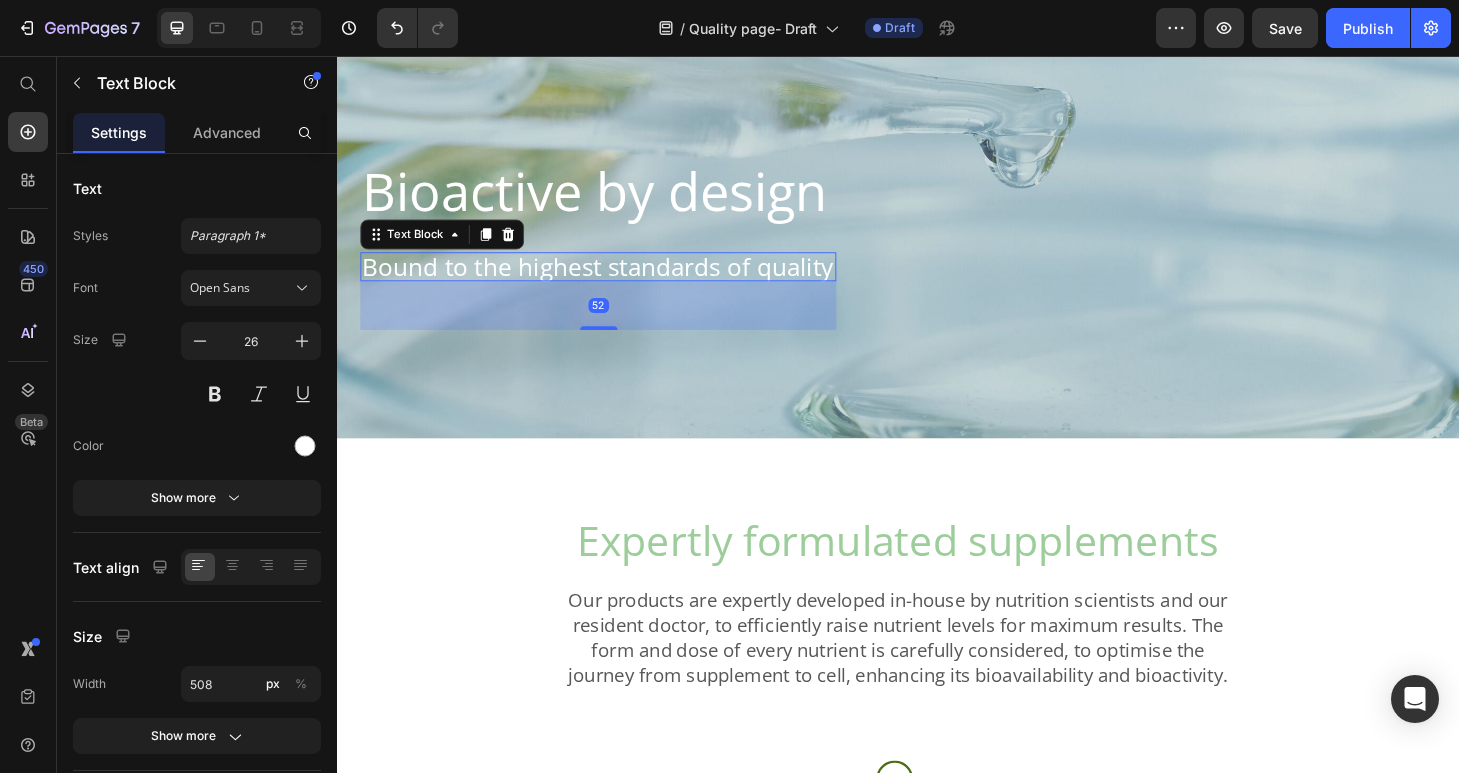 click on "Bound to the highest standards of quality" at bounding box center (616, 281) 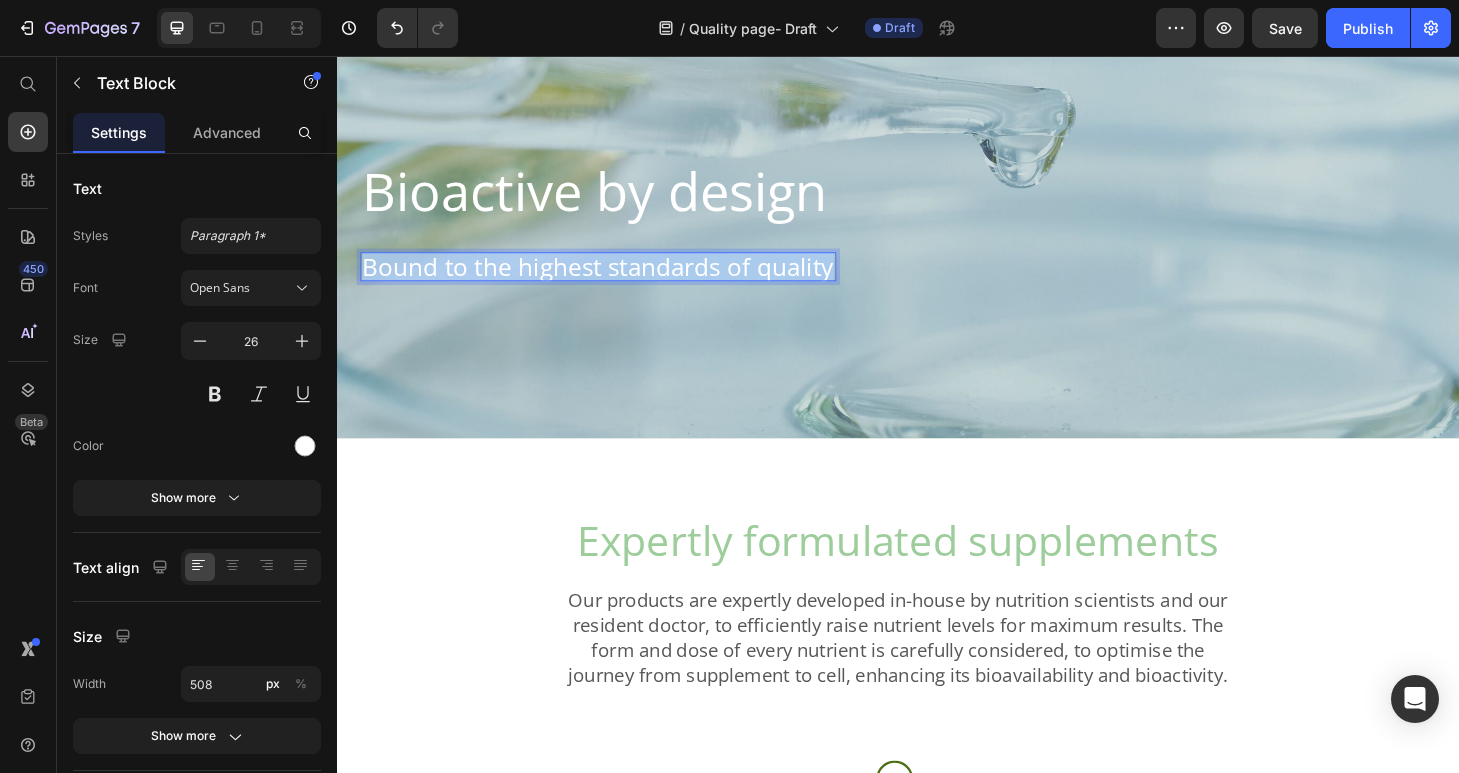 drag, startPoint x: 864, startPoint y: 283, endPoint x: 368, endPoint y: 277, distance: 496.0363 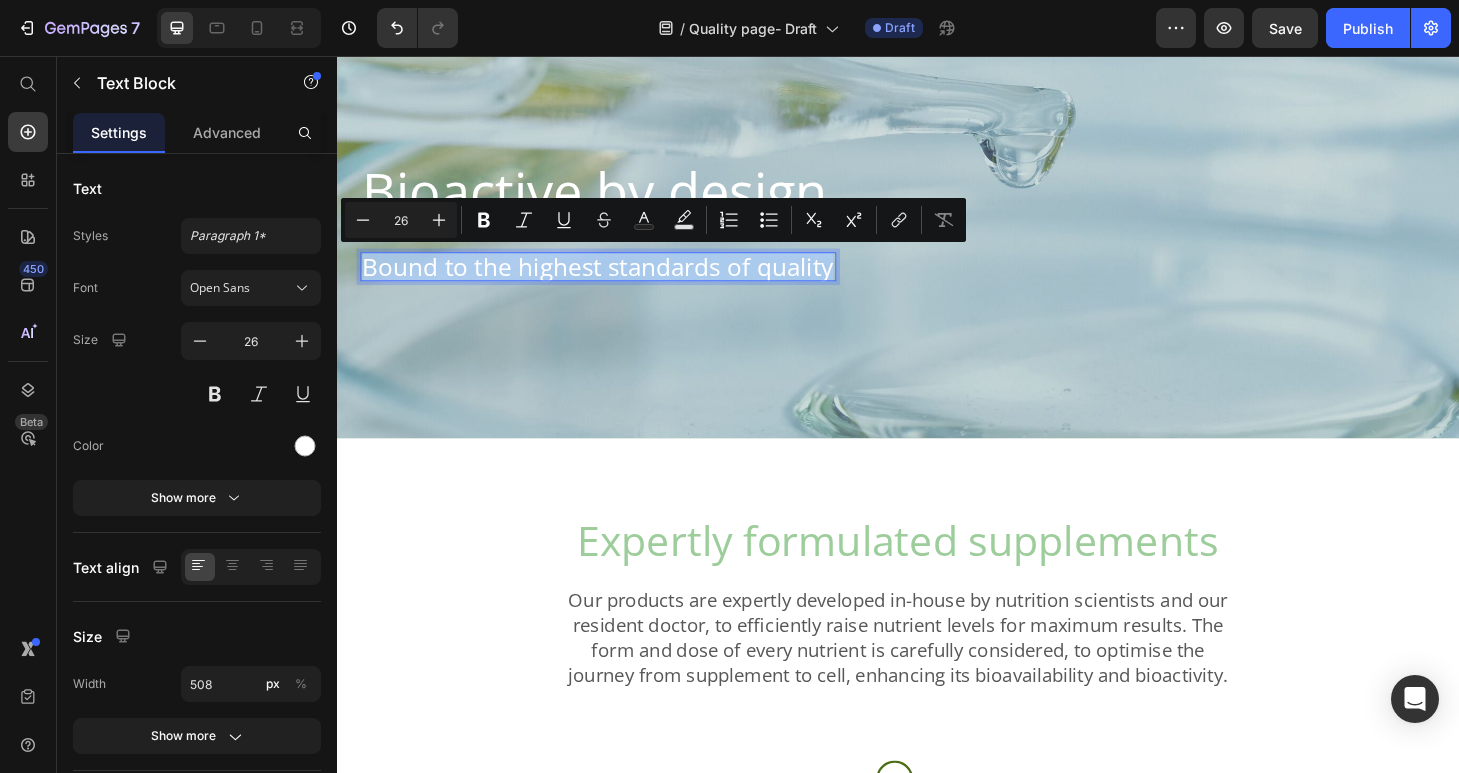 copy on "Bound to the highest standards of quality" 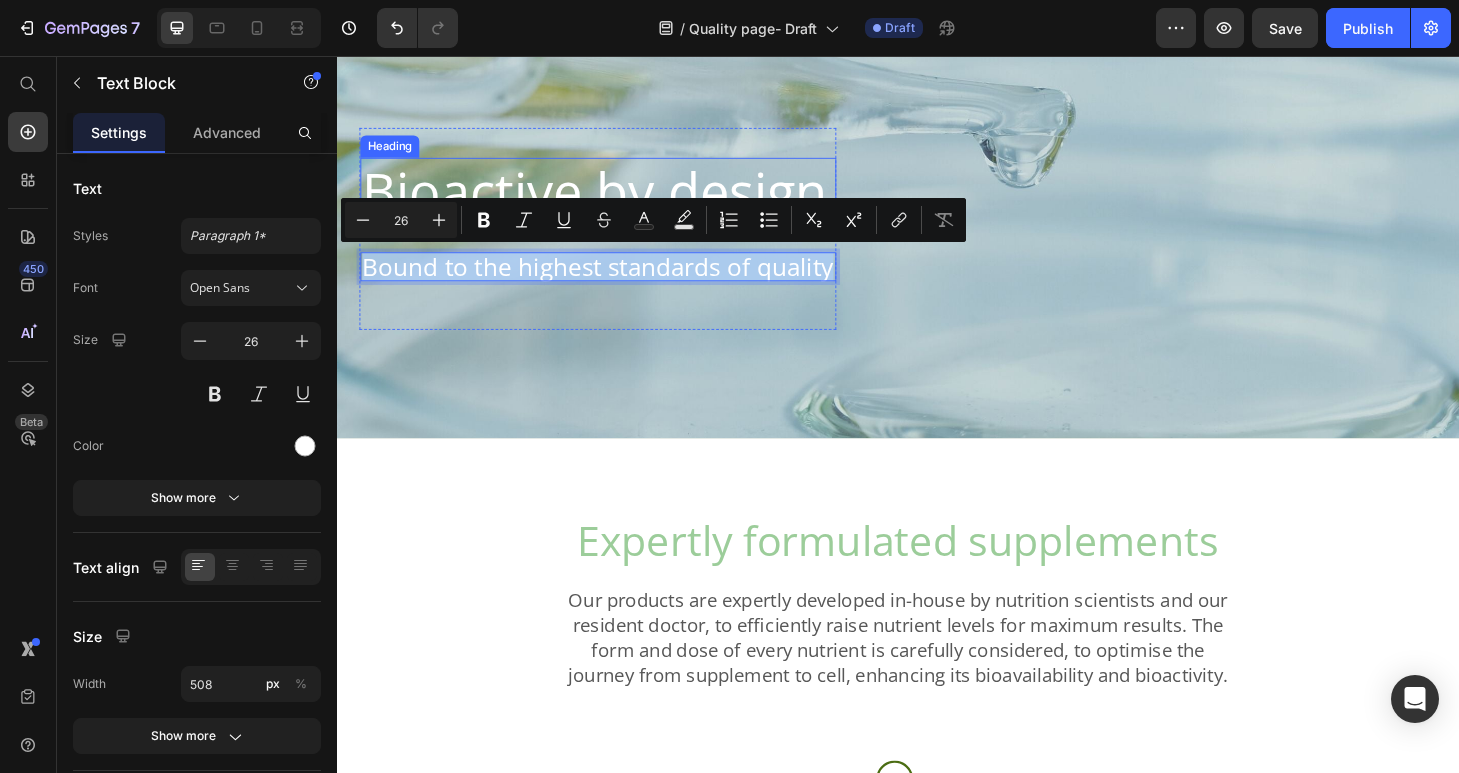 click on "Bioactive by design" at bounding box center [616, 200] 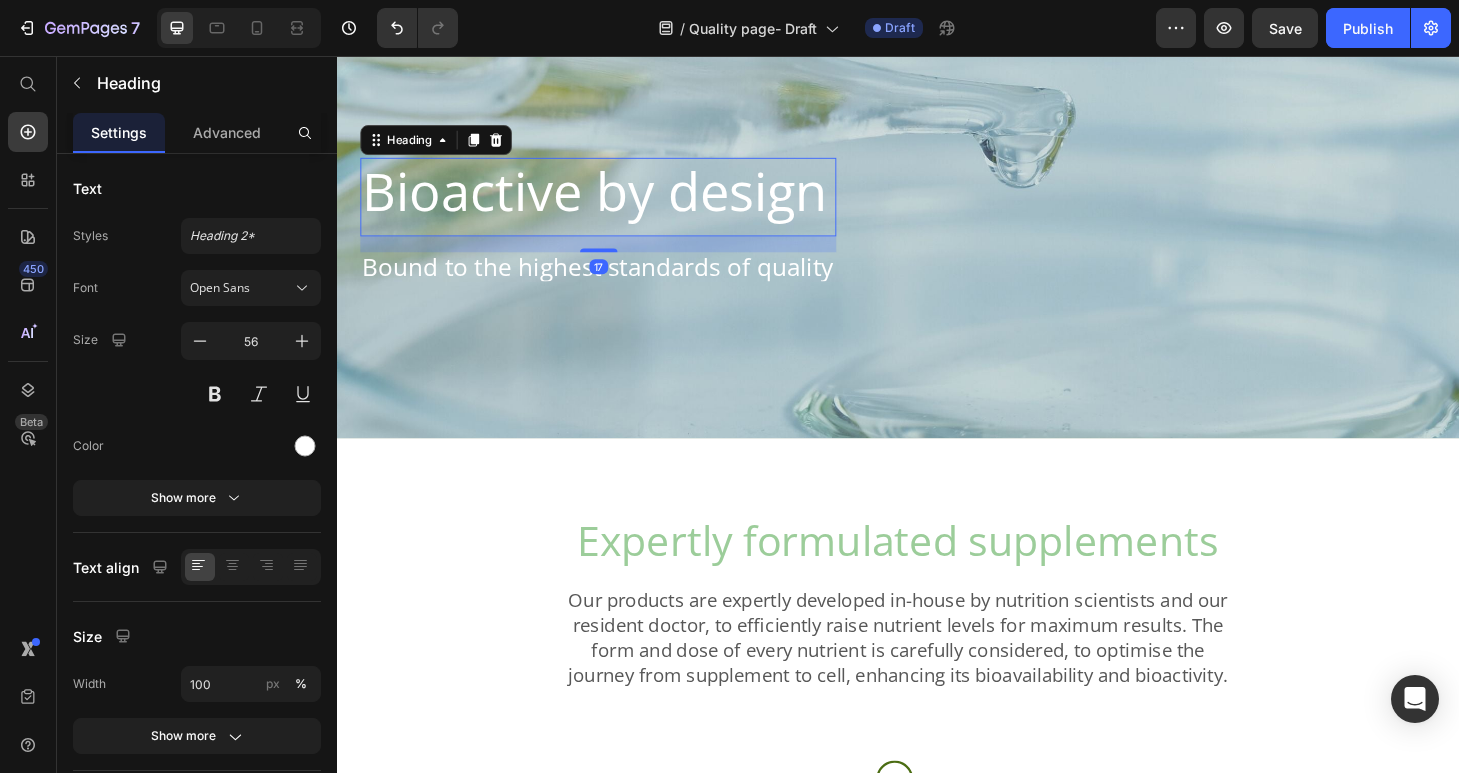 click on "Bioactive by design" at bounding box center (616, 200) 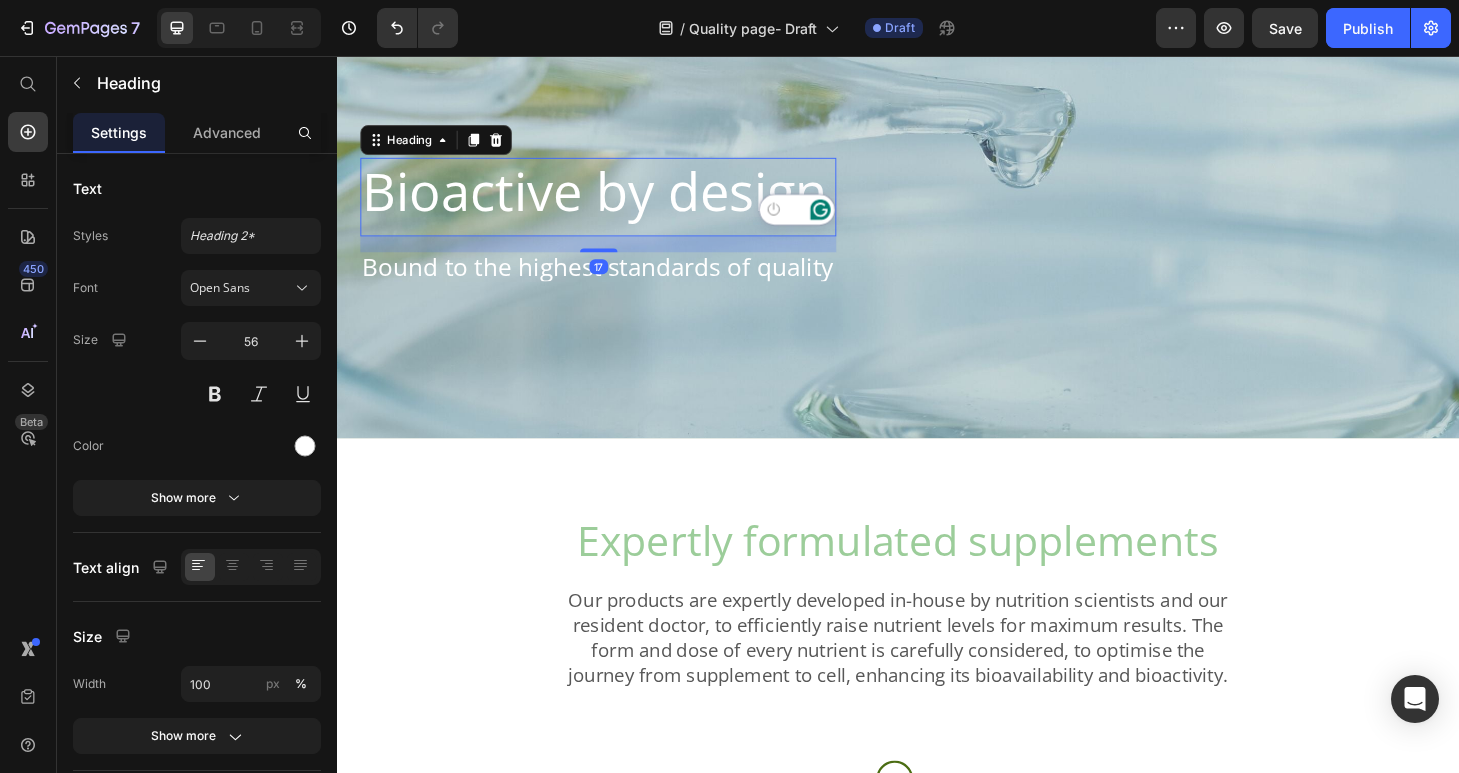 drag, startPoint x: 858, startPoint y: 217, endPoint x: 385, endPoint y: 191, distance: 473.71405 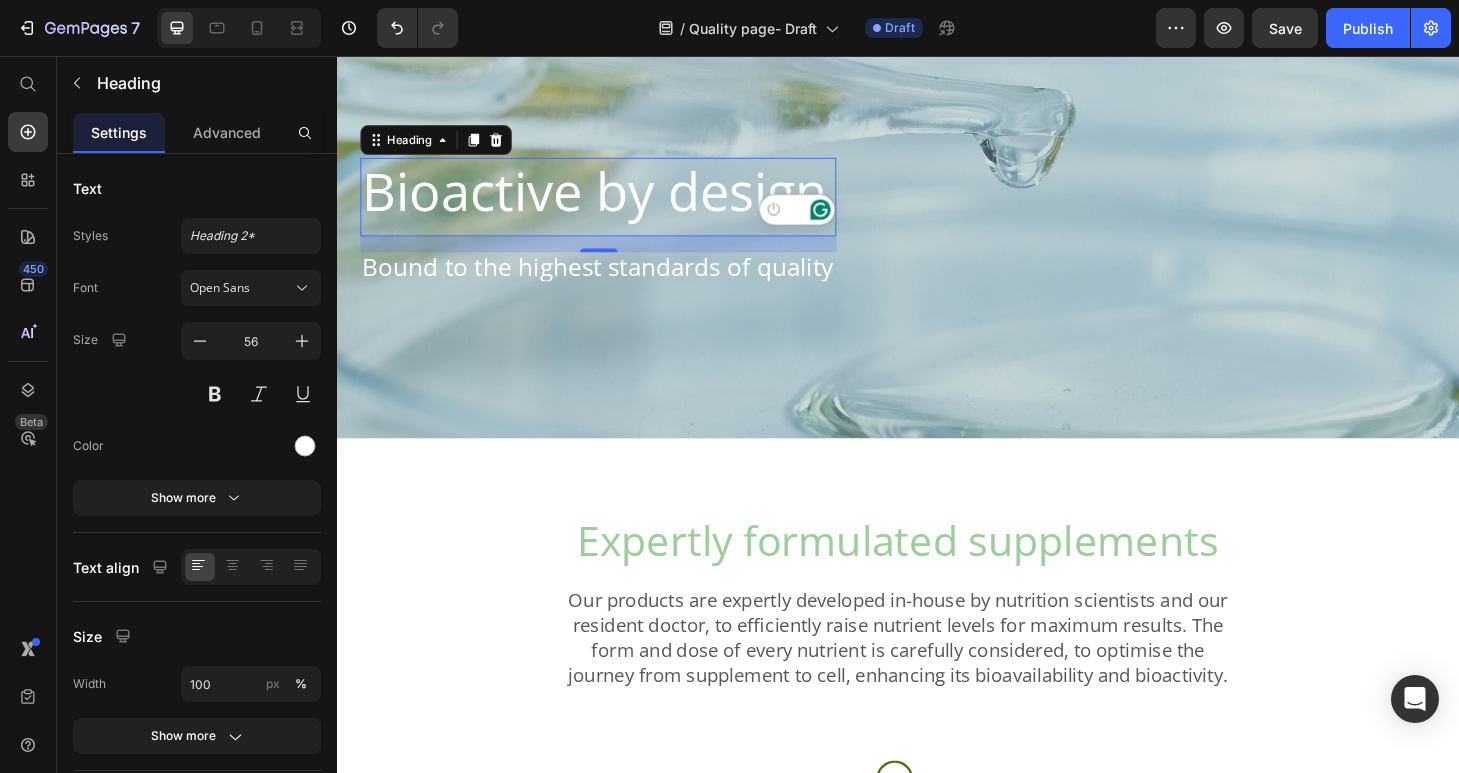 click on "Bioactive by design" at bounding box center [616, 200] 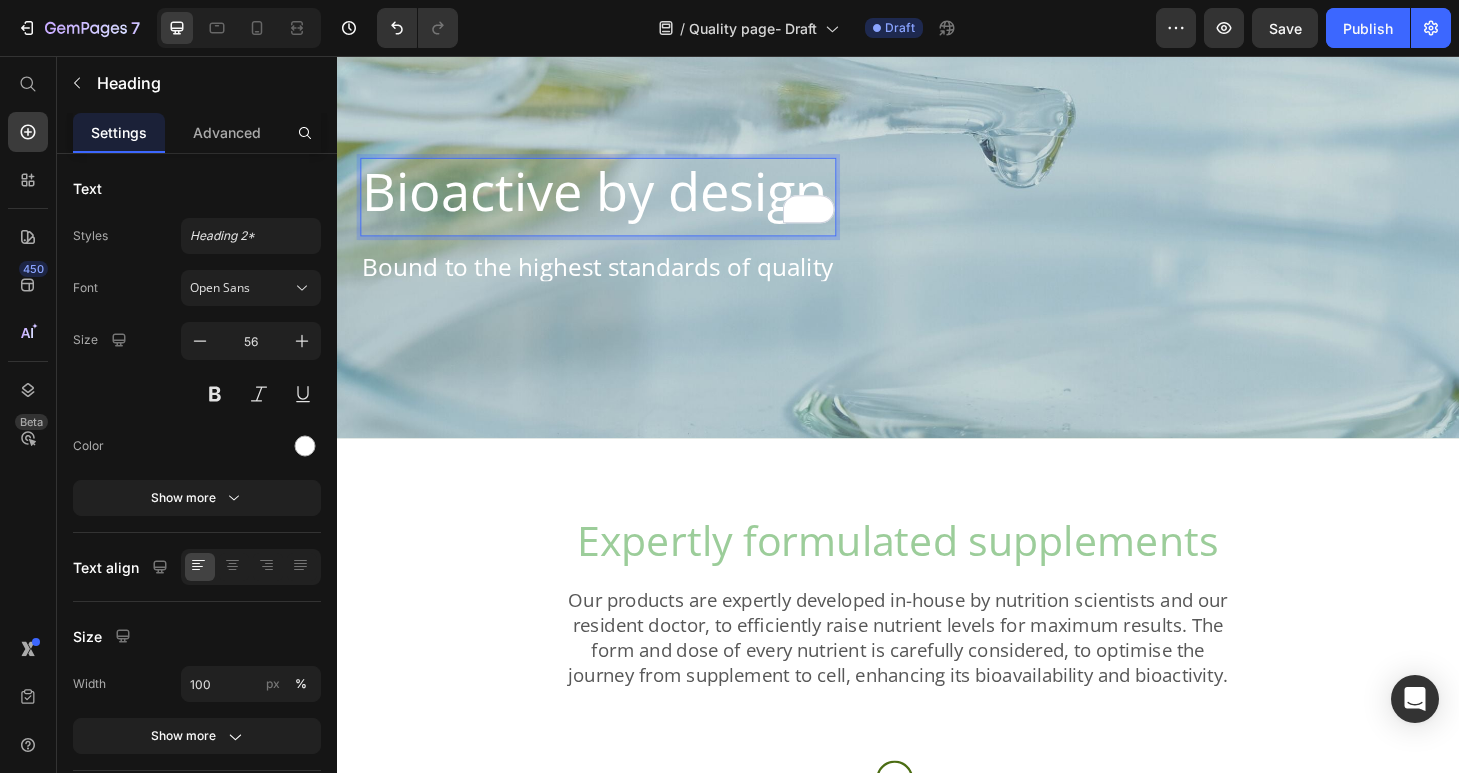 click on "Bioactive by design" at bounding box center (616, 200) 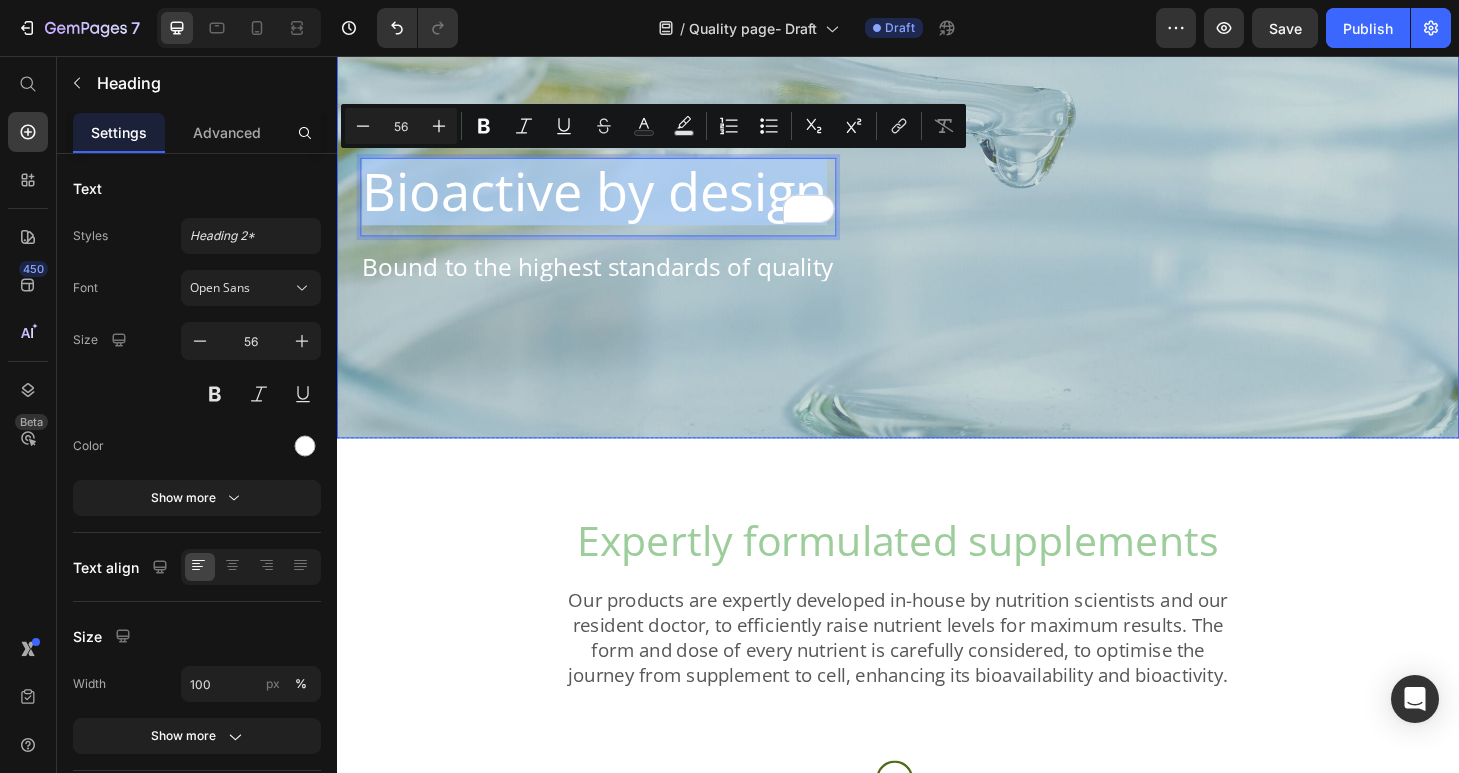 drag, startPoint x: 856, startPoint y: 194, endPoint x: 353, endPoint y: 181, distance: 503.16797 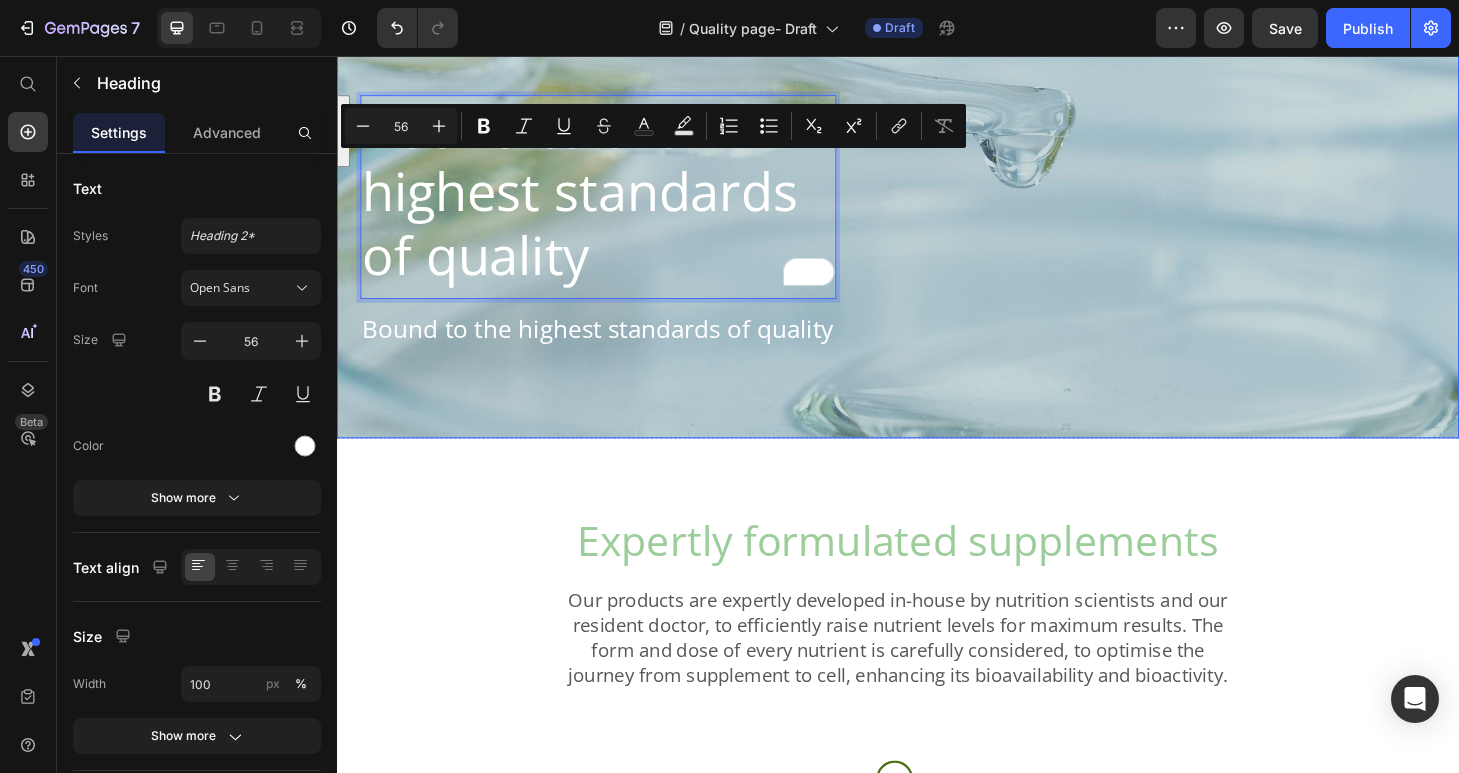 scroll, scrollTop: 64, scrollLeft: 0, axis: vertical 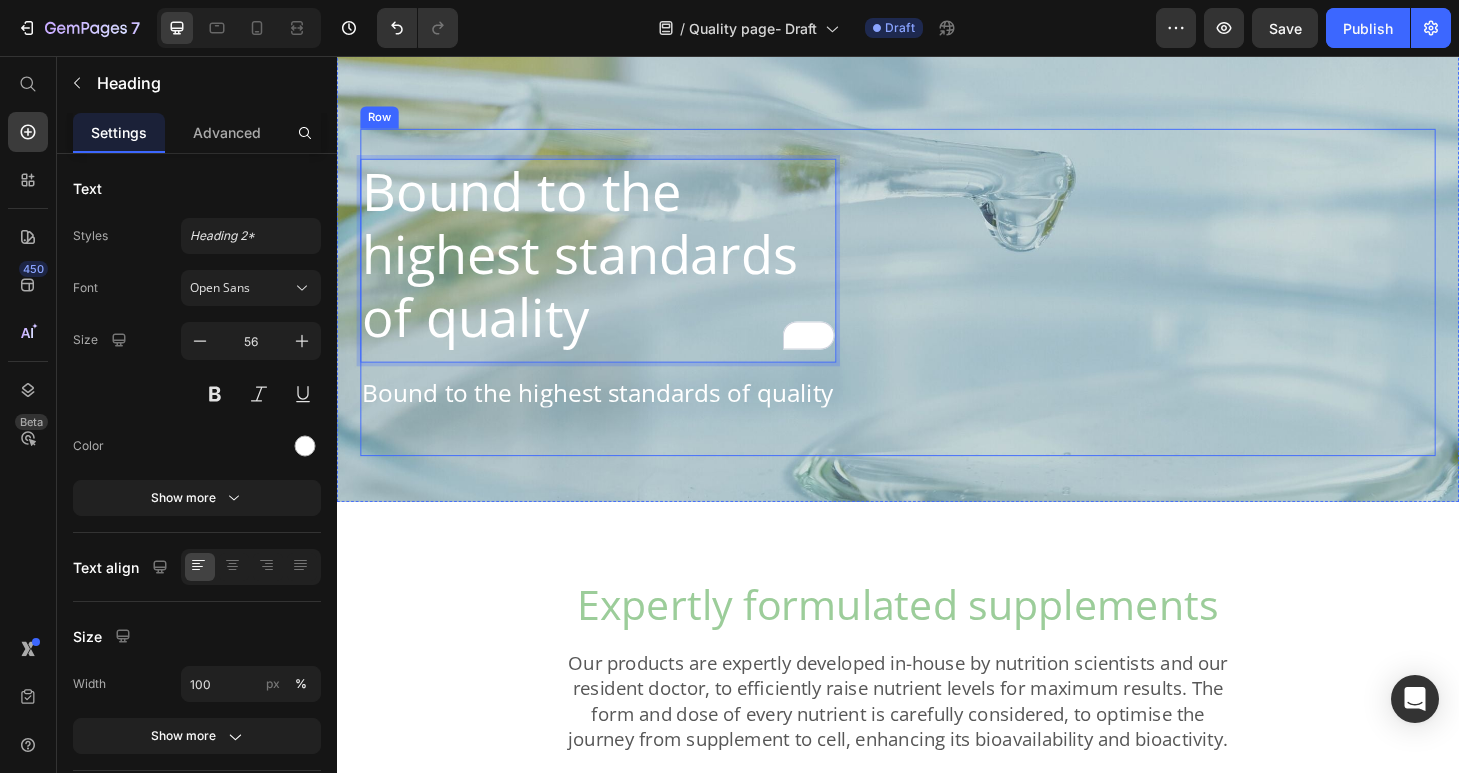 click on "Bound to the highest standards of quality Heading   17 Bound to the highest standards of quality Text Block Row" at bounding box center (937, 309) 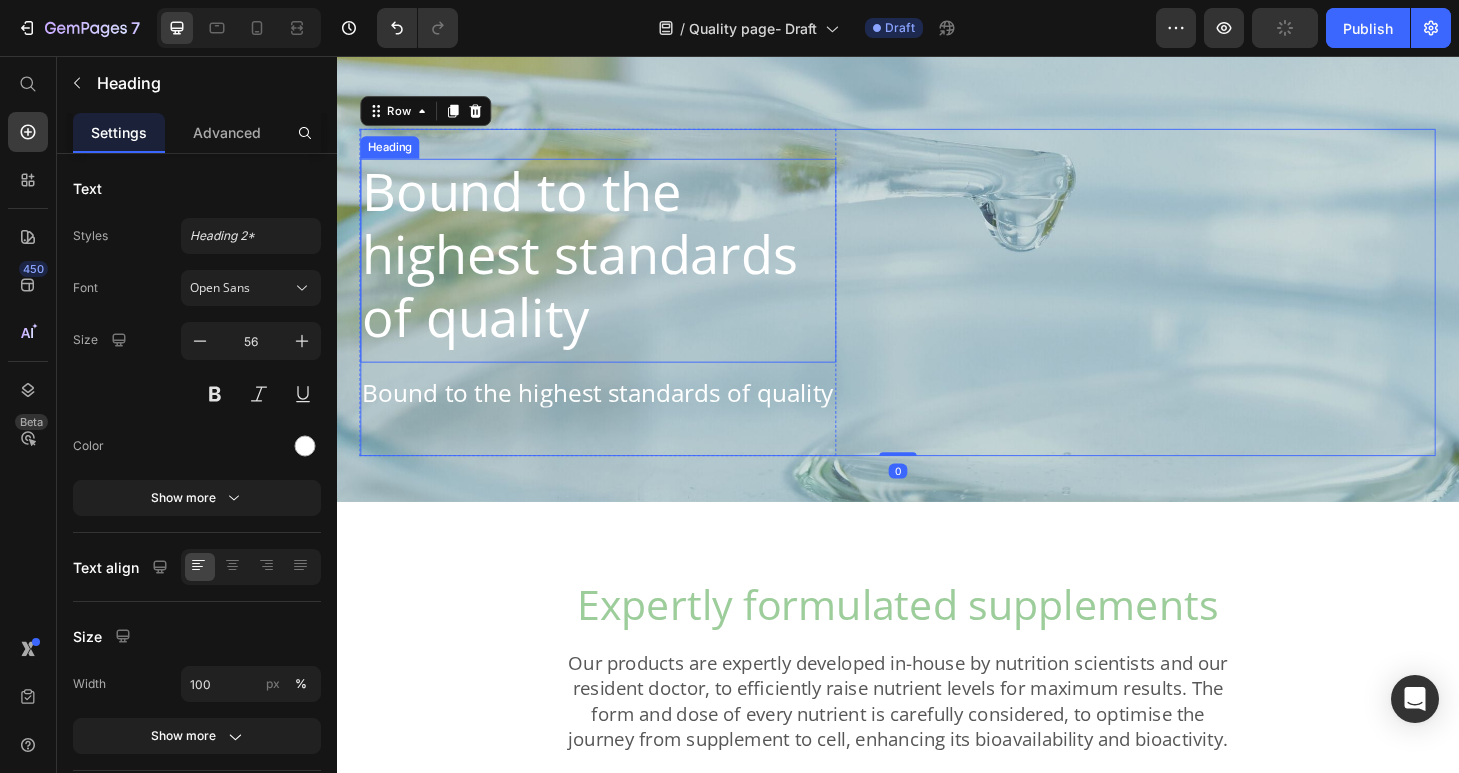 click on "Bound to the highest standards of quality" at bounding box center (616, 268) 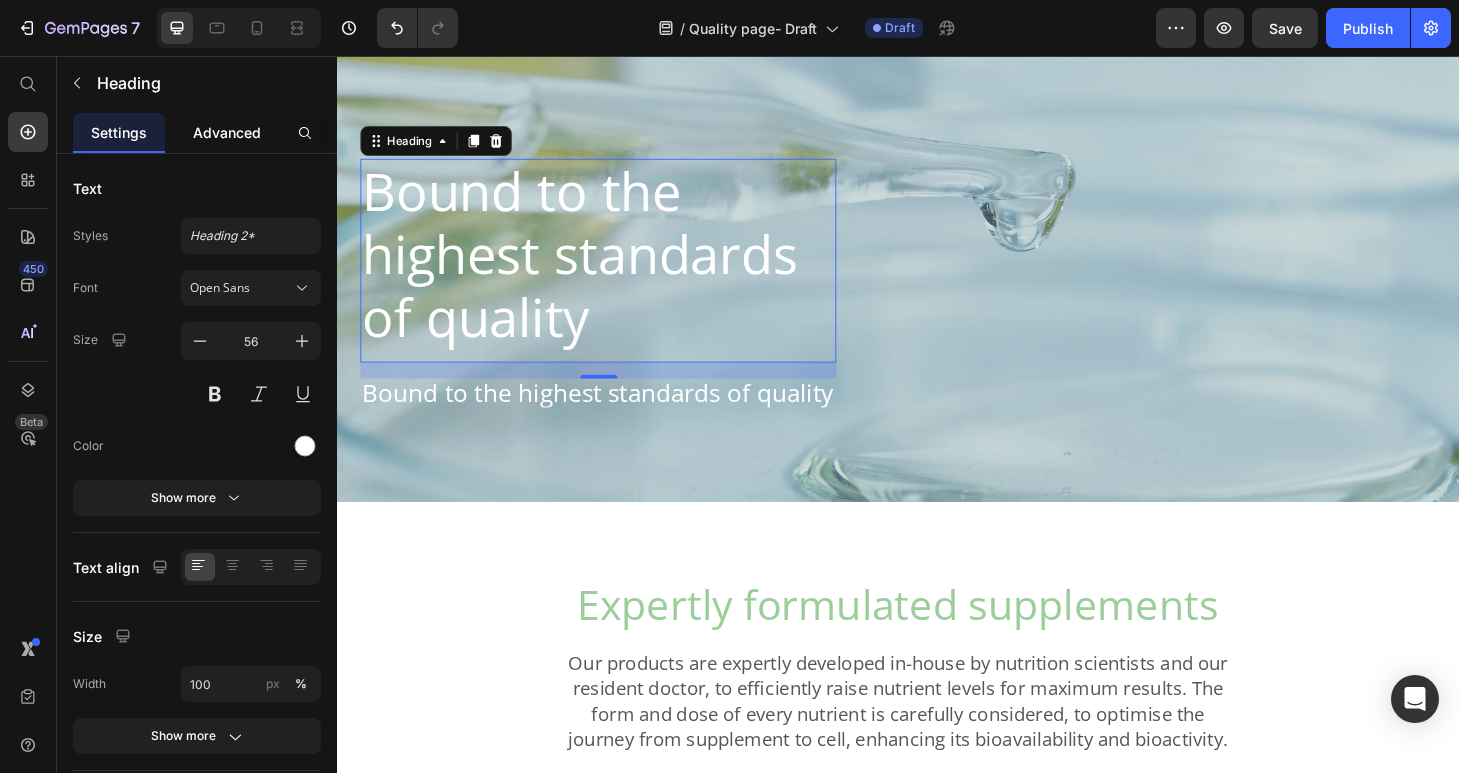 click on "Advanced" at bounding box center [227, 132] 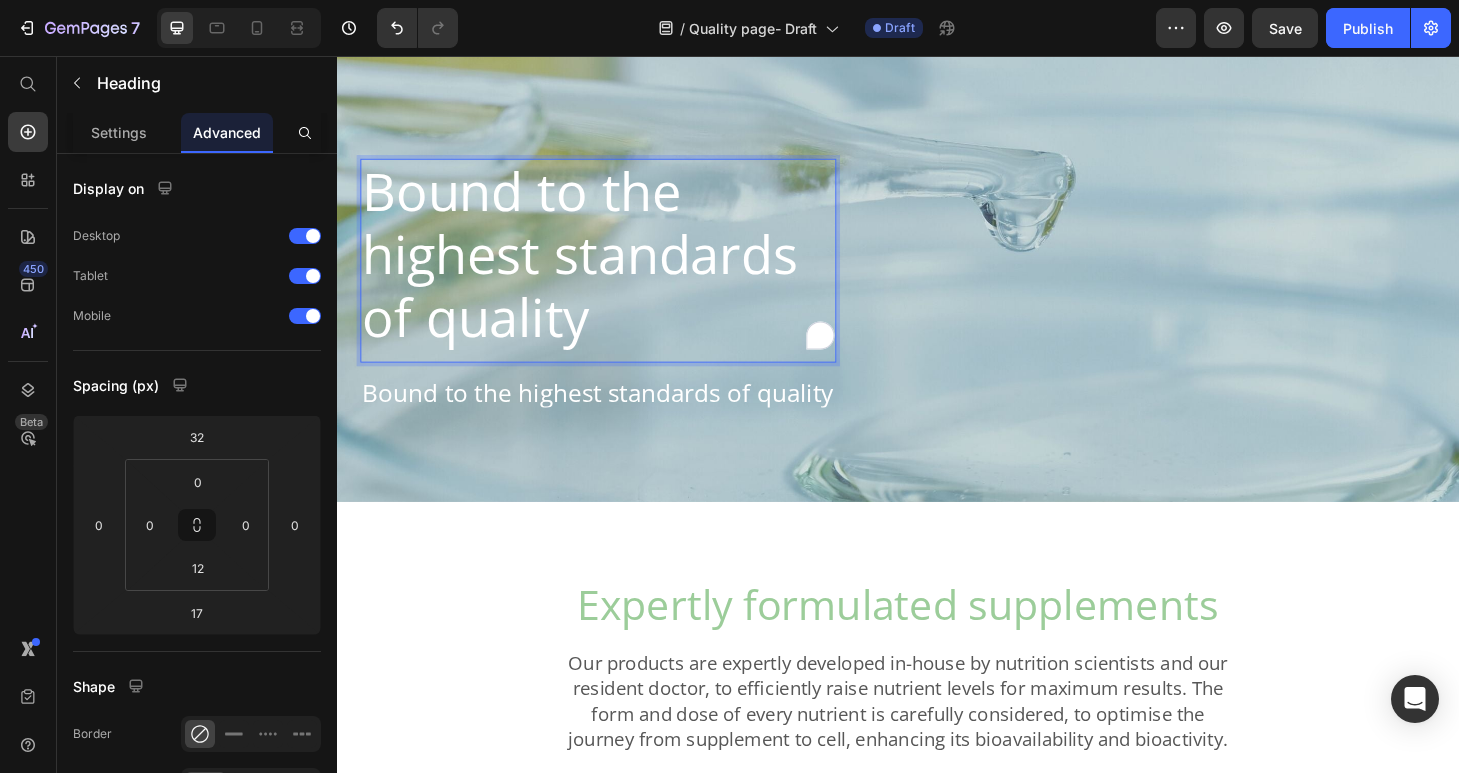 scroll, scrollTop: 2, scrollLeft: 0, axis: vertical 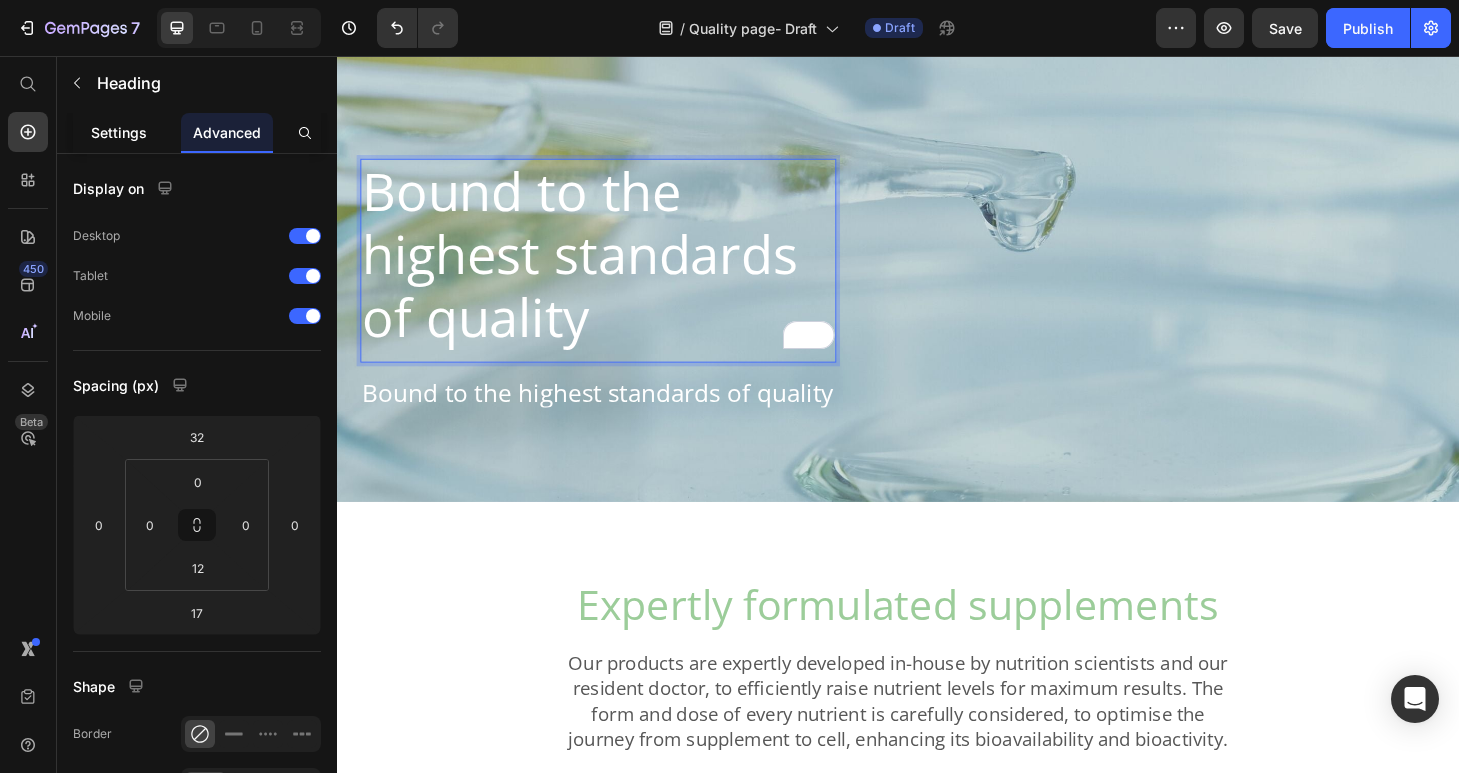 click on "Settings" at bounding box center [119, 132] 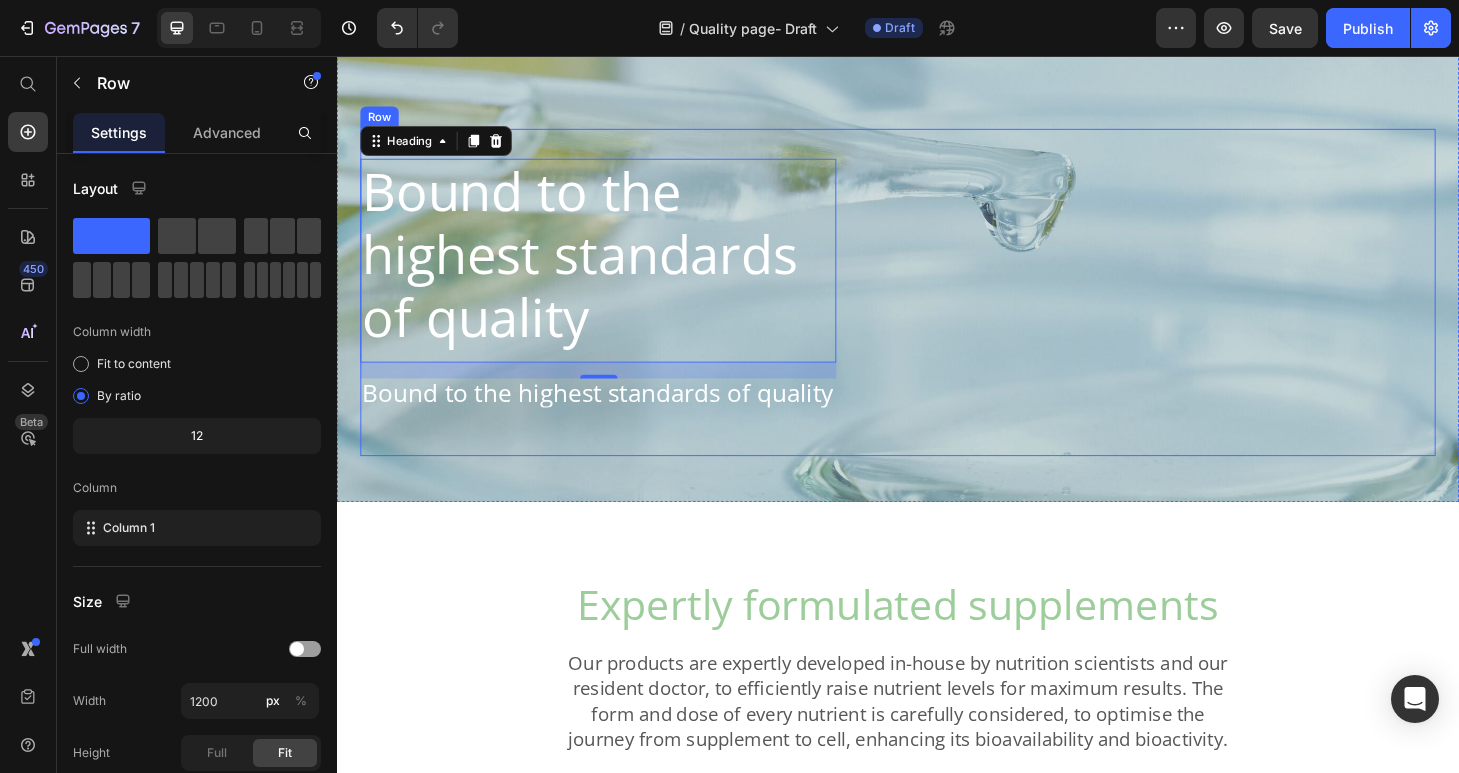 click on "Bound to the highest standards of quality Heading   17 Bound to the highest standards of quality Text Block Row" at bounding box center [937, 309] 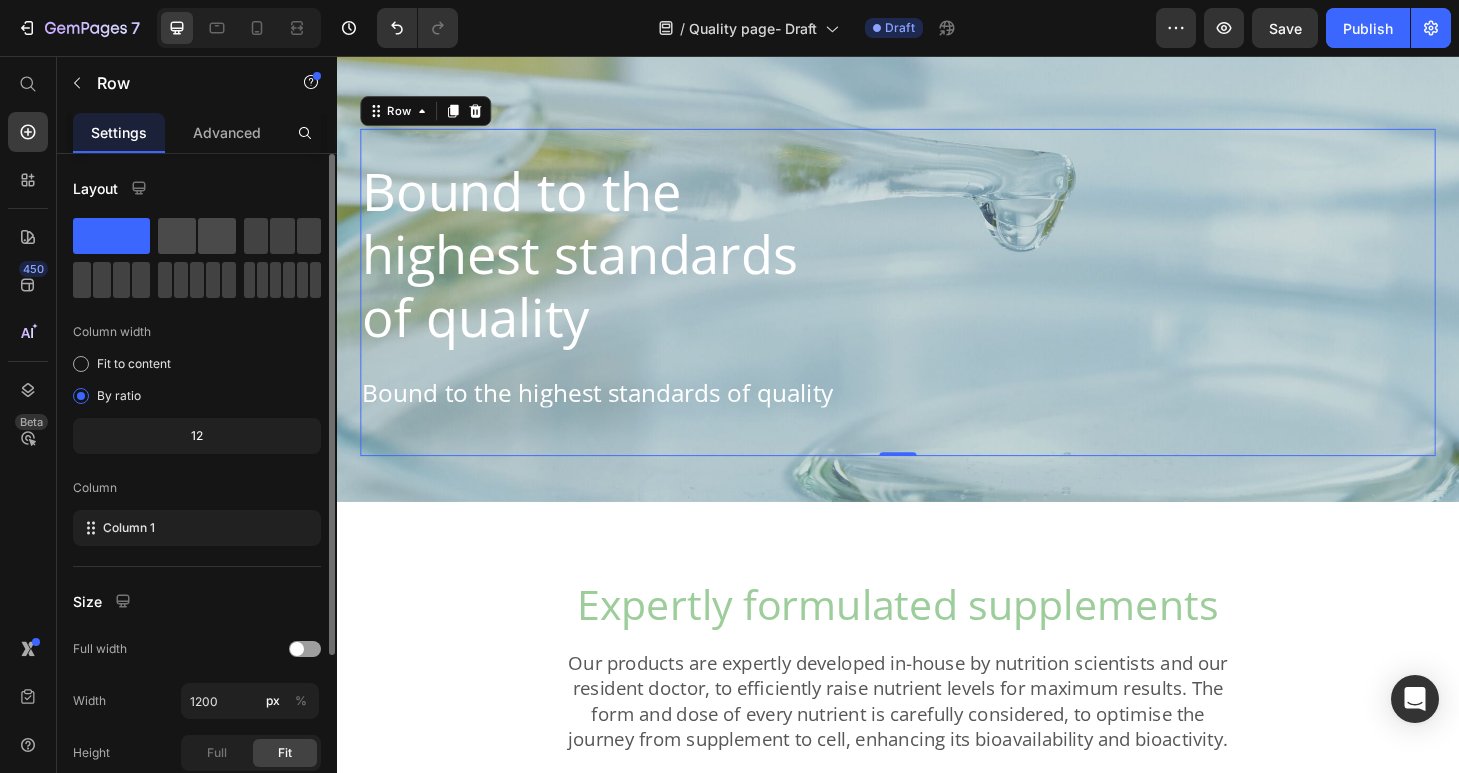 click 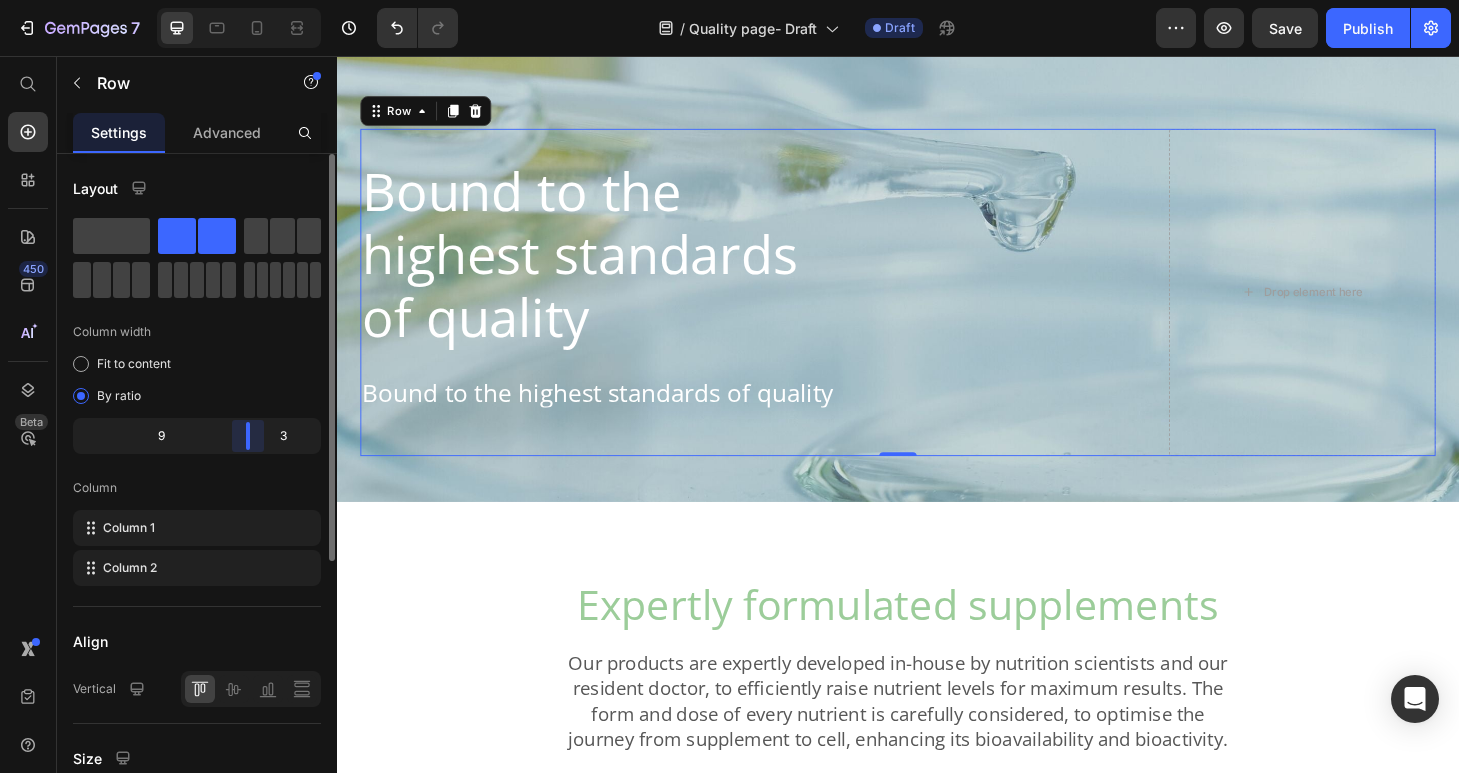 drag, startPoint x: 201, startPoint y: 434, endPoint x: 272, endPoint y: 436, distance: 71.02816 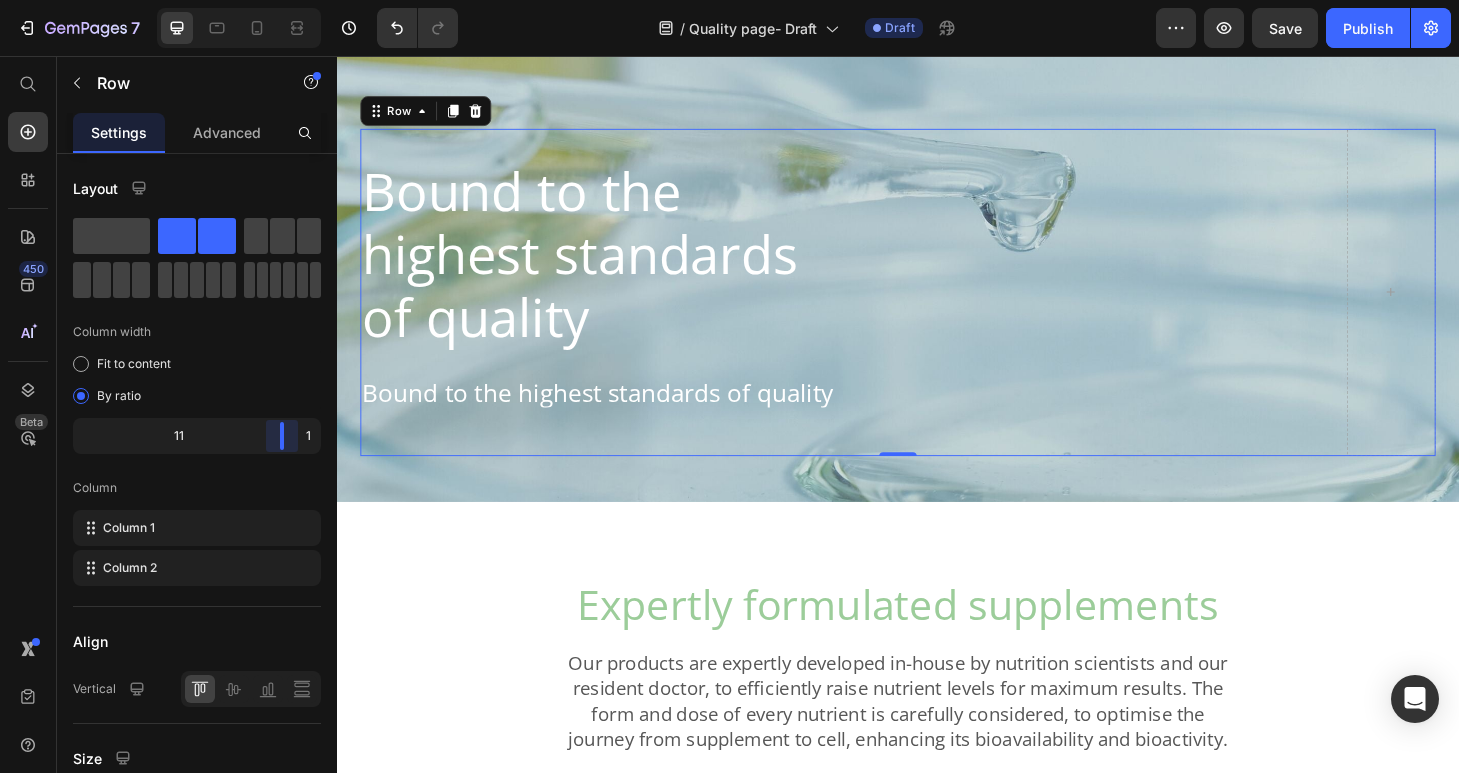 drag, startPoint x: 253, startPoint y: 438, endPoint x: 307, endPoint y: 436, distance: 54.037025 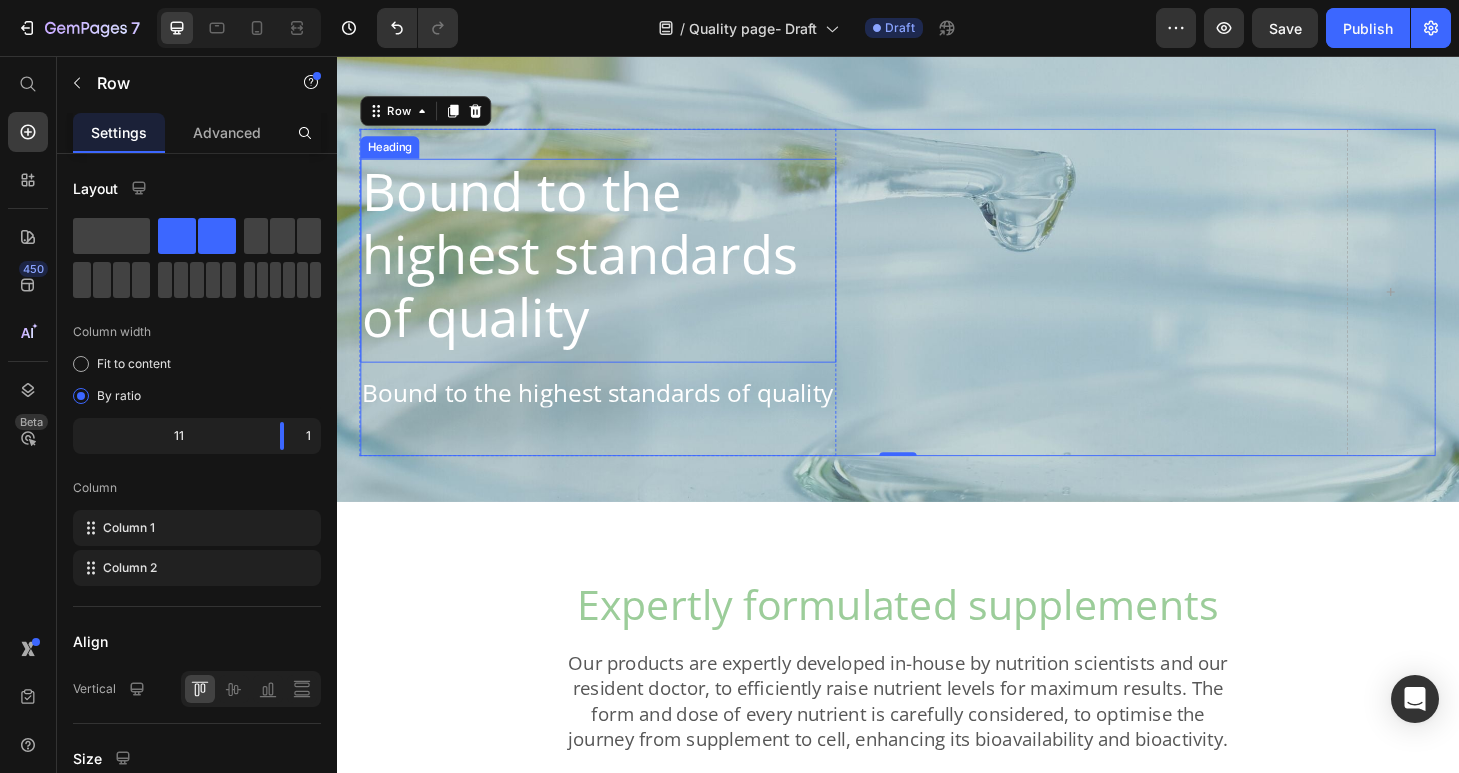 click on "Bound to the highest standards of quality" at bounding box center [616, 268] 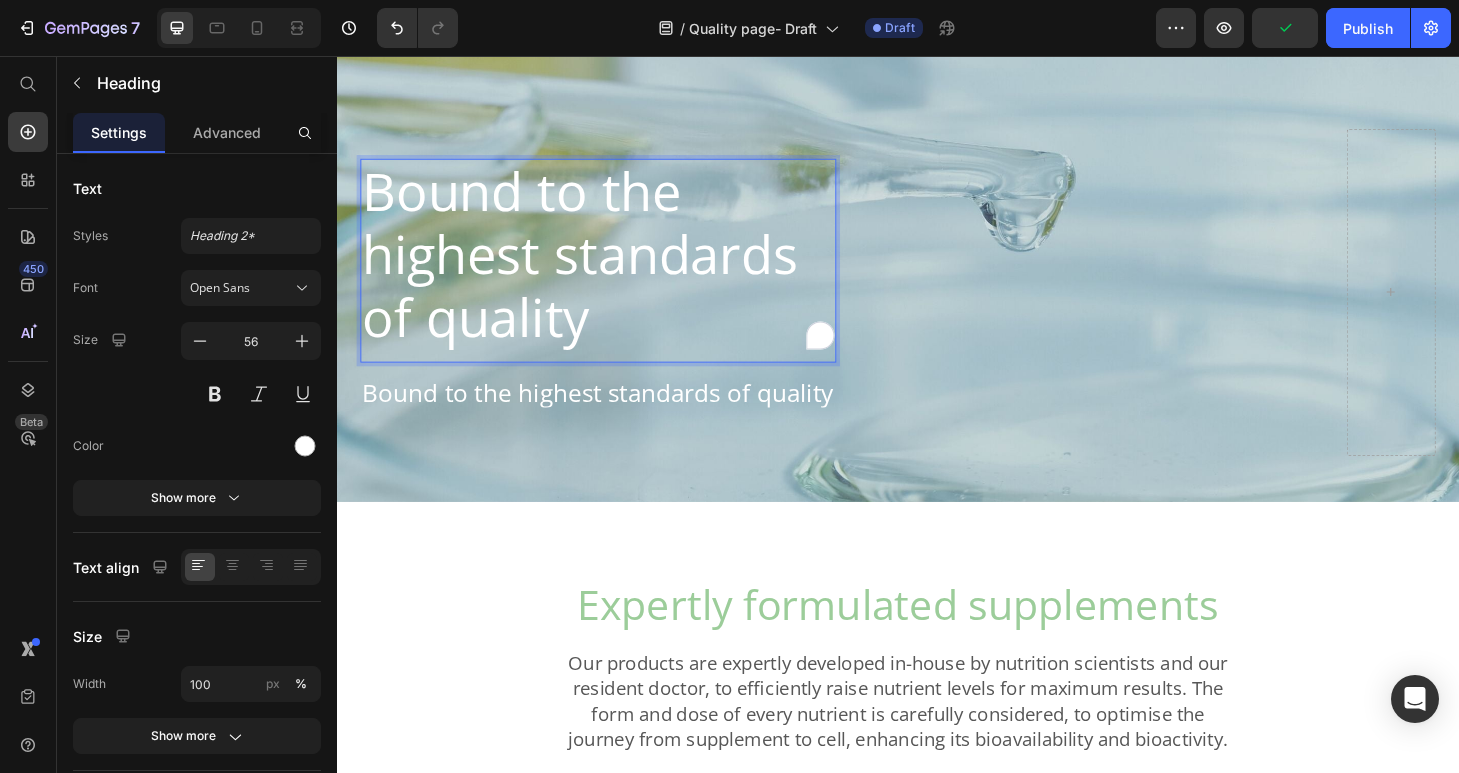 scroll, scrollTop: 2, scrollLeft: 0, axis: vertical 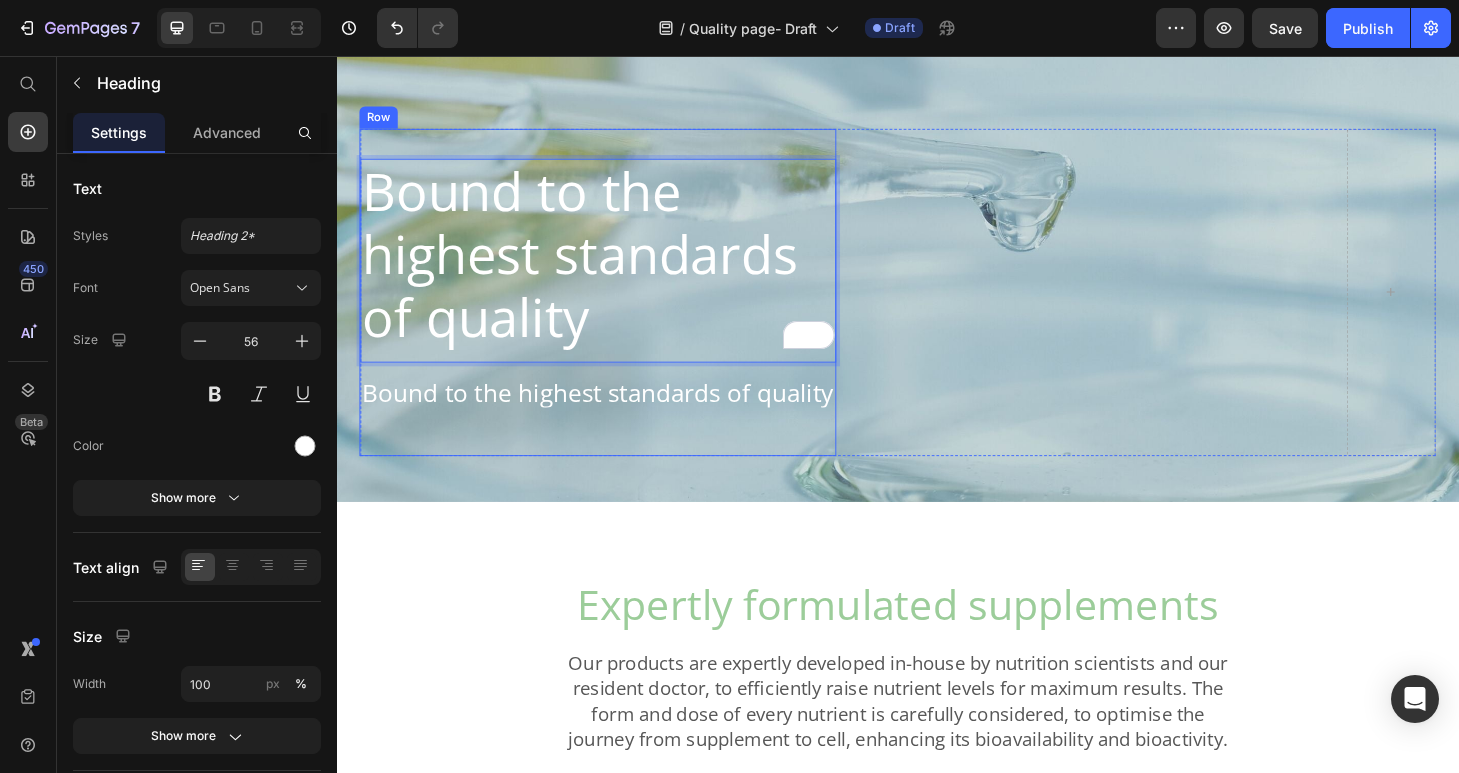click on "Bound to the highest standards of quality Heading   17 Bound to the highest standards of quality Text Block" at bounding box center (616, 309) 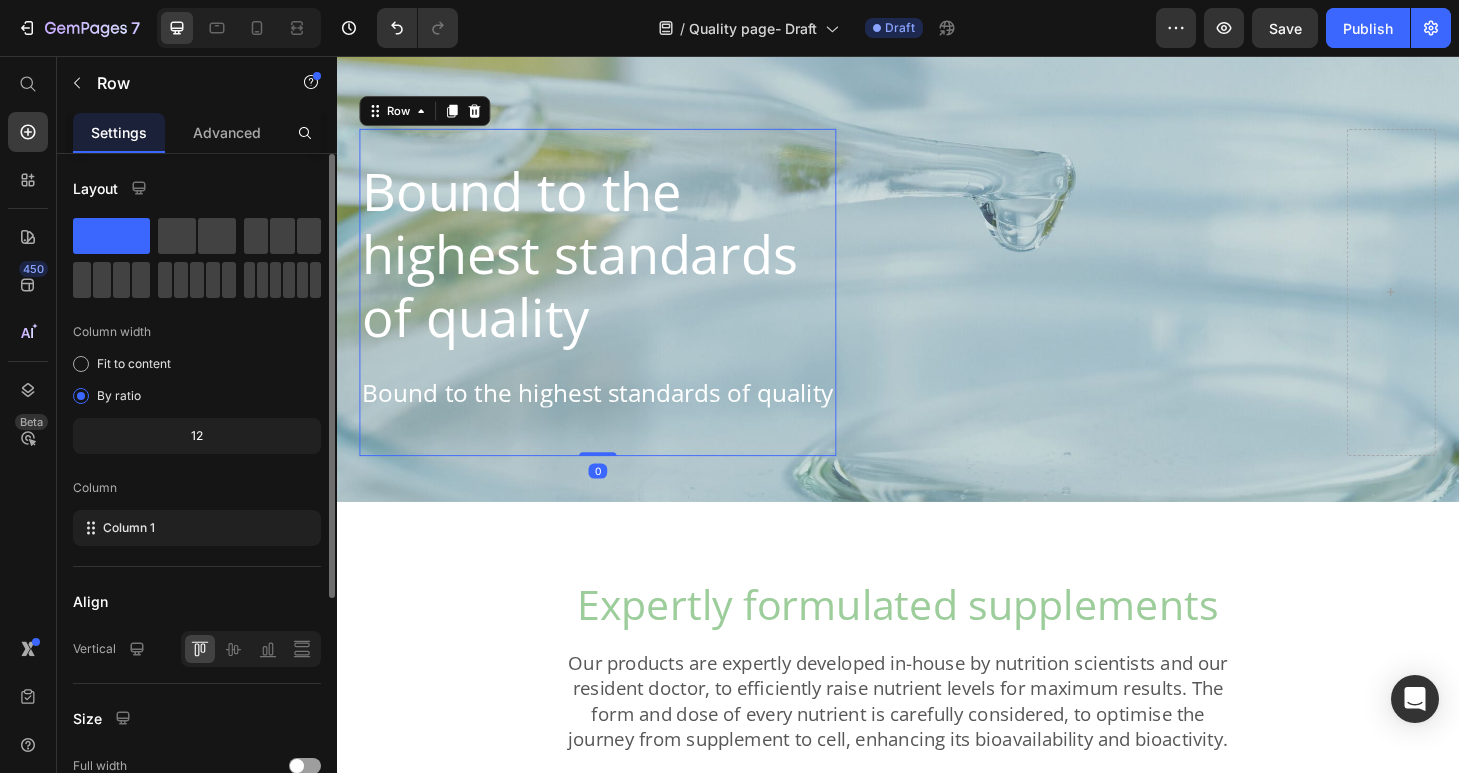 click 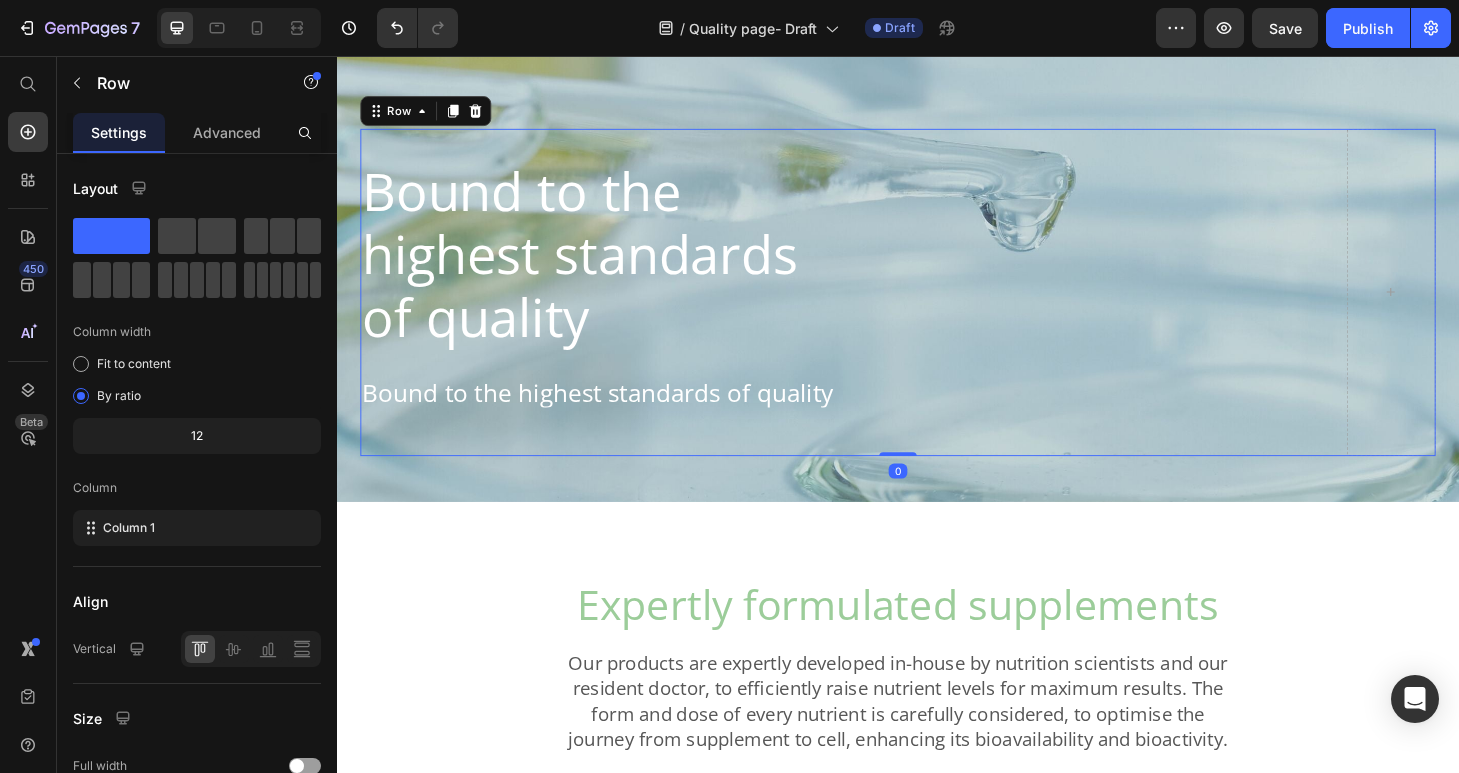 click on "Bound to the highest standards of quality Heading Bound to the highest standards of quality Text Block Row" at bounding box center (885, 309) 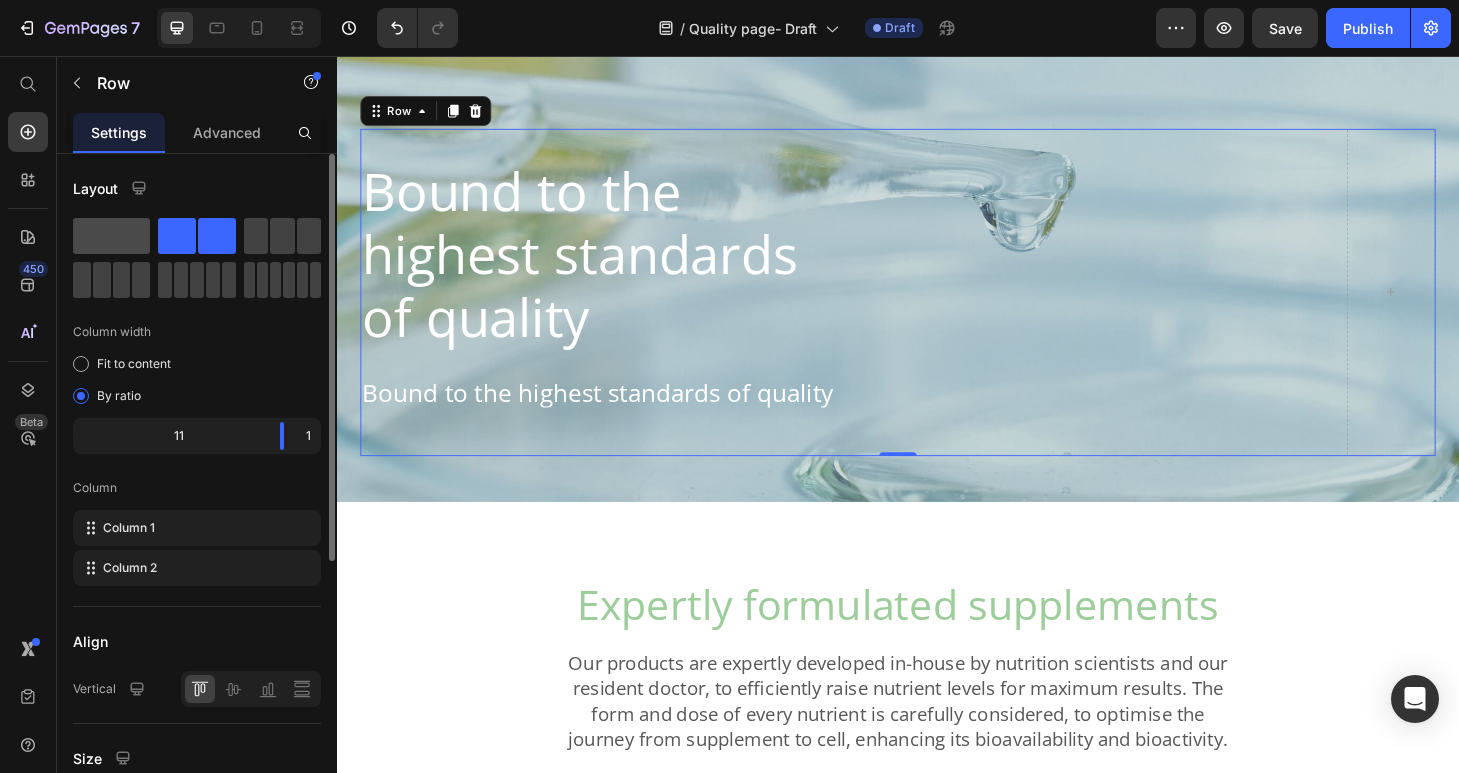 click 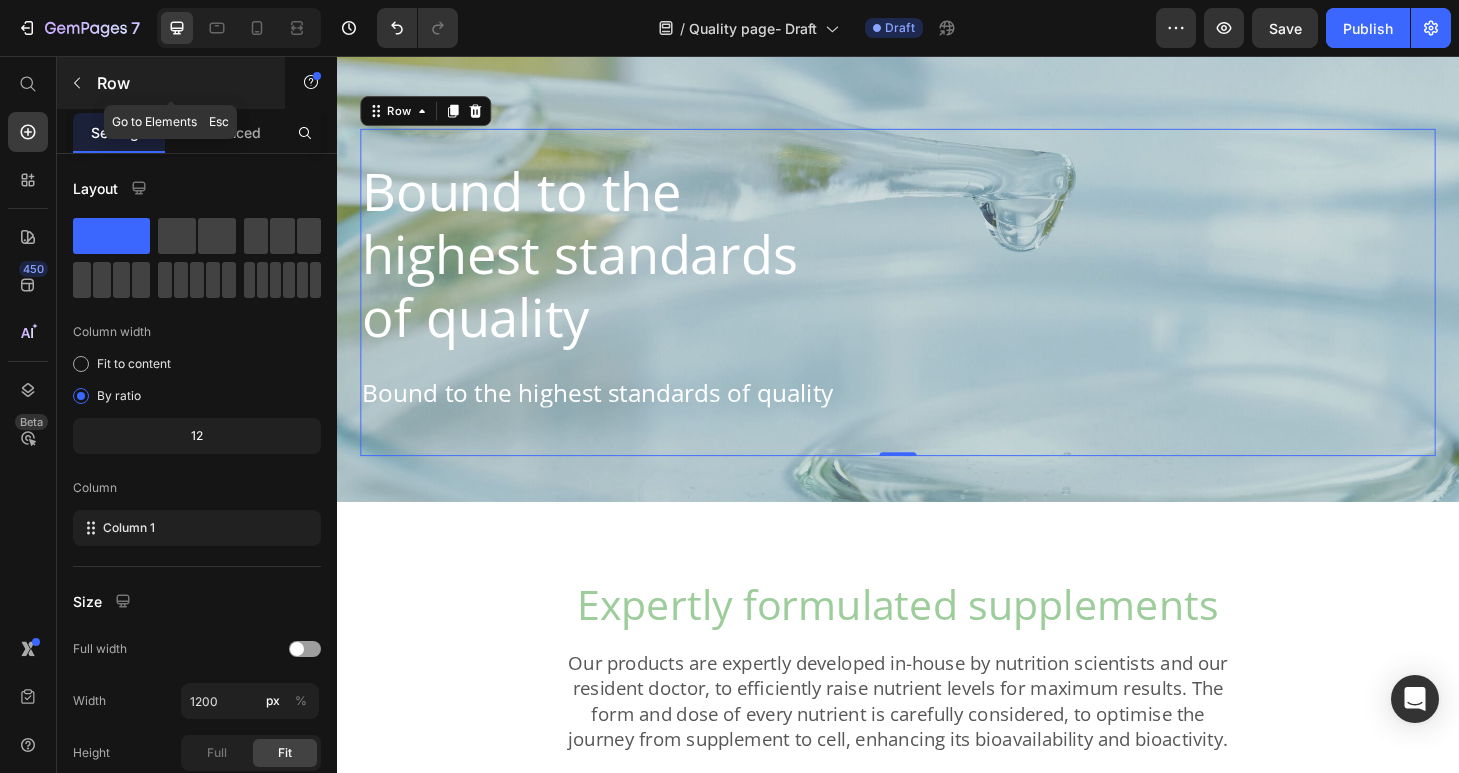 click on "Row" at bounding box center [182, 83] 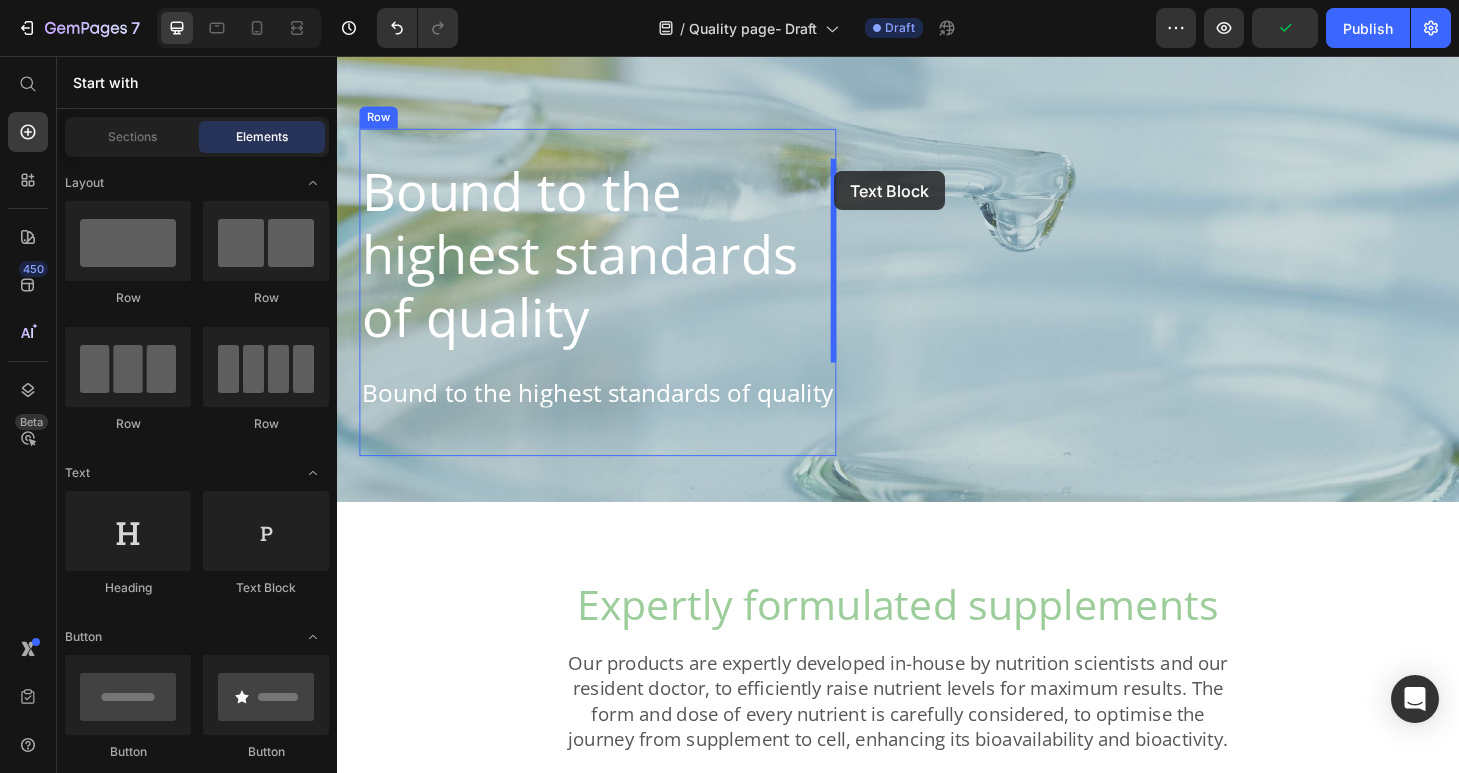 drag, startPoint x: 607, startPoint y: 602, endPoint x: 869, endPoint y: 179, distance: 497.56708 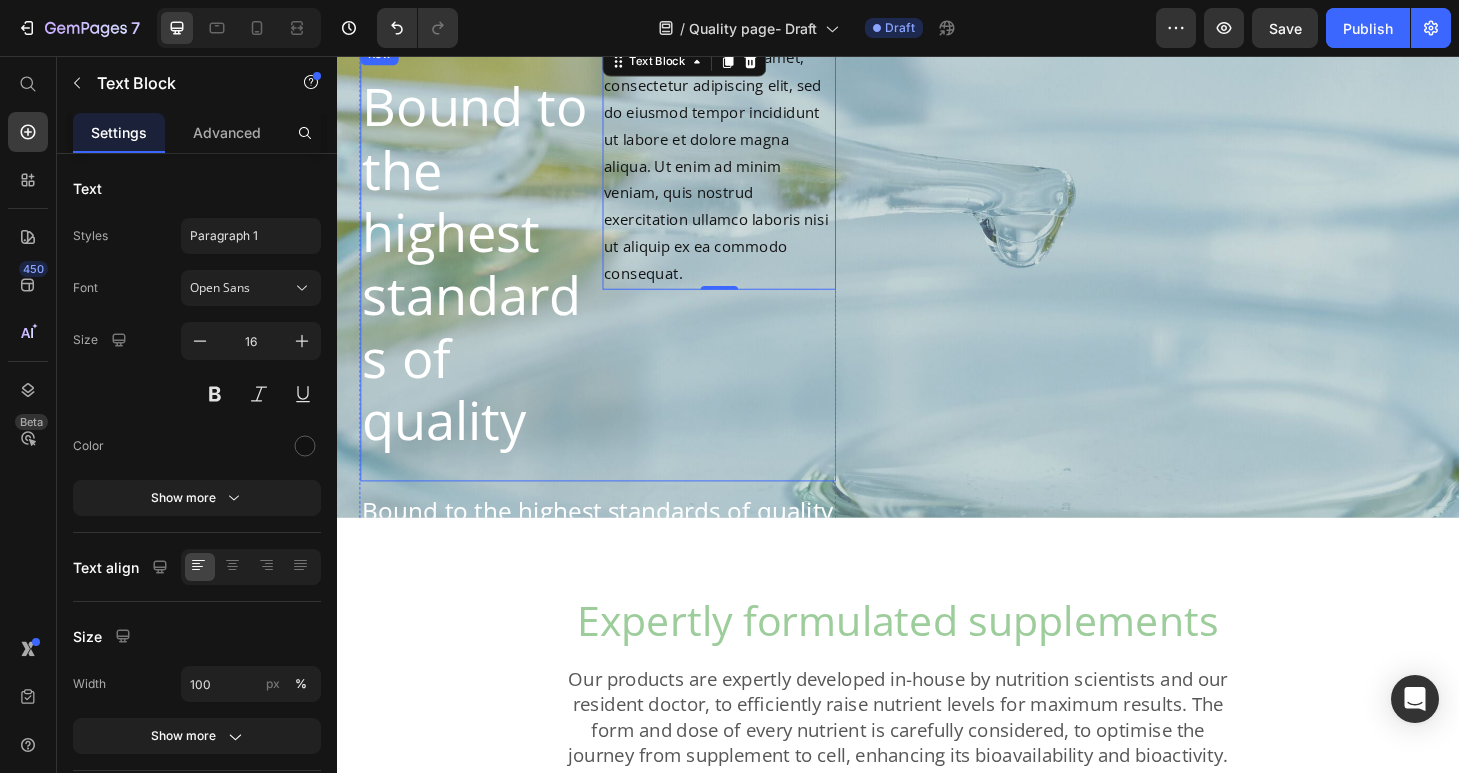 scroll, scrollTop: 0, scrollLeft: 0, axis: both 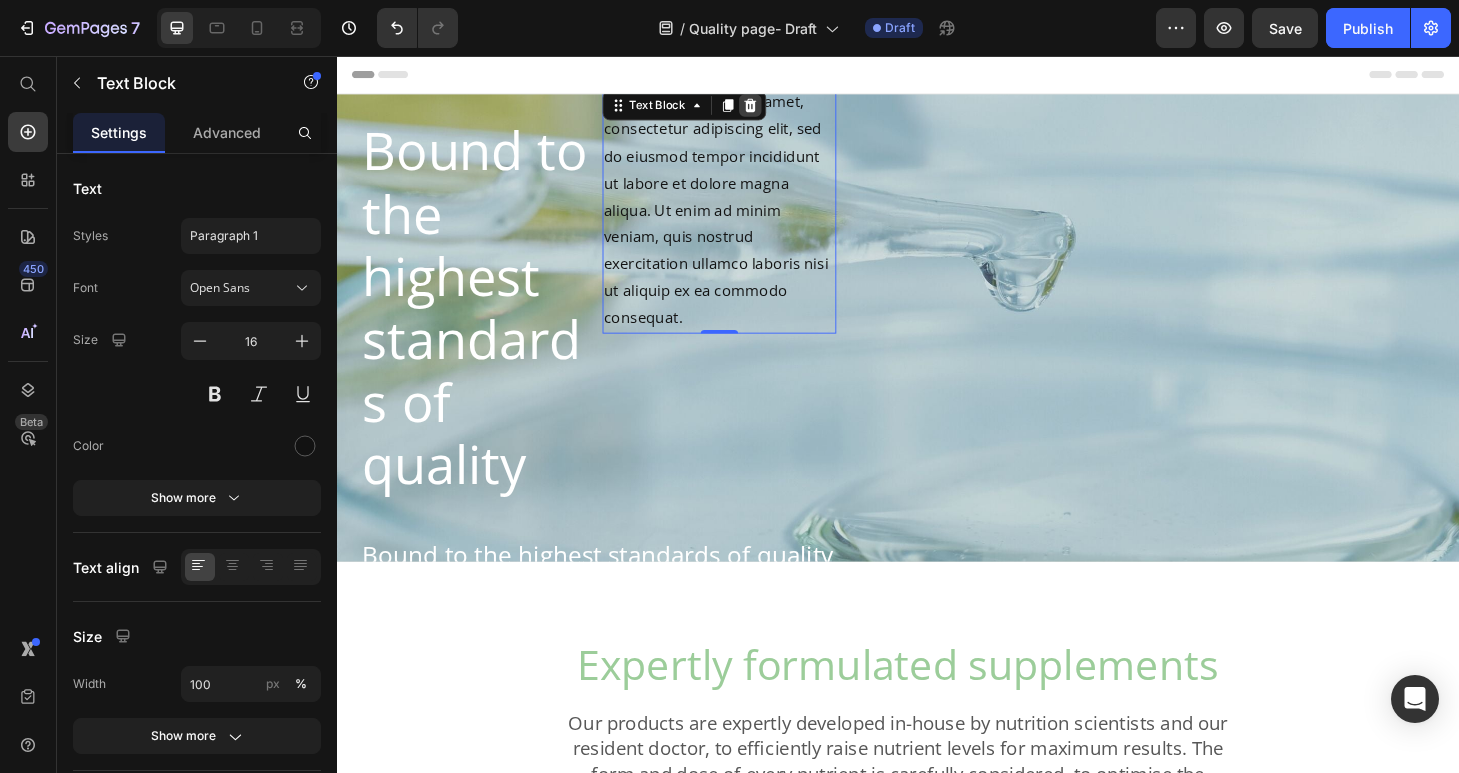 click 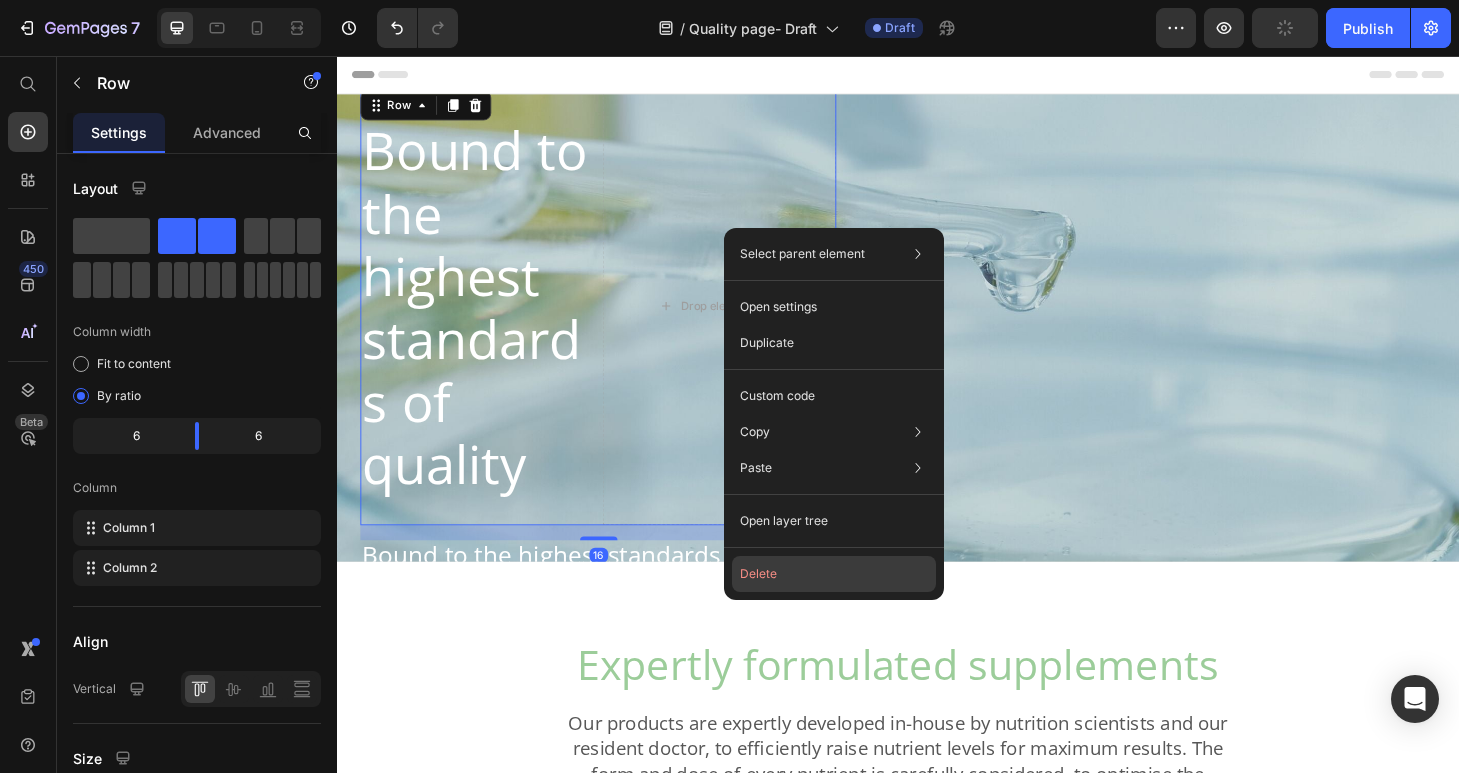 click on "Delete" 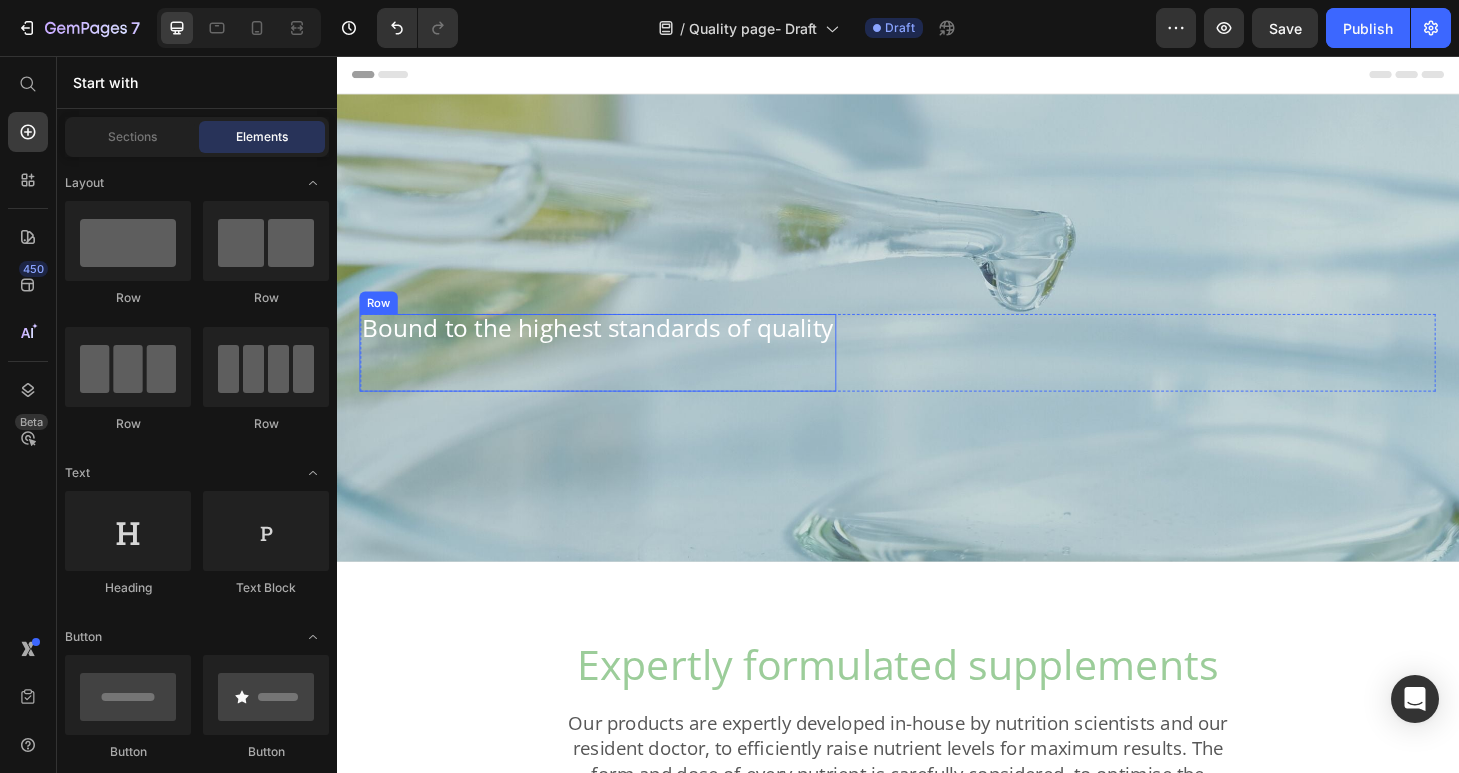 click on "Bound to the highest standards of quality Text Block" at bounding box center [616, 373] 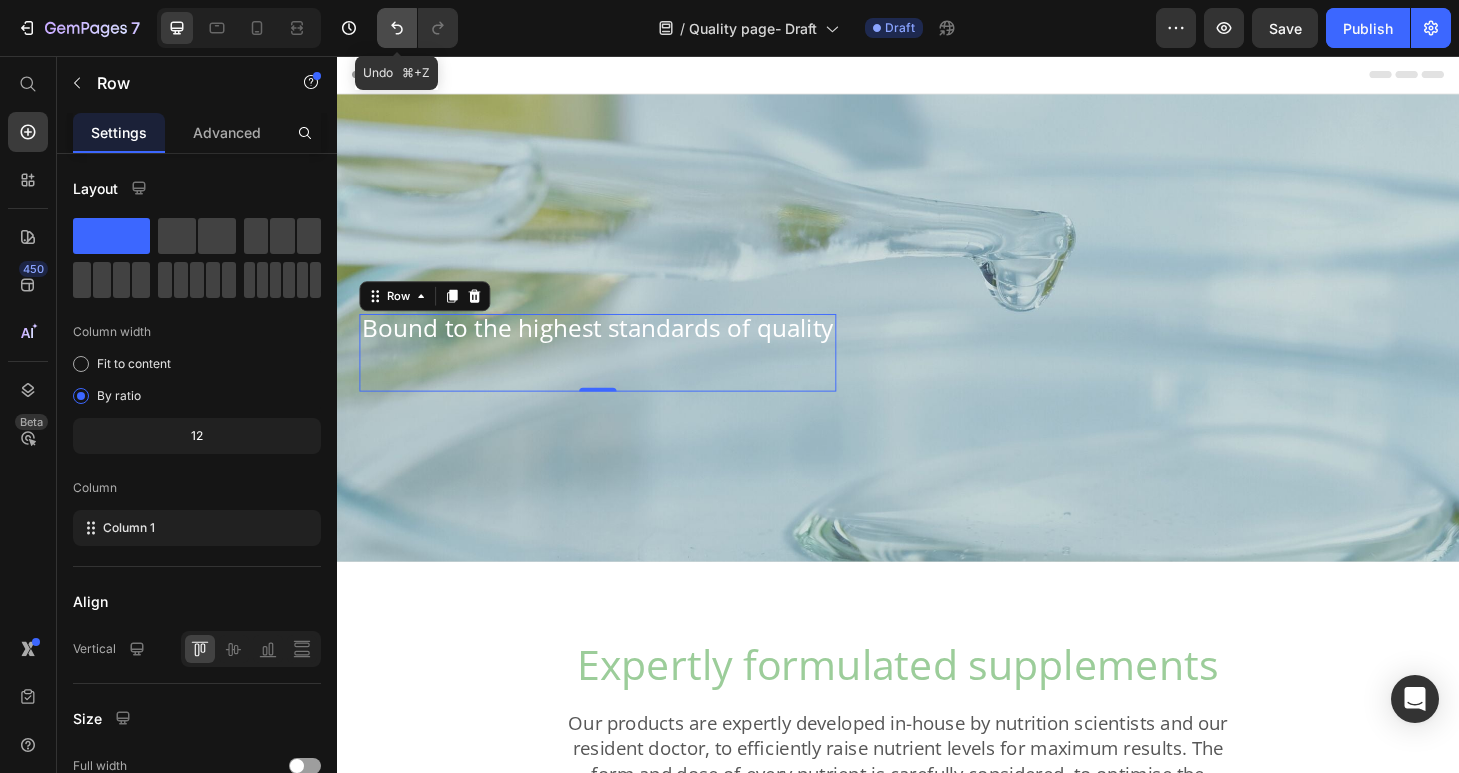 click 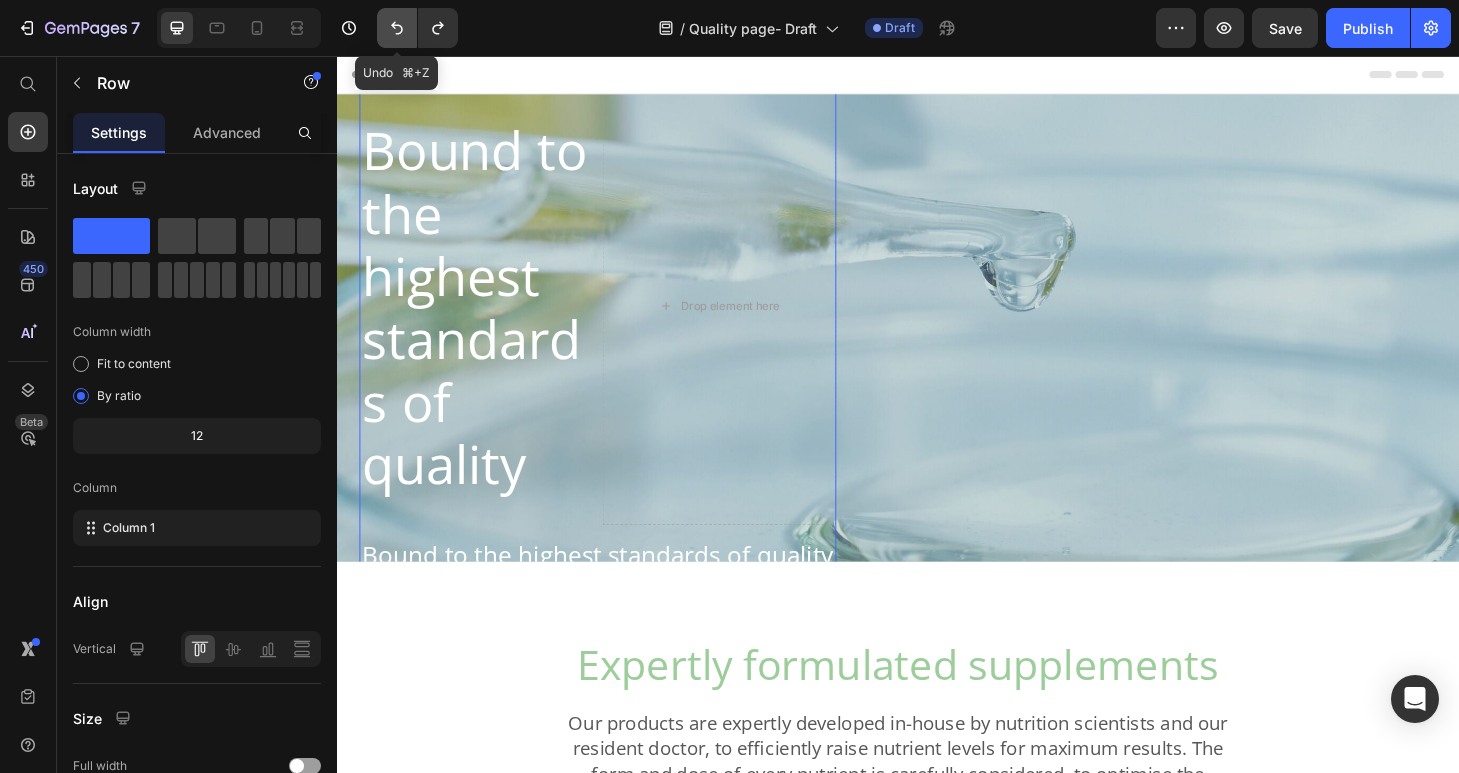 click 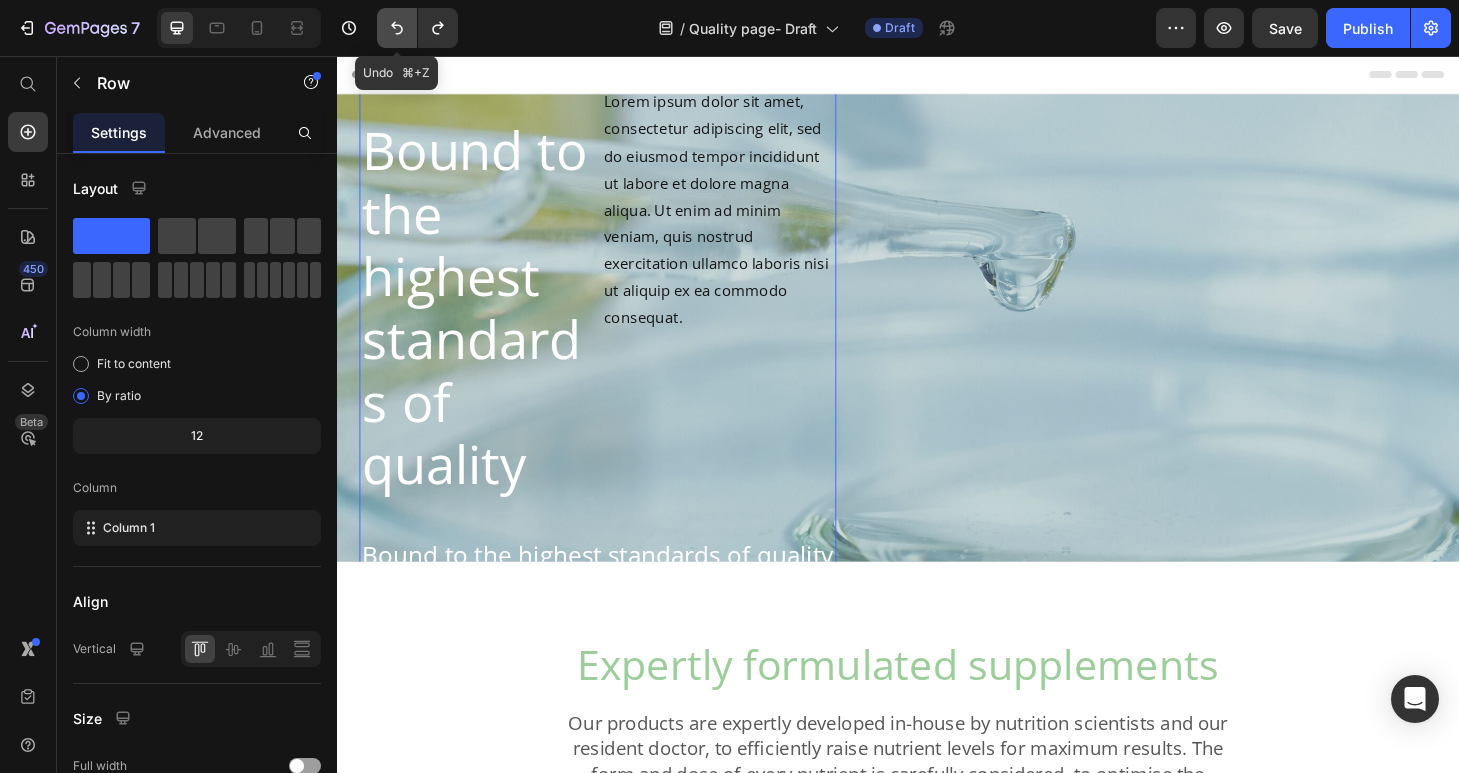click 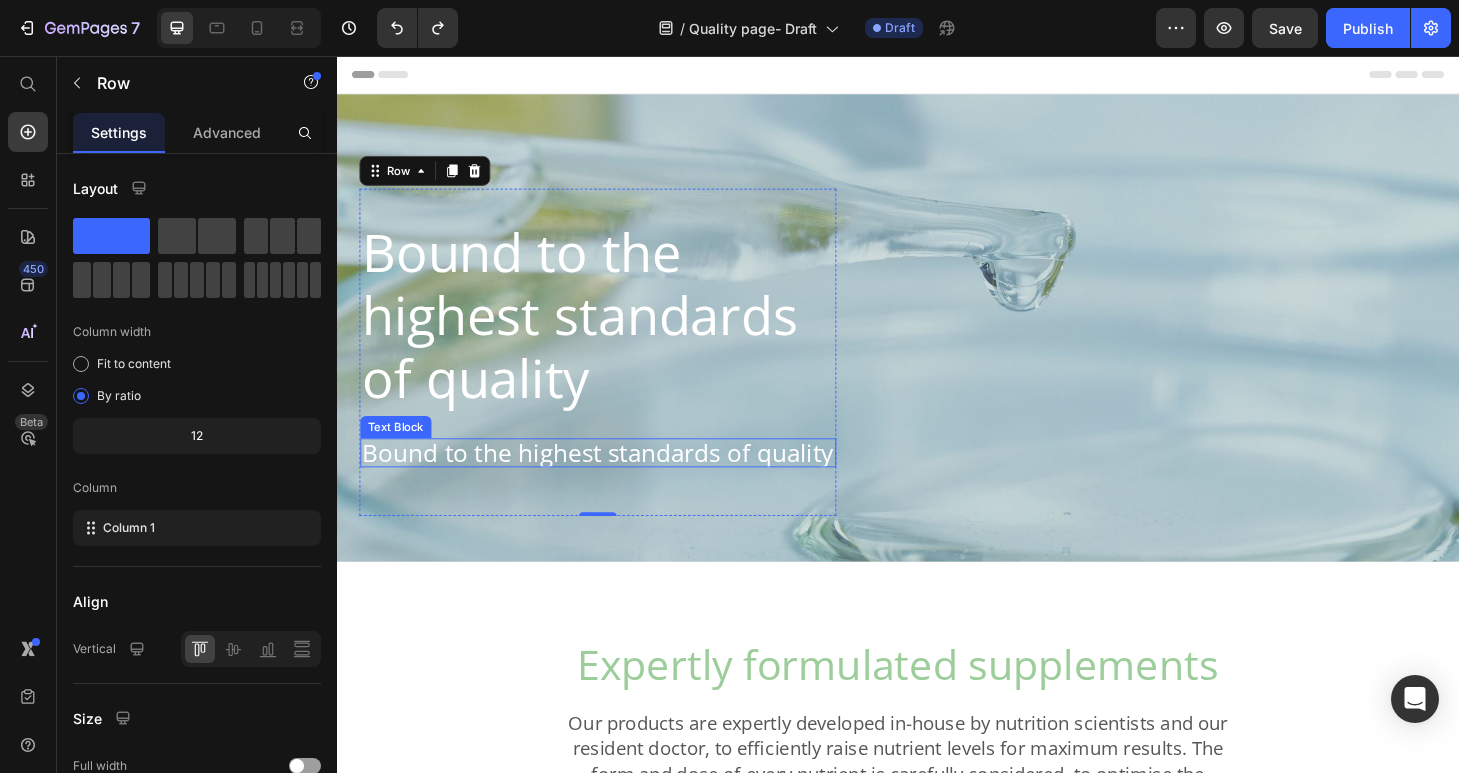 click on "Bound to the highest standards of quality" at bounding box center (616, 480) 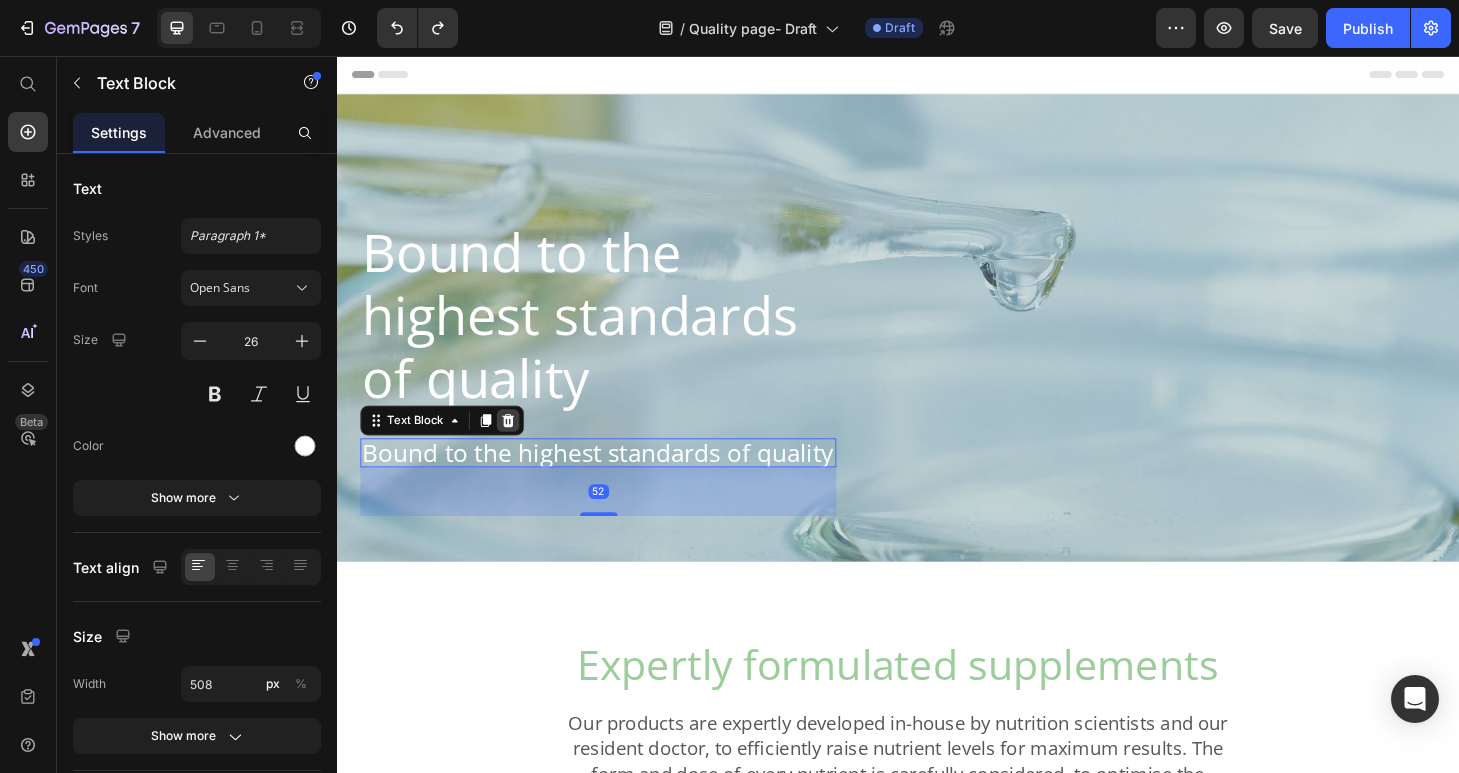 click 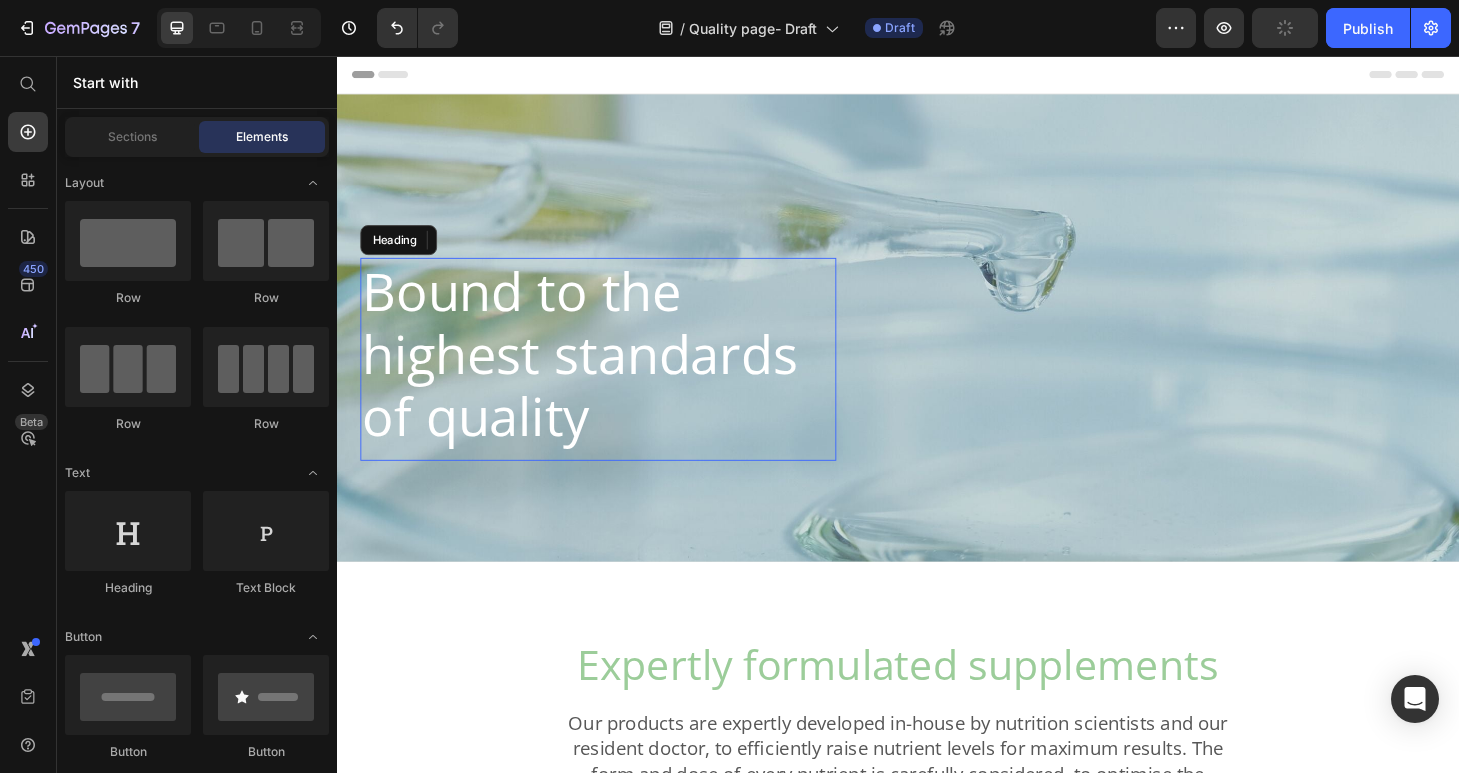 click on "Bound to the highest standards of quality" at bounding box center [616, 375] 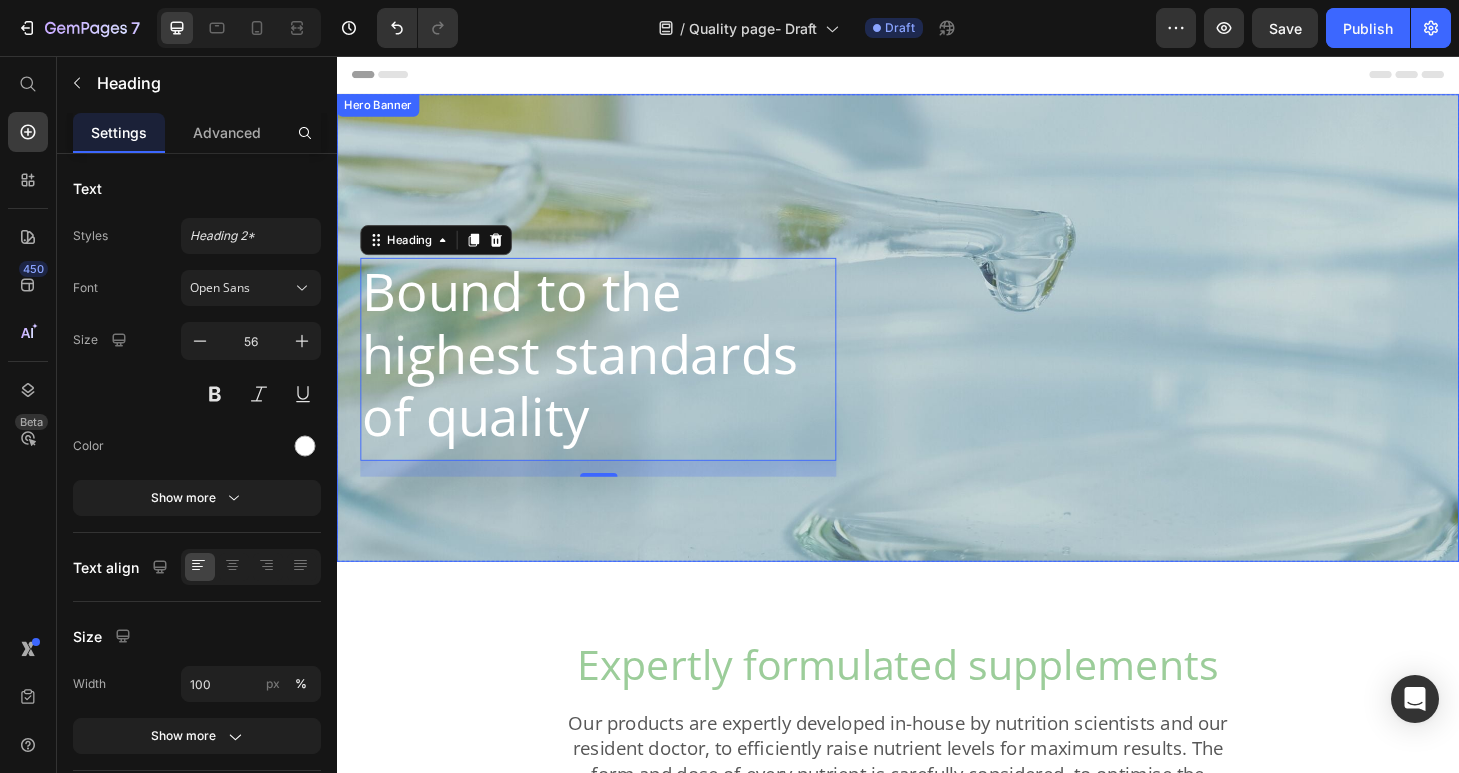 click on "Bound to the highest standards of quality Heading   17 Row Row" at bounding box center [937, 347] 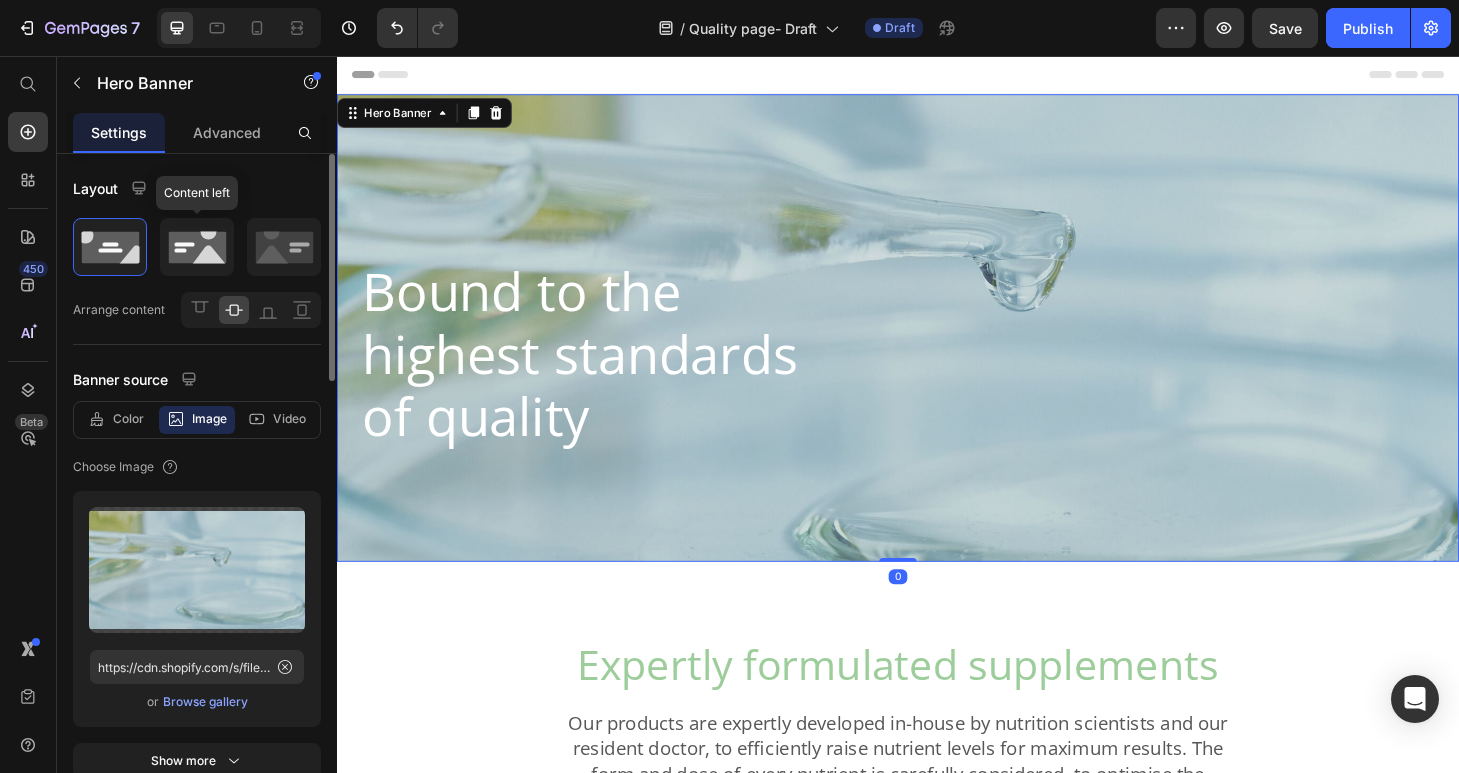 click 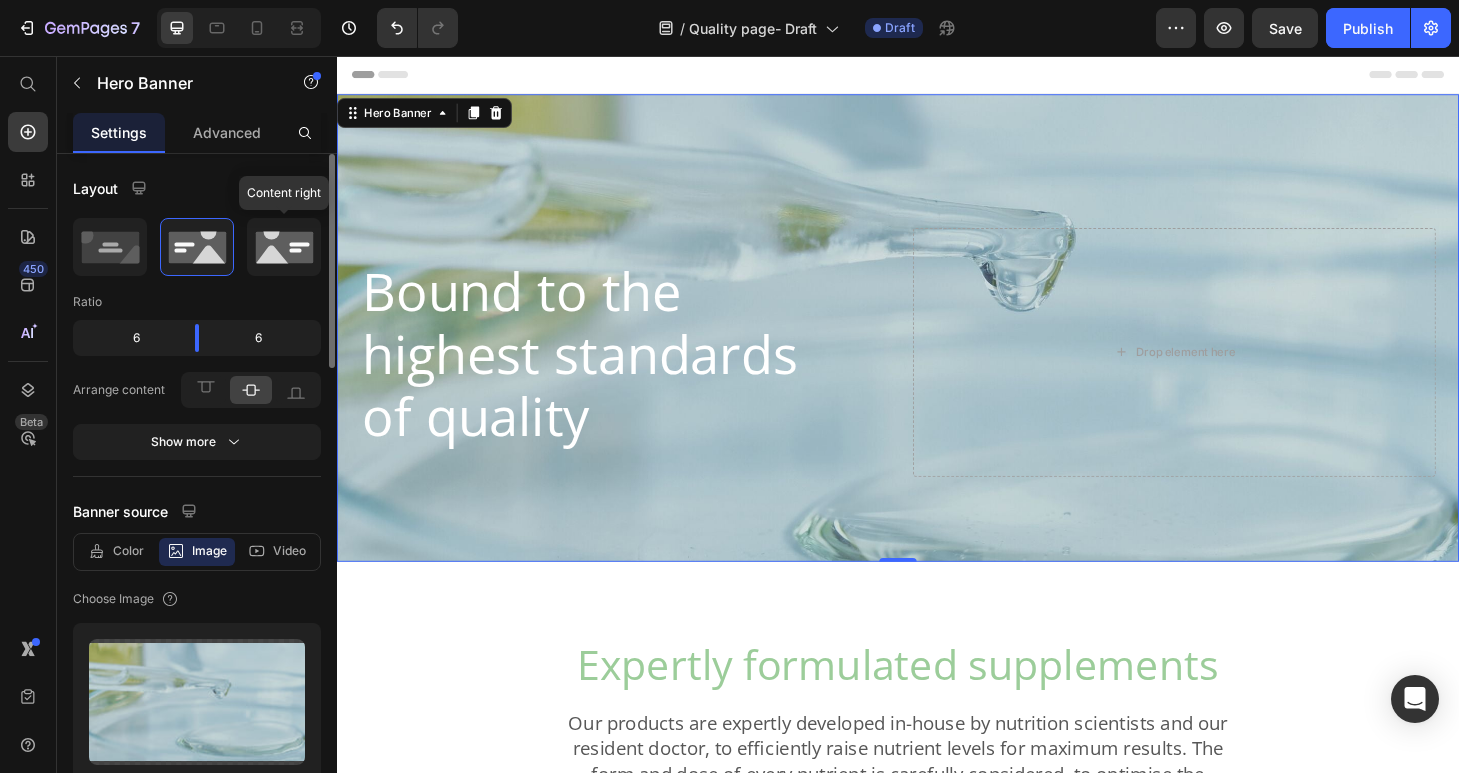 click 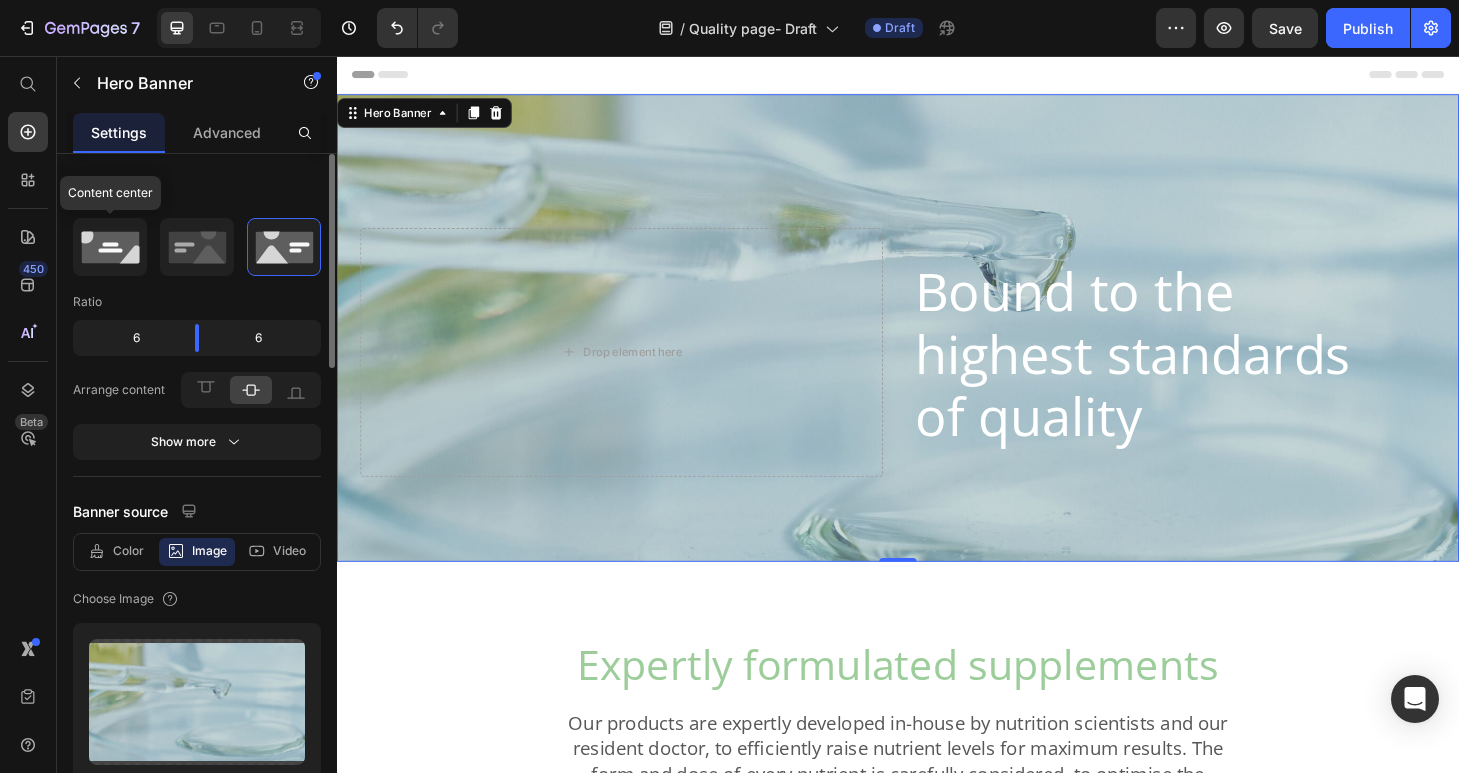click 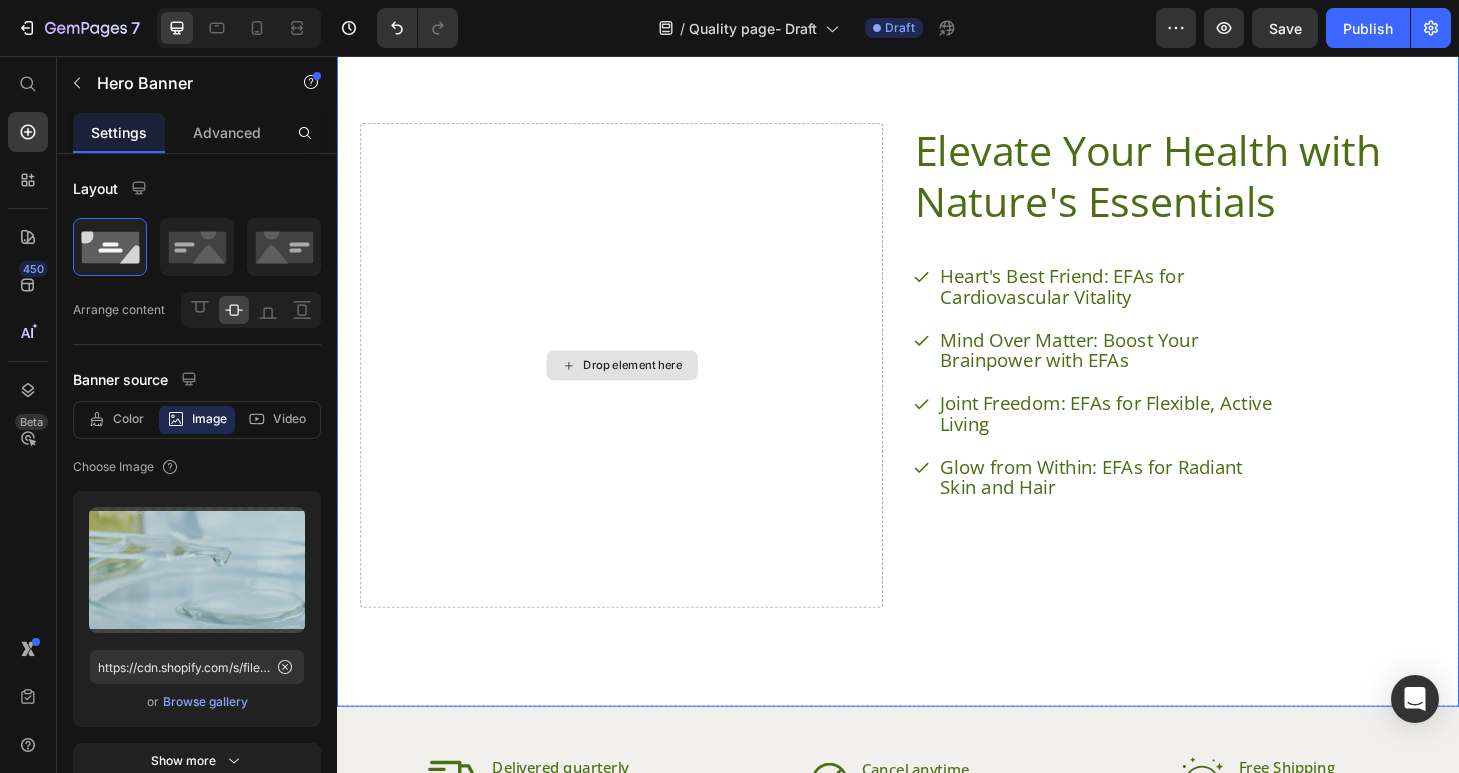 scroll, scrollTop: 1663, scrollLeft: 0, axis: vertical 